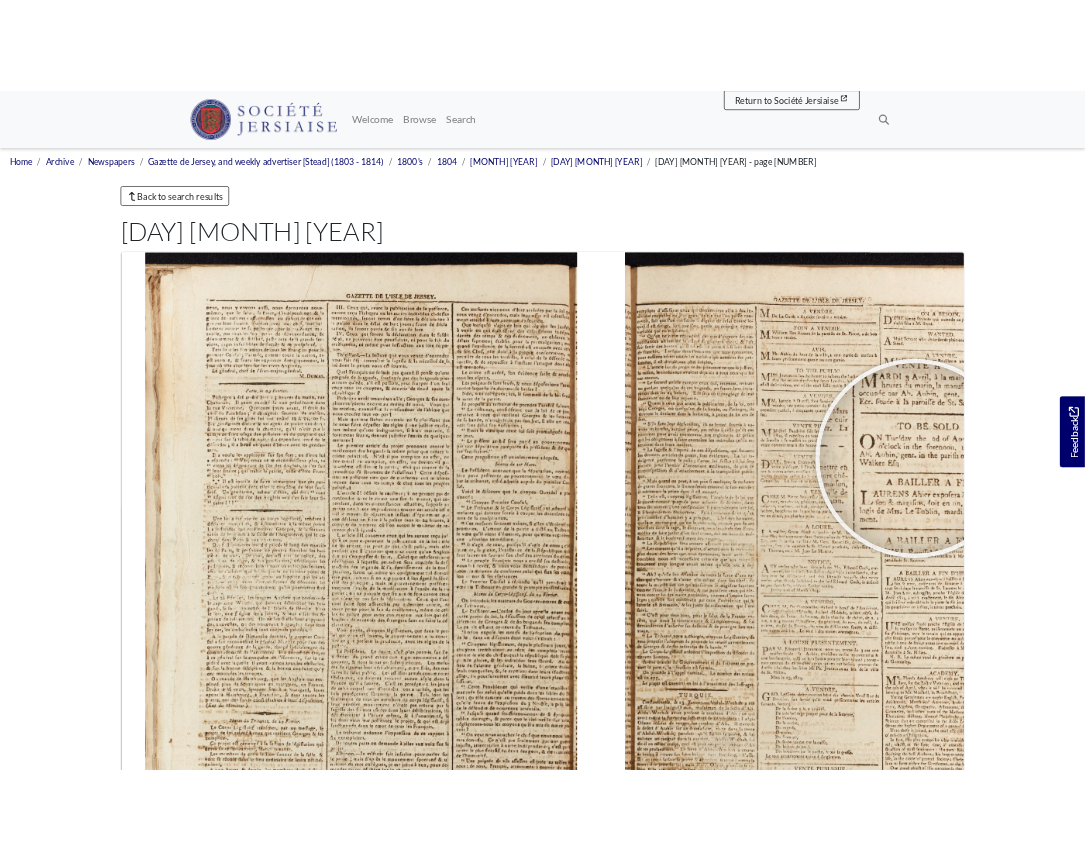 scroll, scrollTop: 0, scrollLeft: 0, axis: both 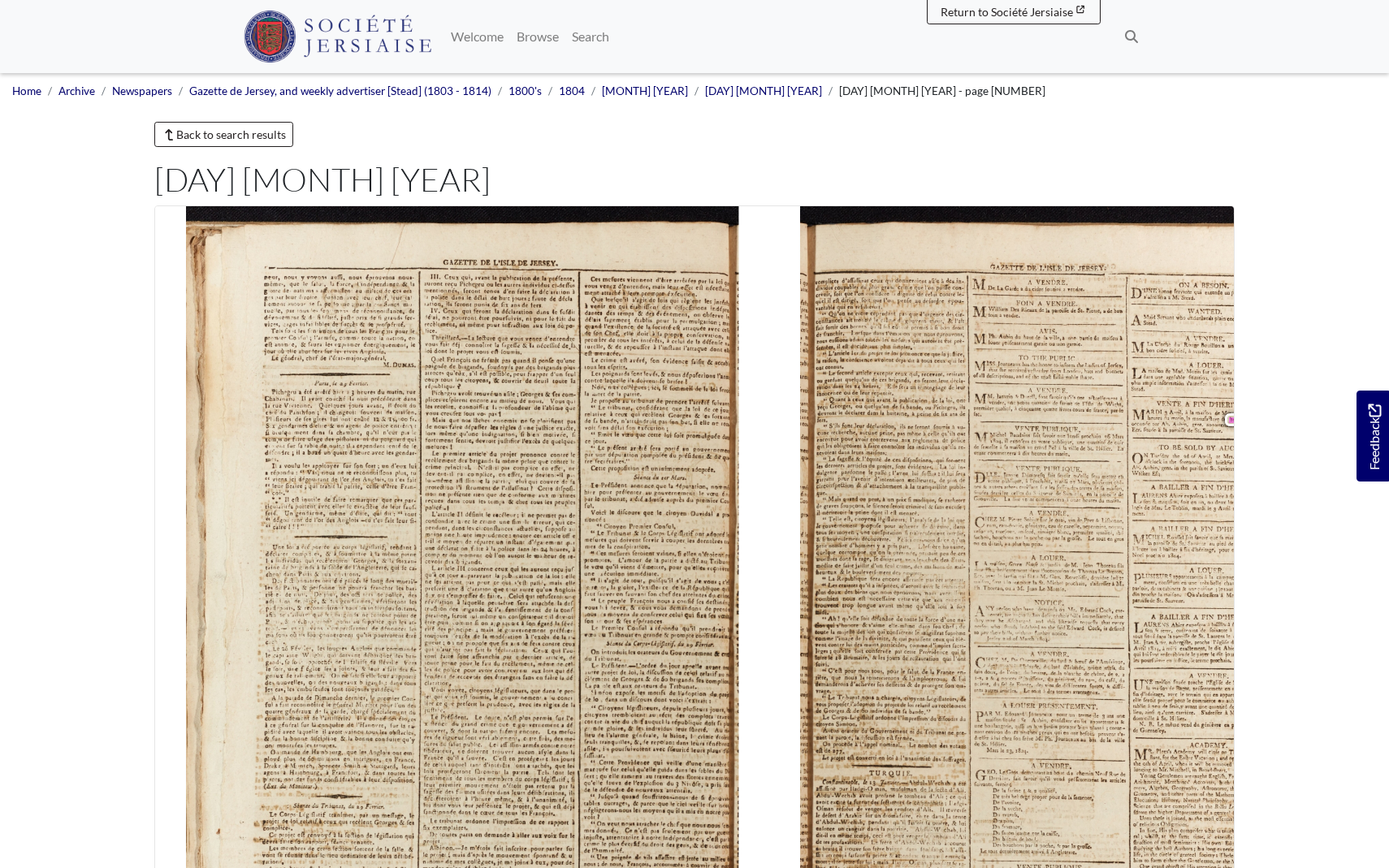 click at bounding box center (785, 1032) 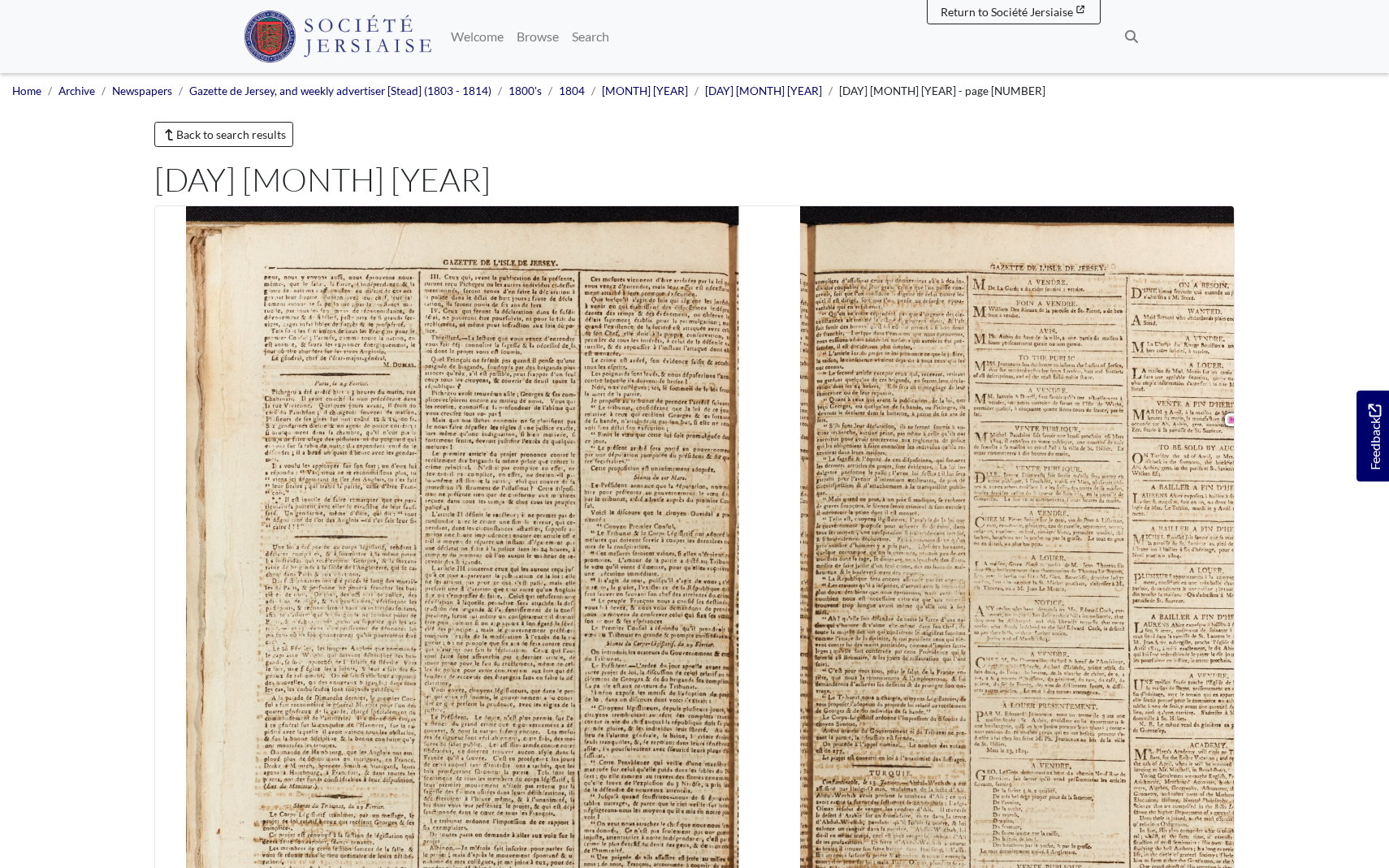 click at bounding box center (859, 1051) 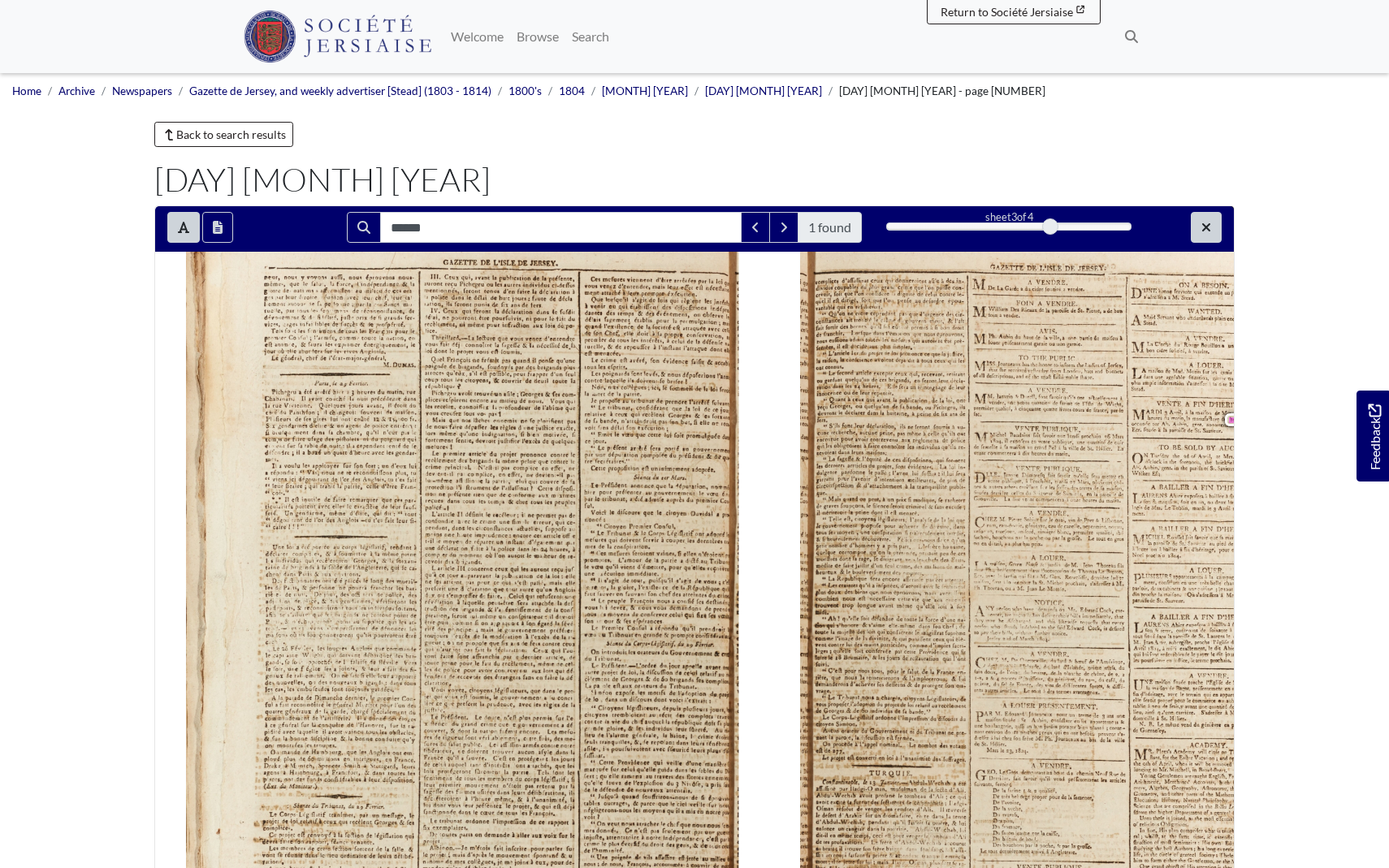 click at bounding box center (1206, 227) 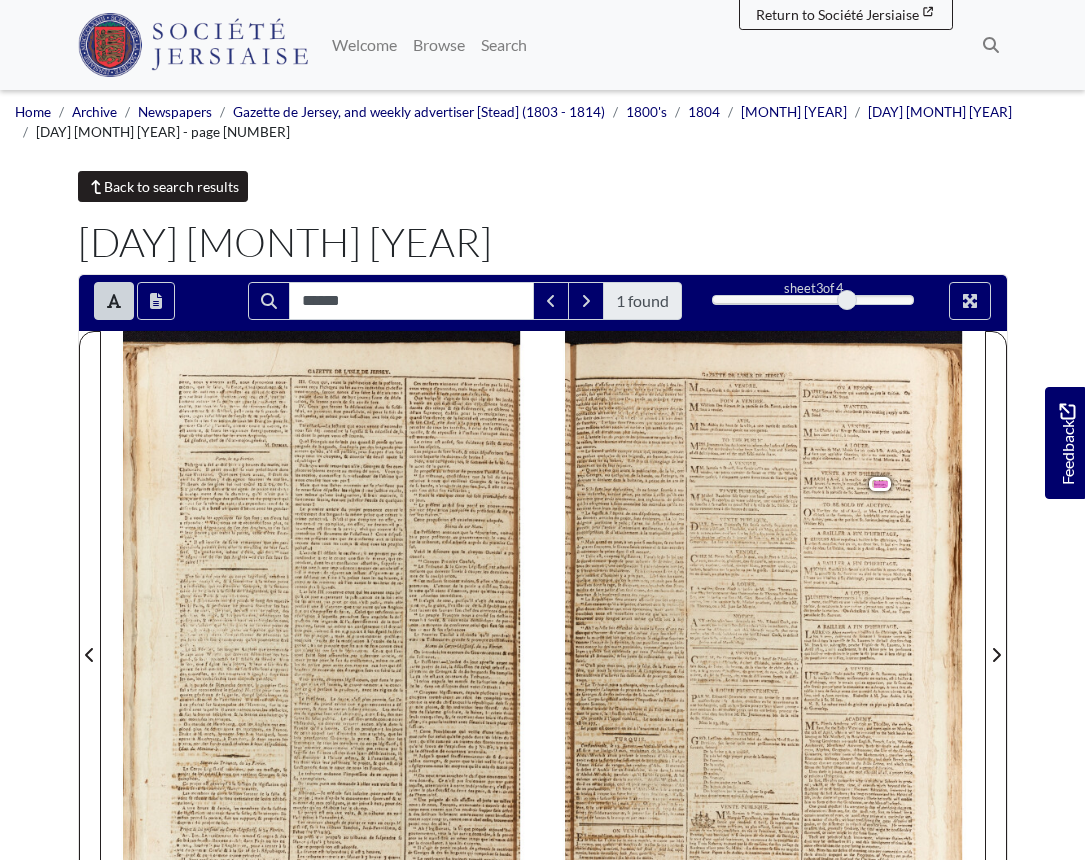 click on "Back to search results" at bounding box center (163, 186) 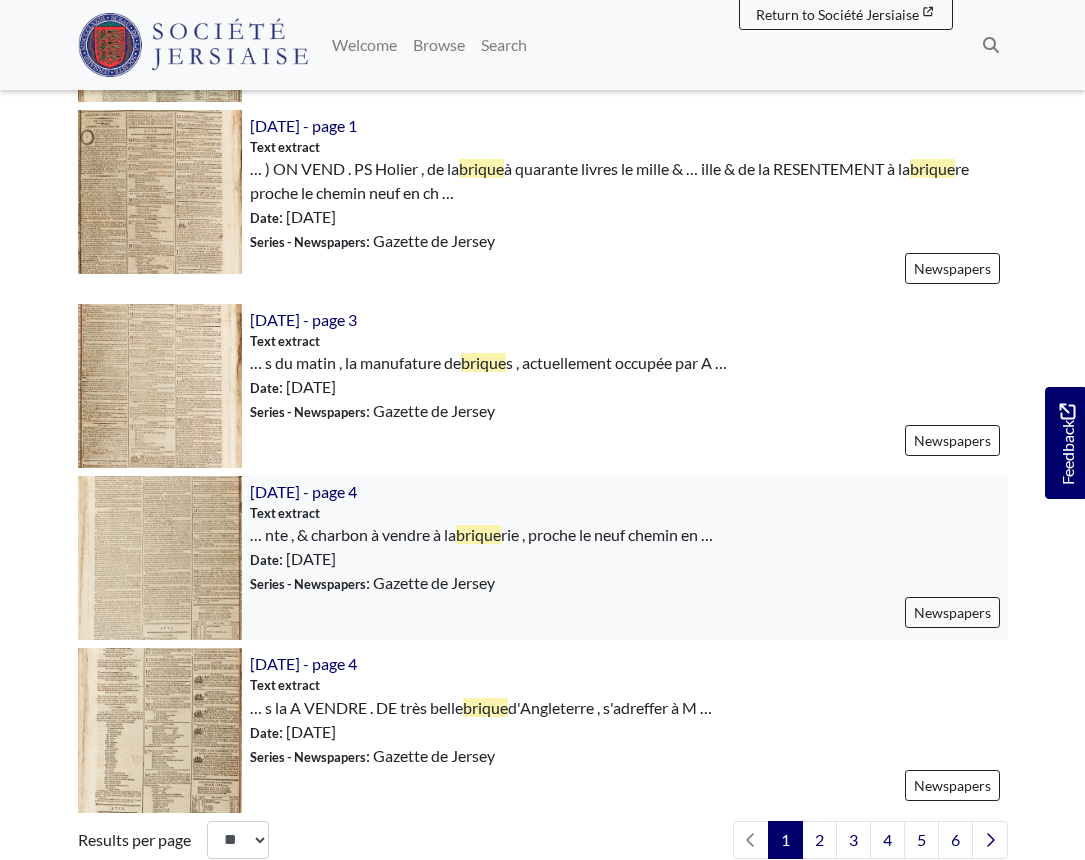scroll, scrollTop: 2597, scrollLeft: 0, axis: vertical 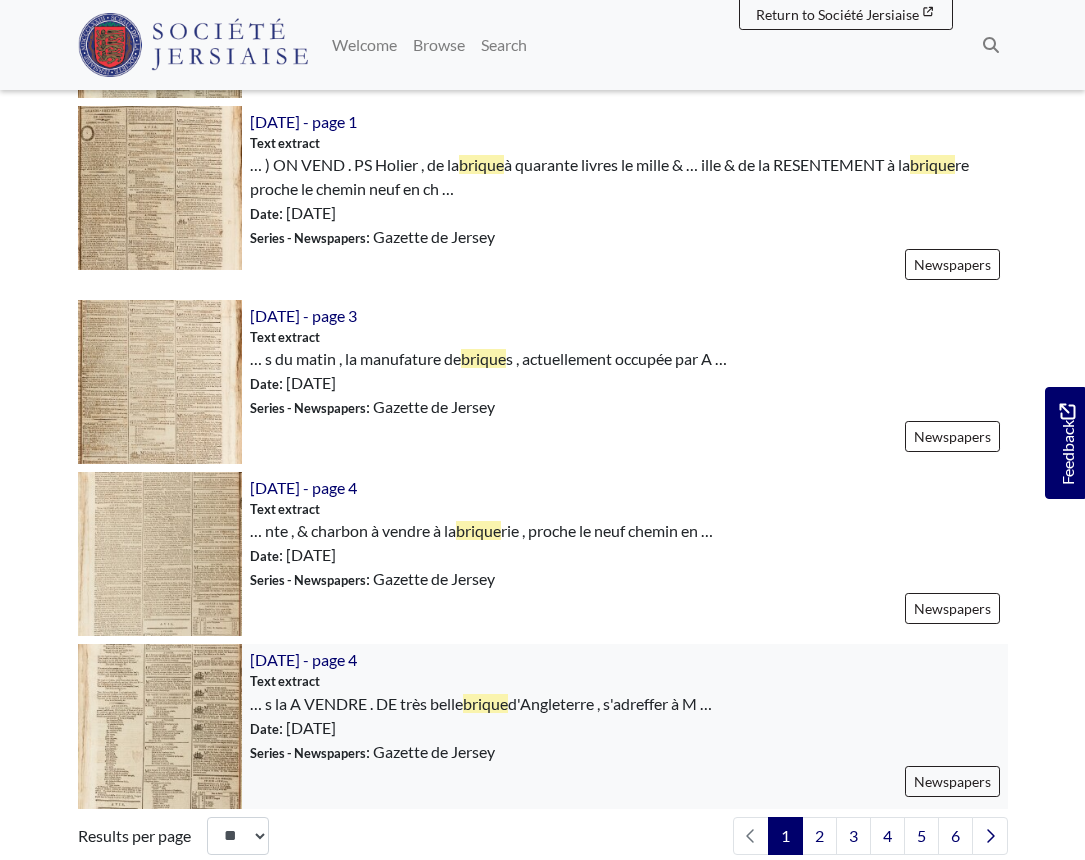 click at bounding box center [160, 726] 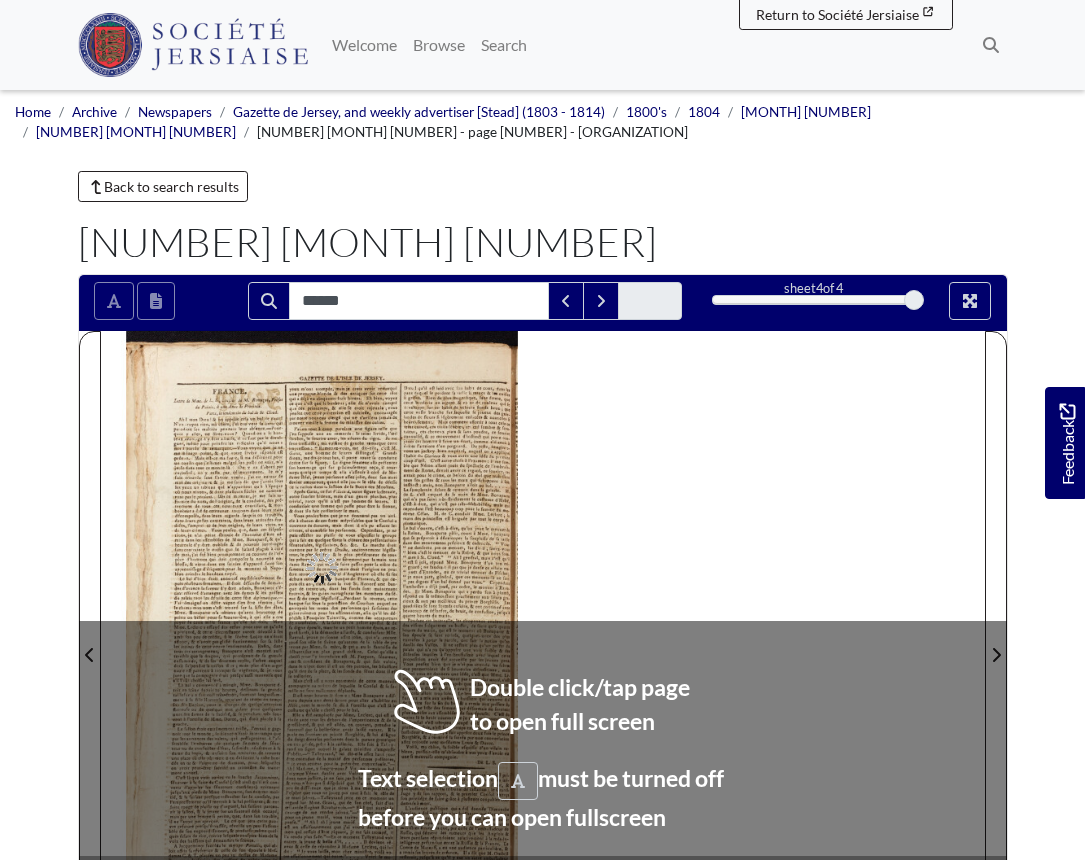scroll, scrollTop: 0, scrollLeft: 0, axis: both 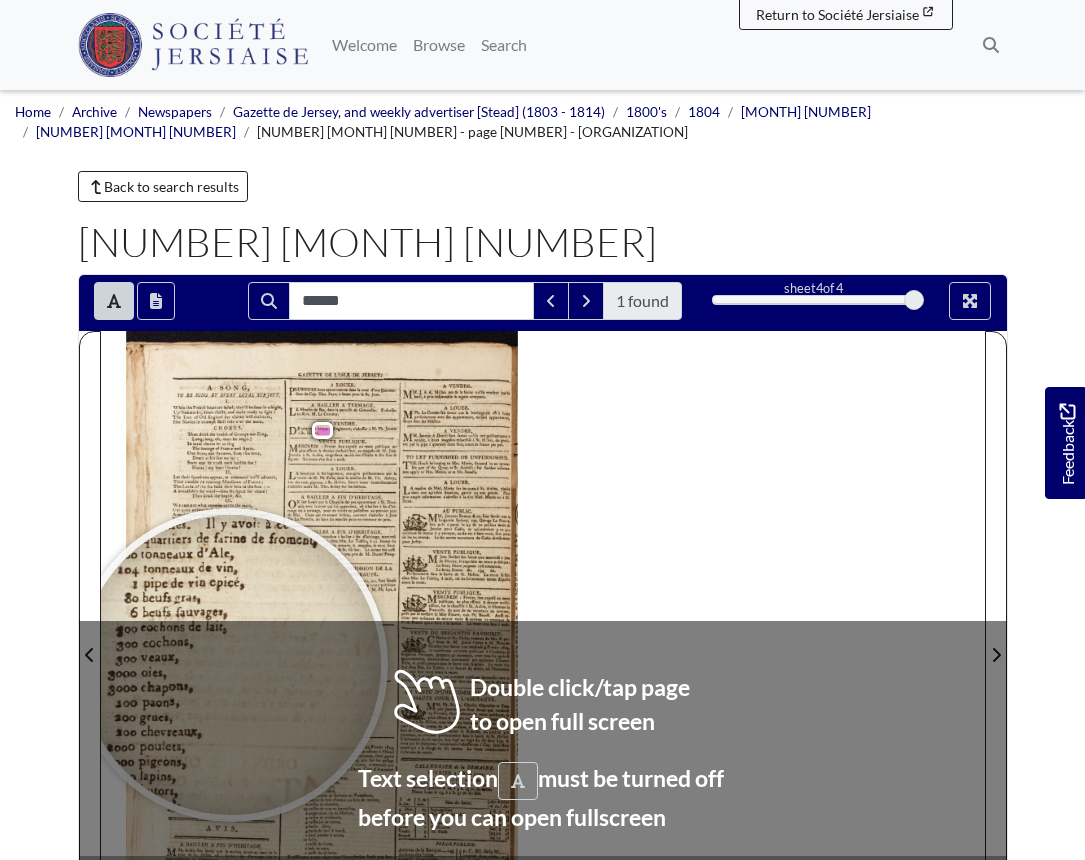 click at bounding box center [231, 665] 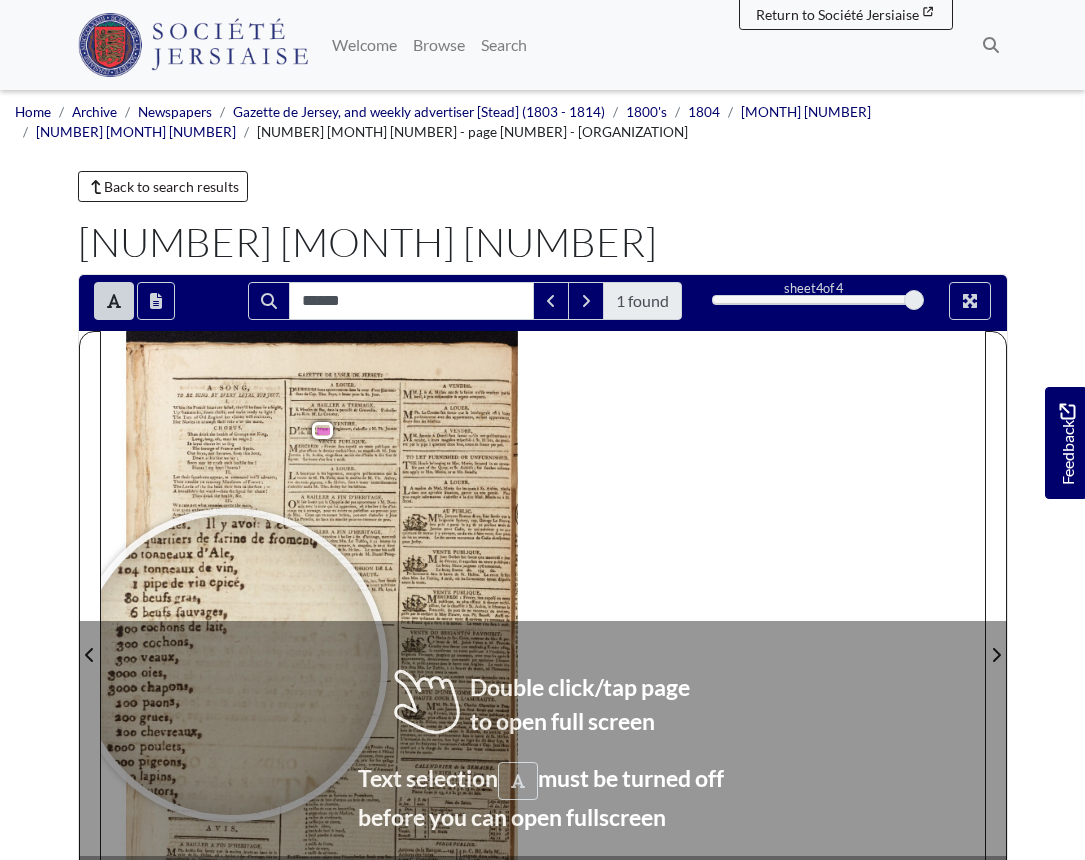 click at bounding box center [231, 665] 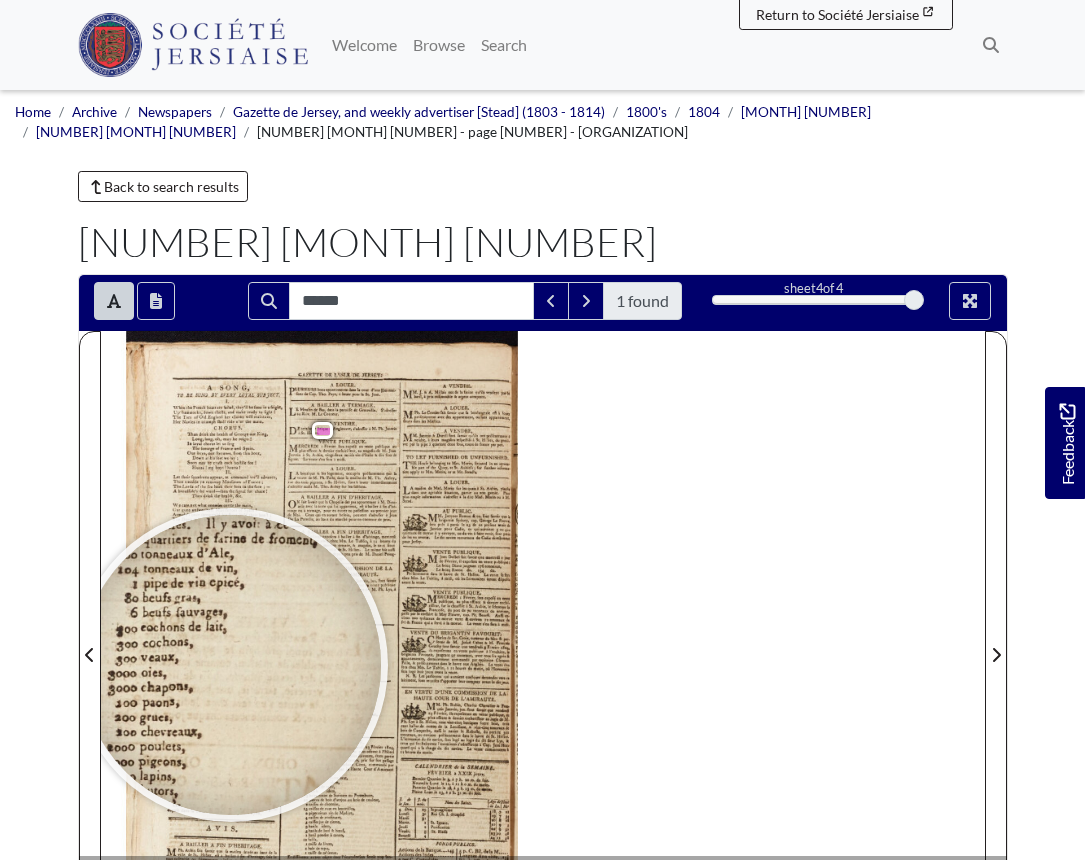 click at bounding box center (231, 665) 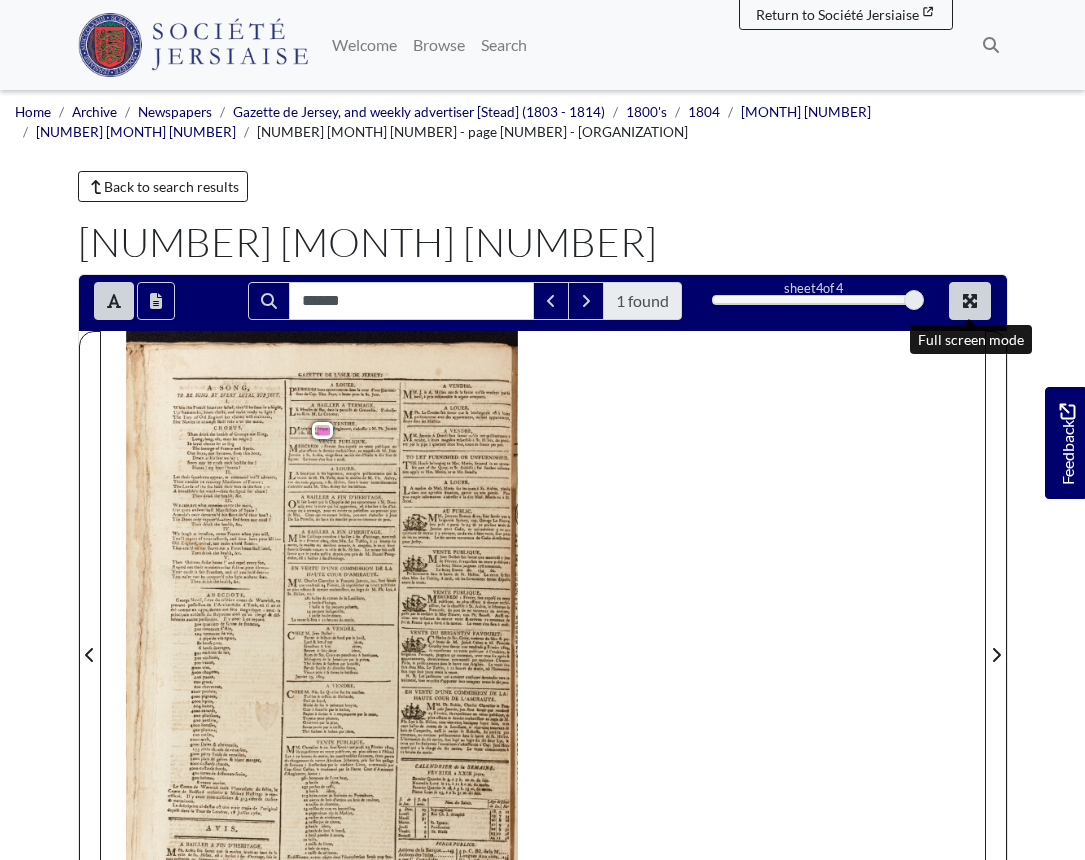 click at bounding box center (970, 301) 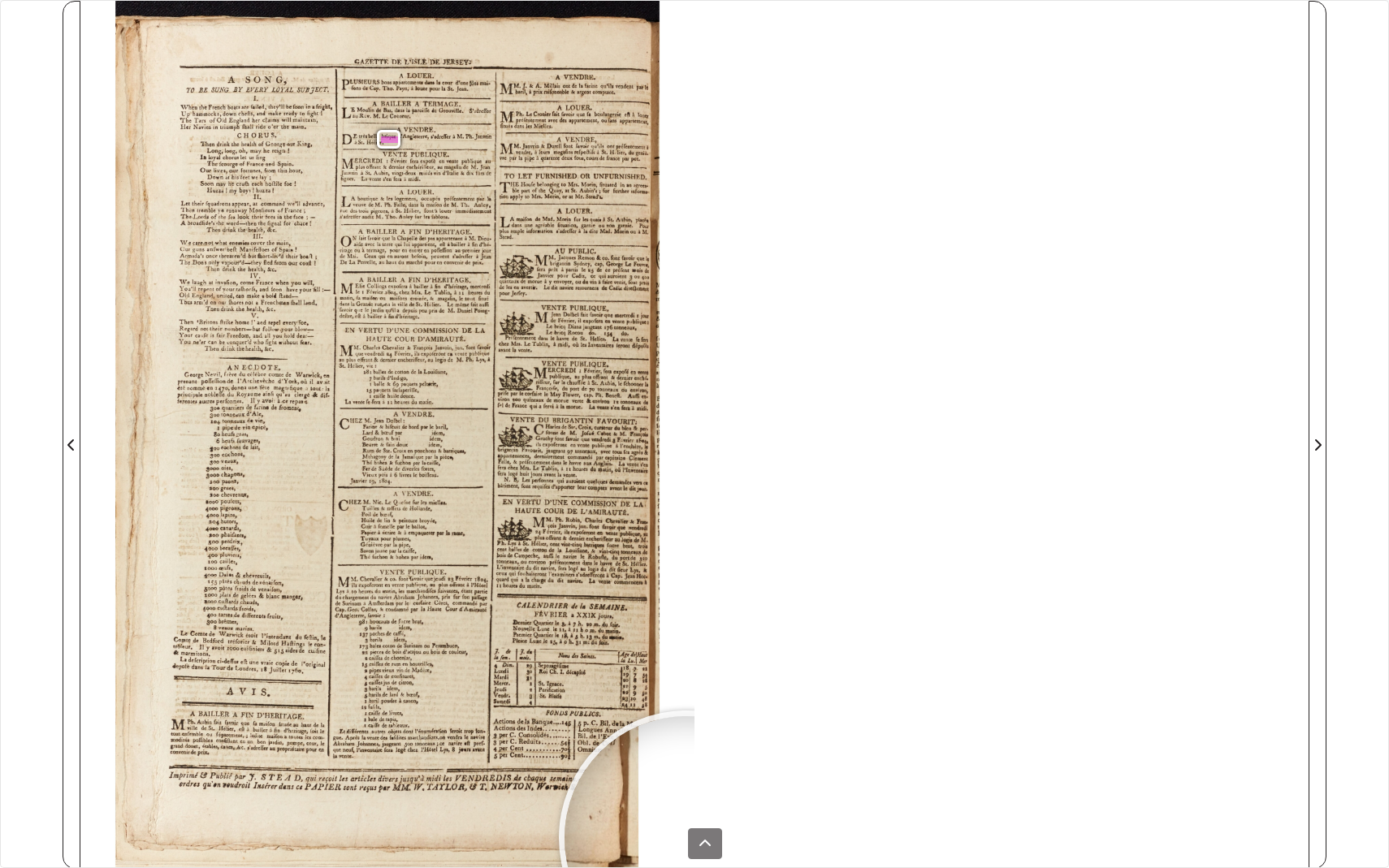 click at bounding box center (686, 838) 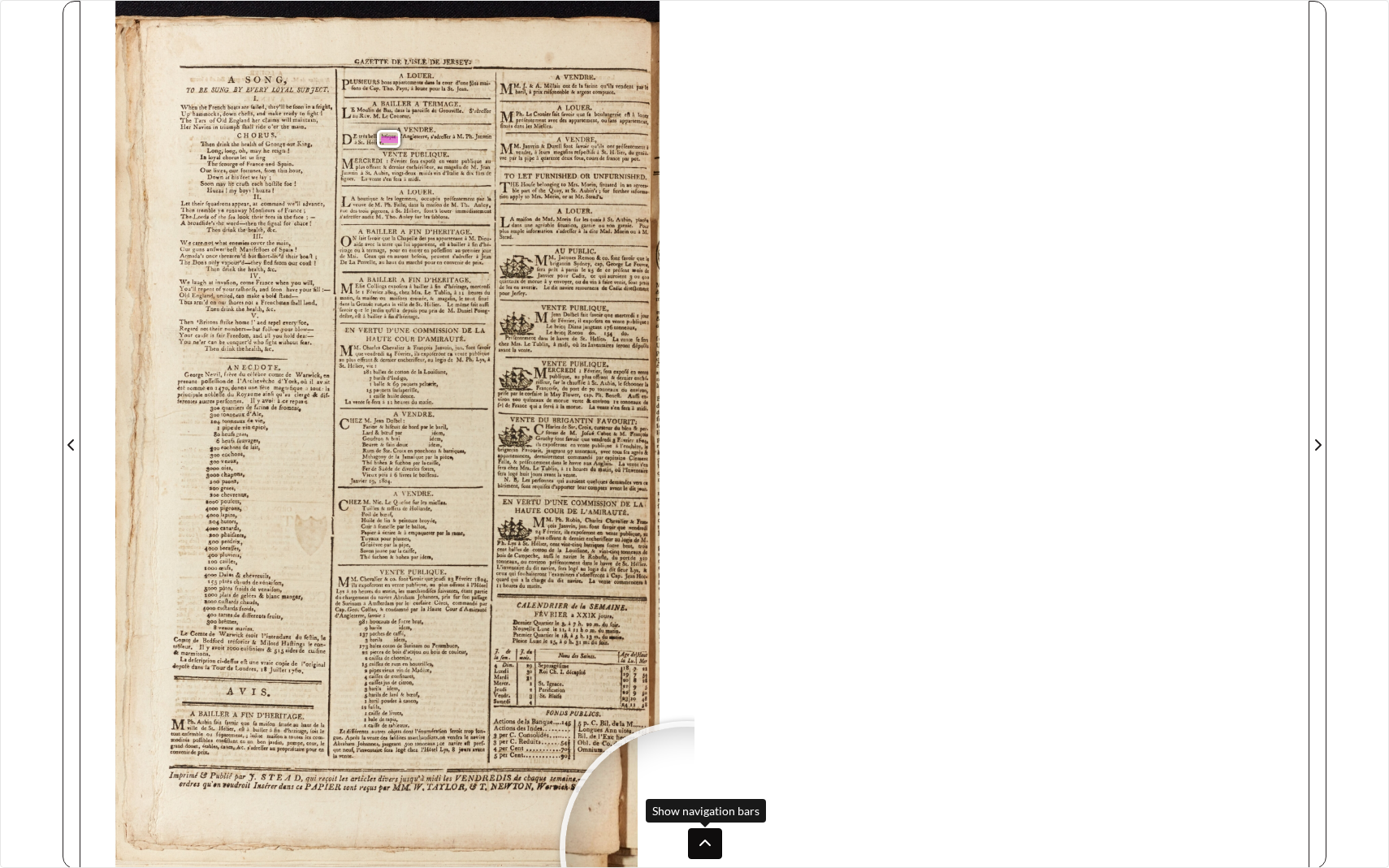 click at bounding box center (705, 844) 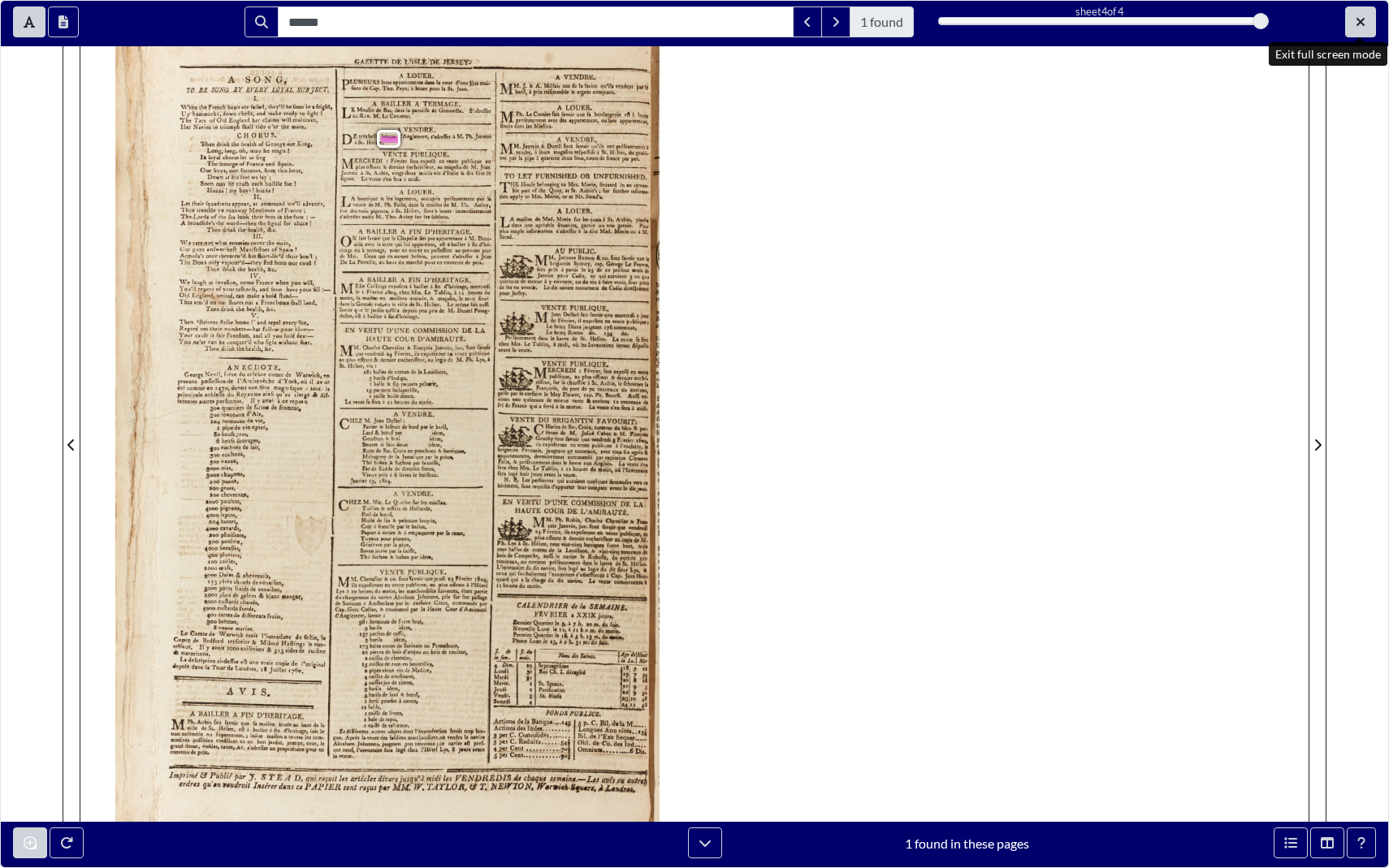 click at bounding box center [1361, 22] 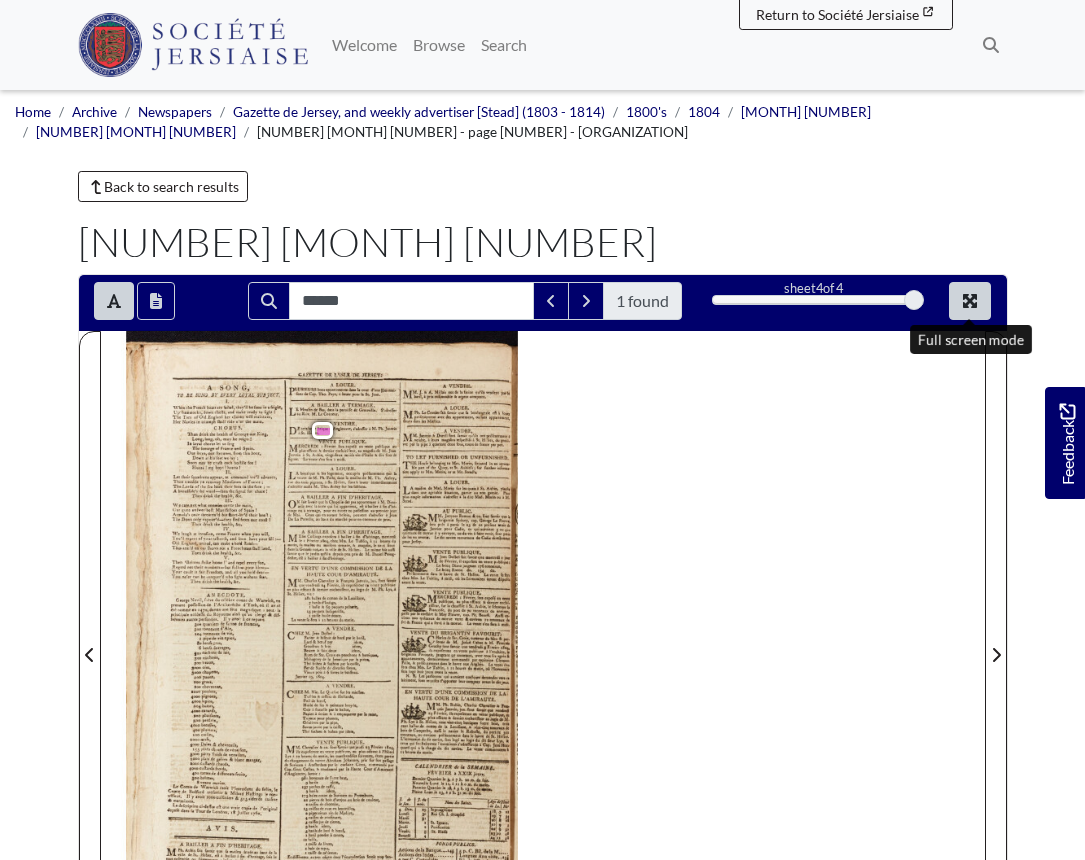 click 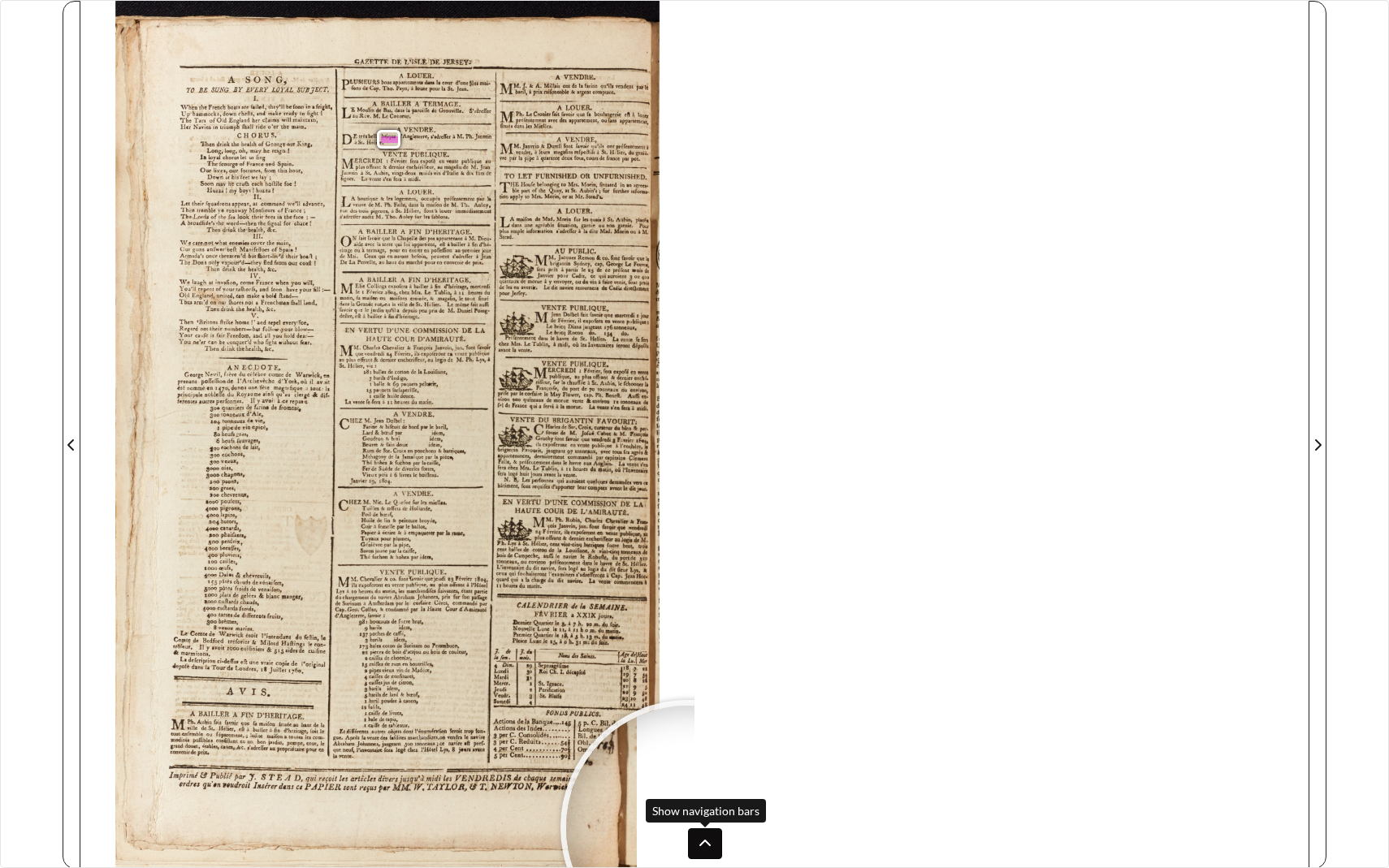 click at bounding box center (705, 844) 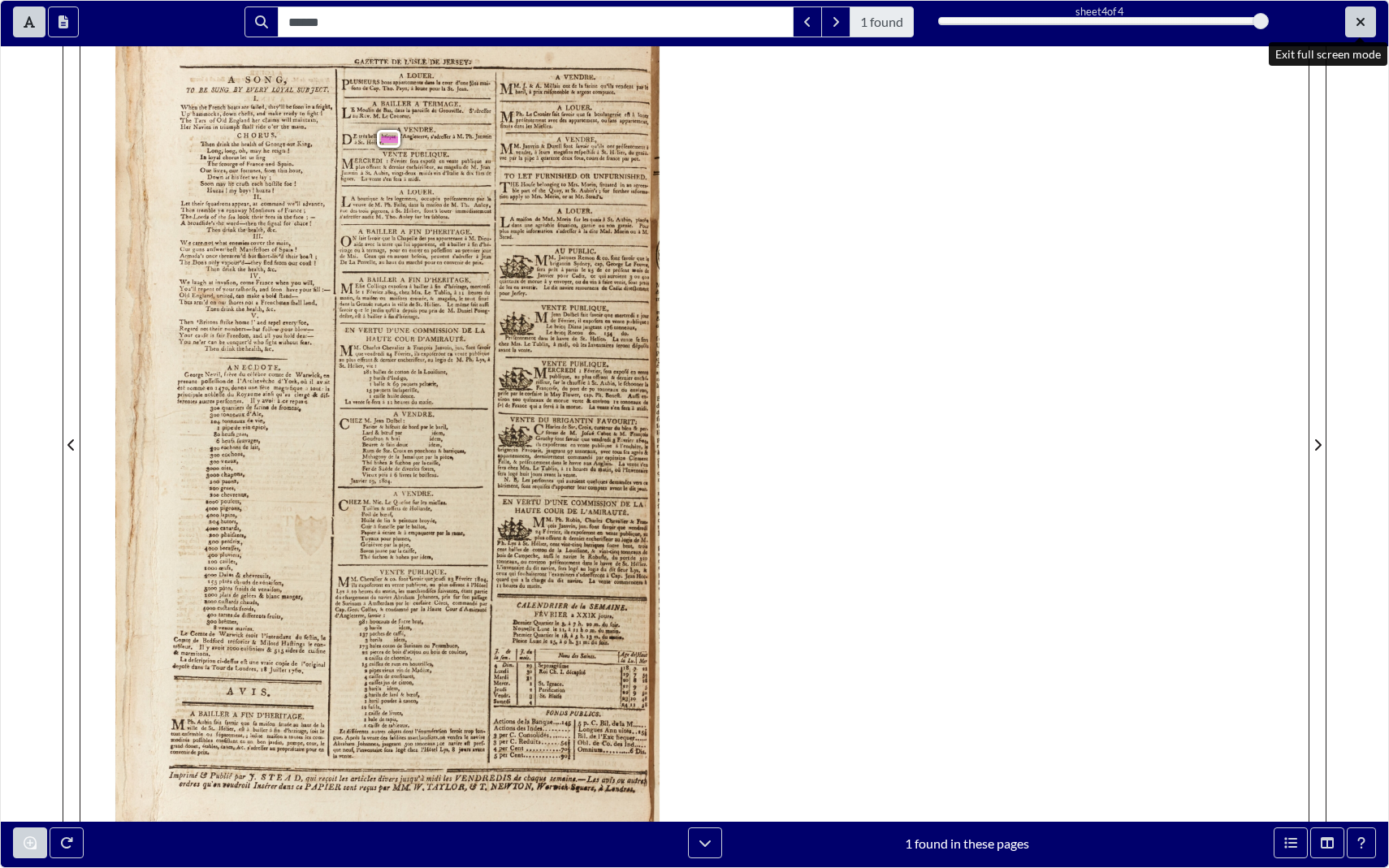 click at bounding box center (1361, 22) 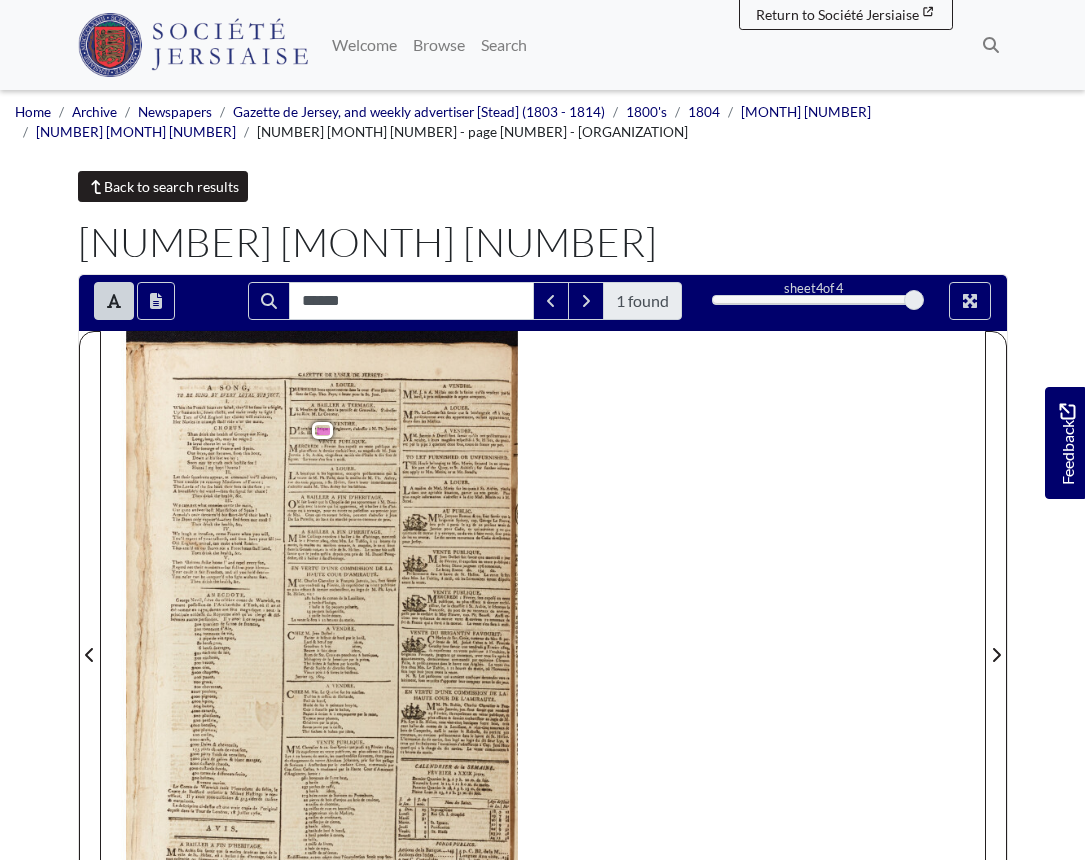 click on "Back to search results" at bounding box center [163, 186] 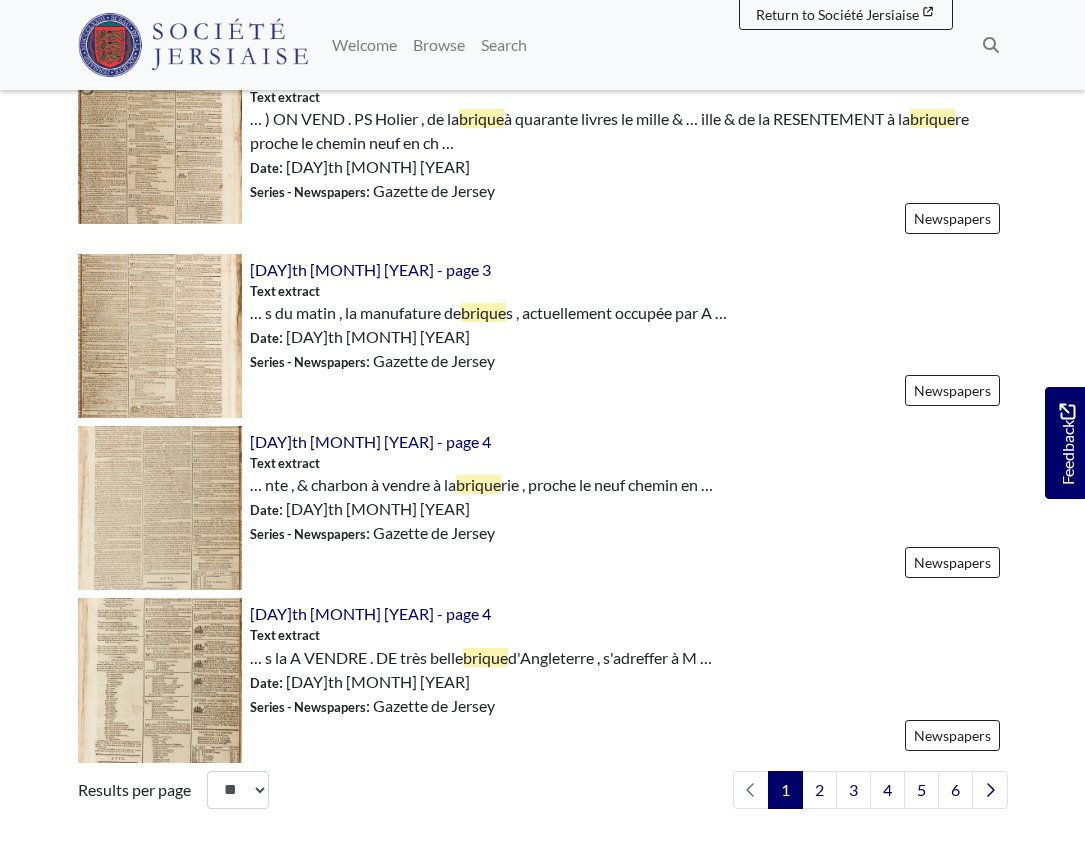 scroll, scrollTop: 2670, scrollLeft: 0, axis: vertical 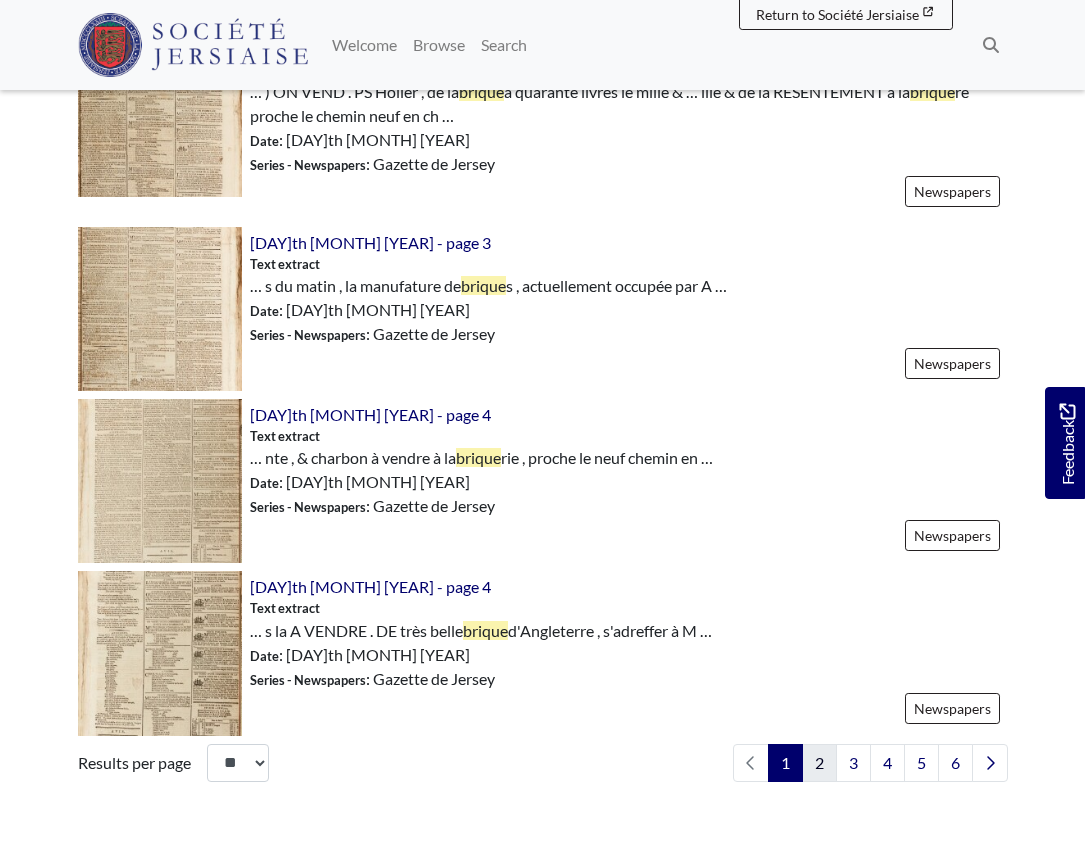 click on "2" at bounding box center (819, 763) 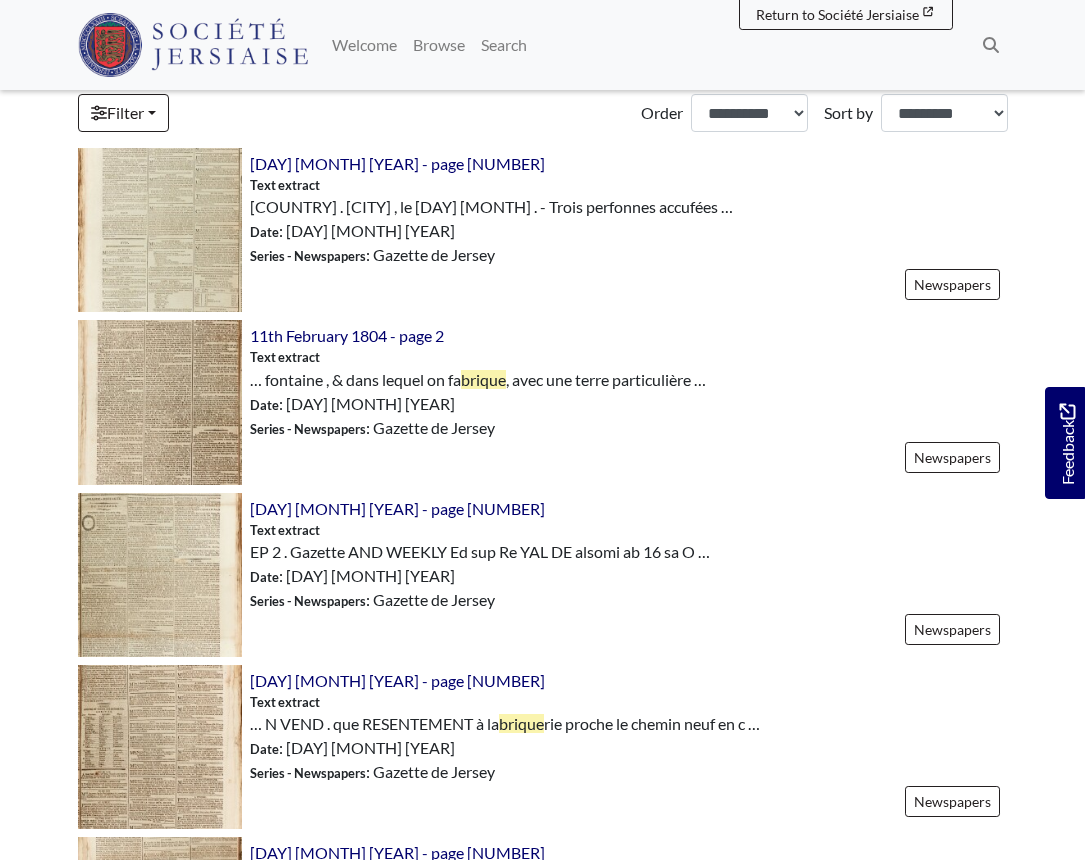 scroll, scrollTop: 619, scrollLeft: 0, axis: vertical 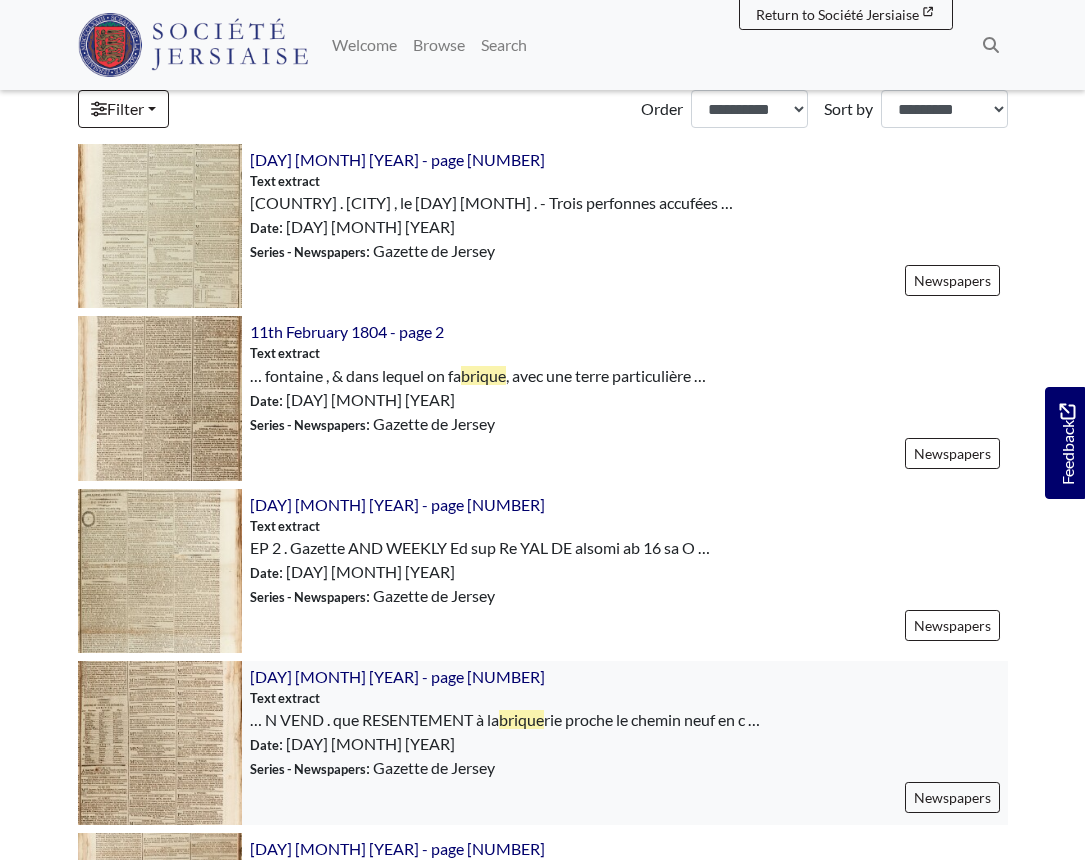 click at bounding box center (160, 743) 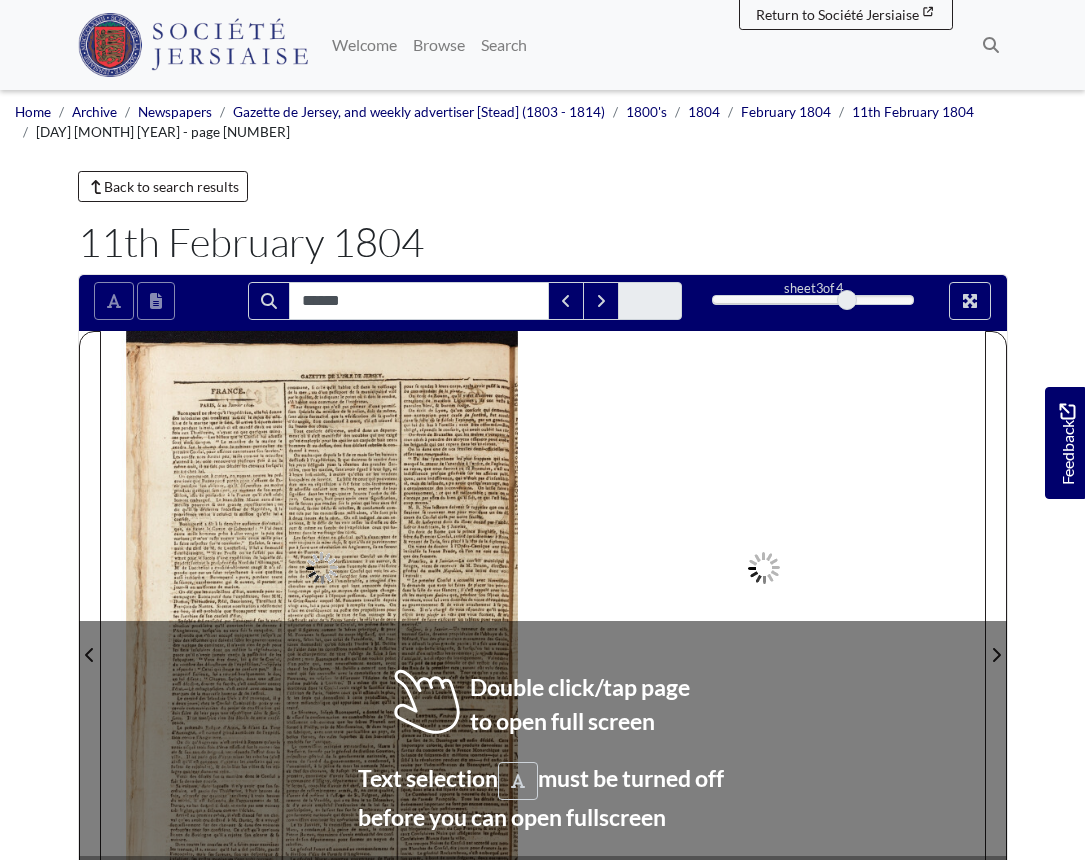 scroll, scrollTop: 0, scrollLeft: 0, axis: both 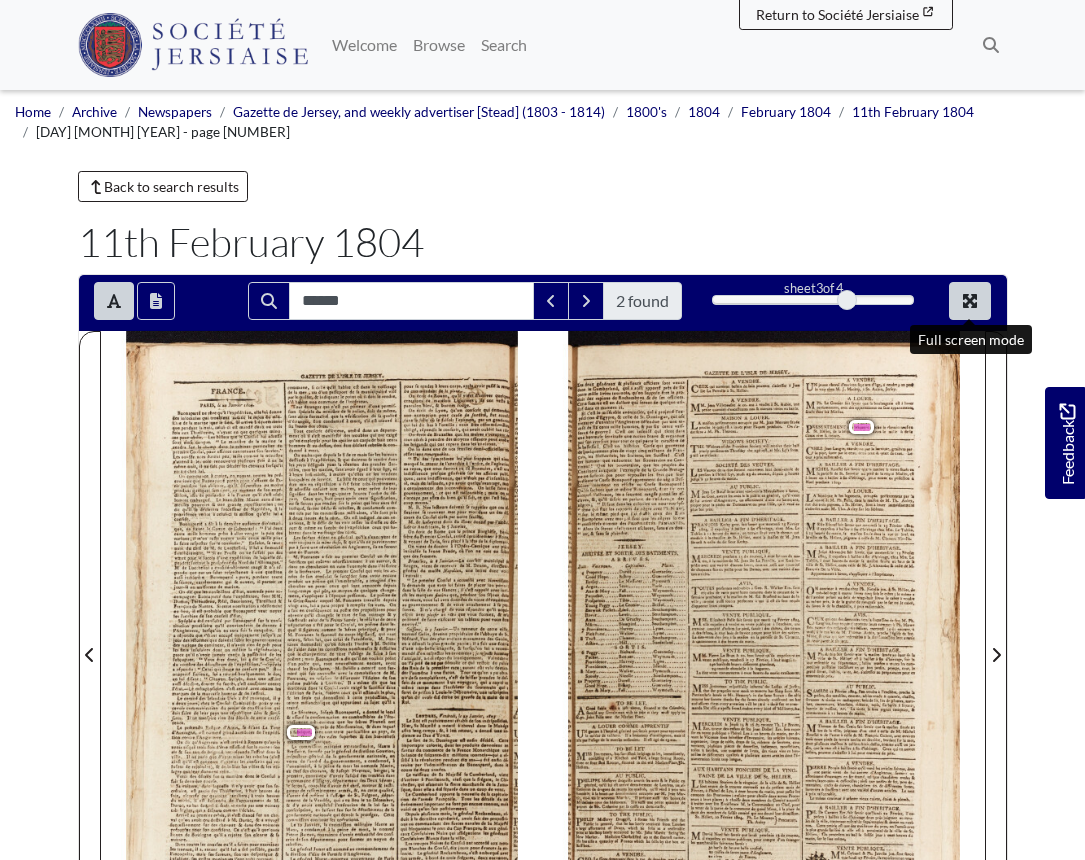 click at bounding box center (970, 301) 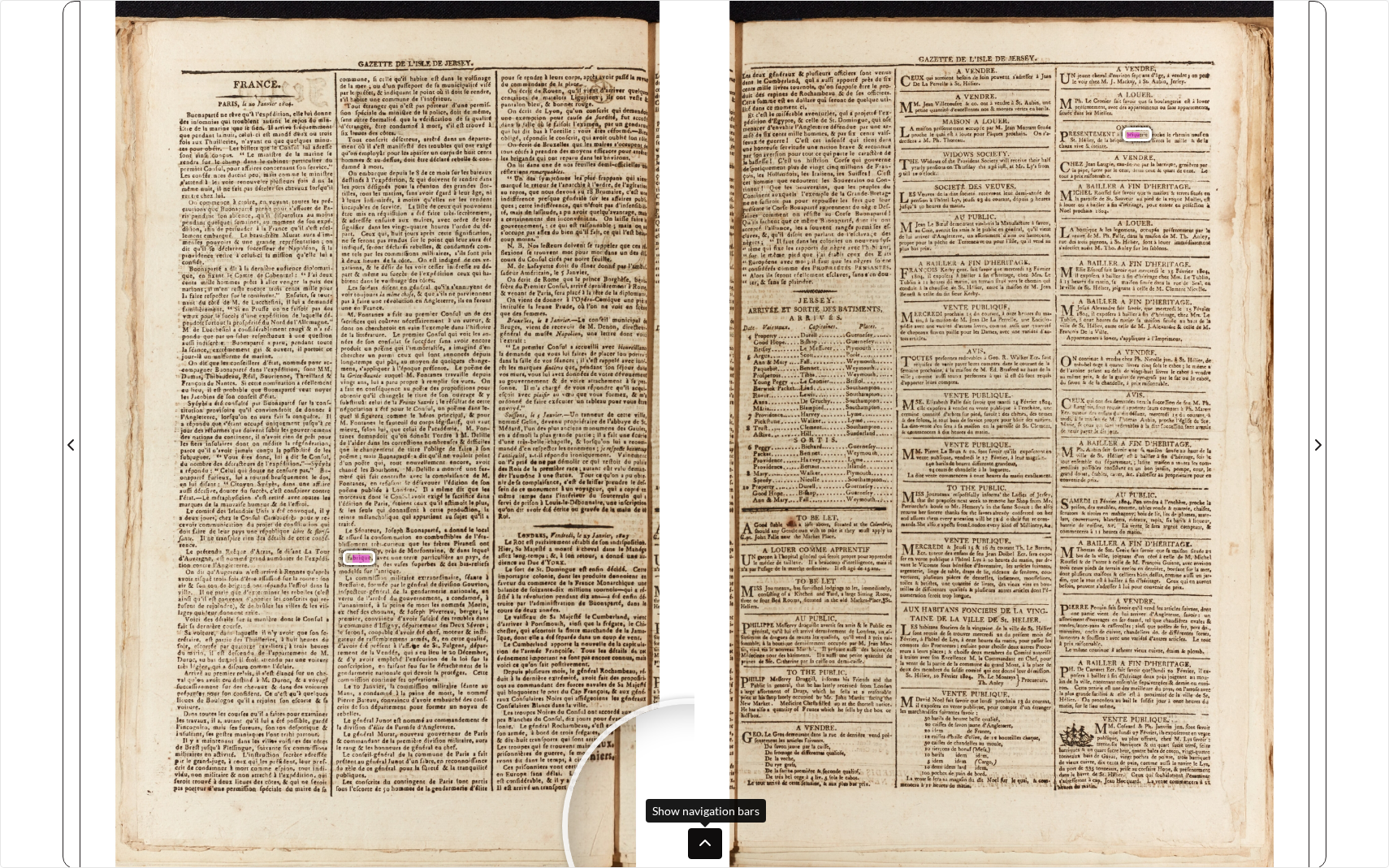 click at bounding box center (705, 844) 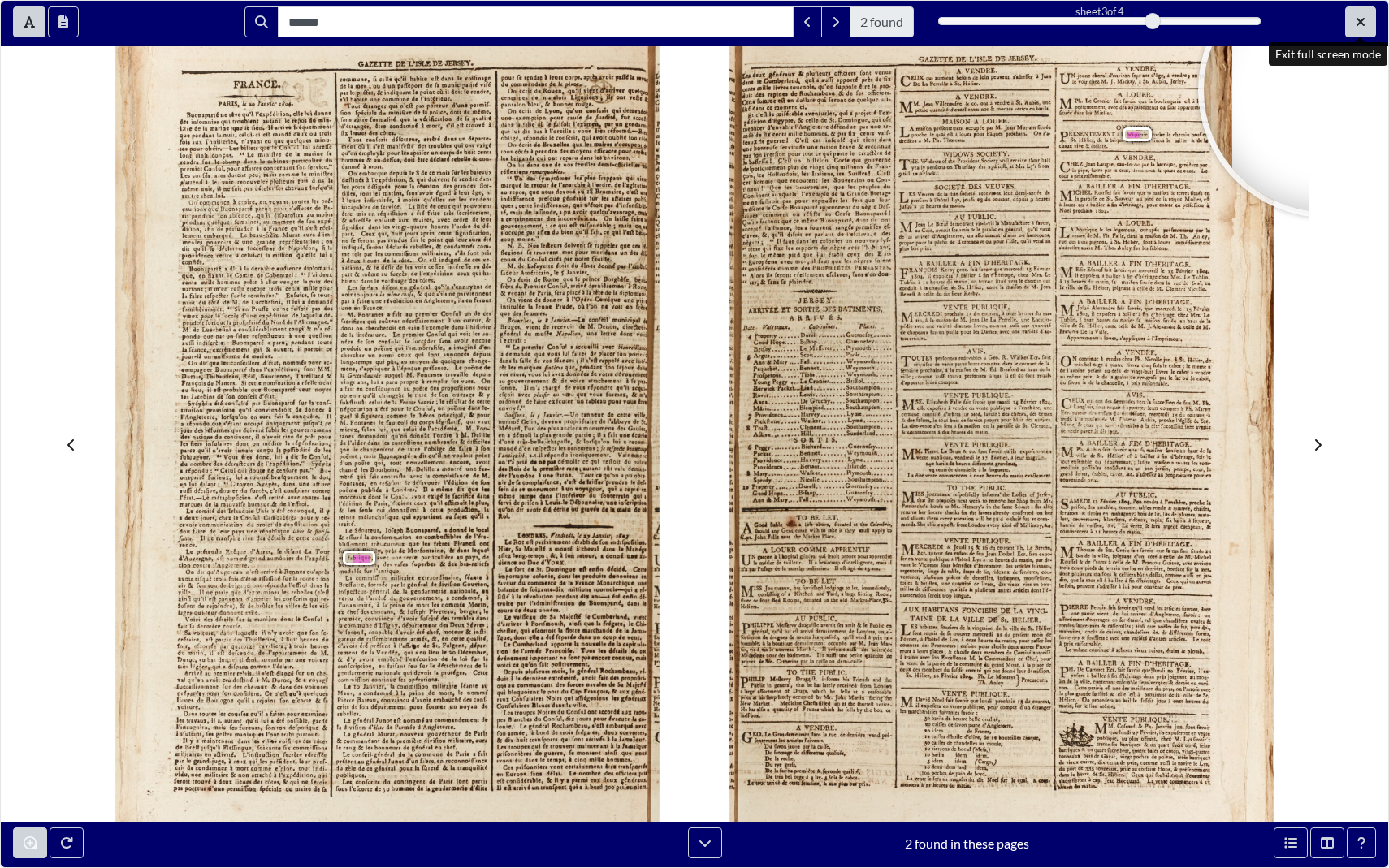 click at bounding box center (1361, 22) 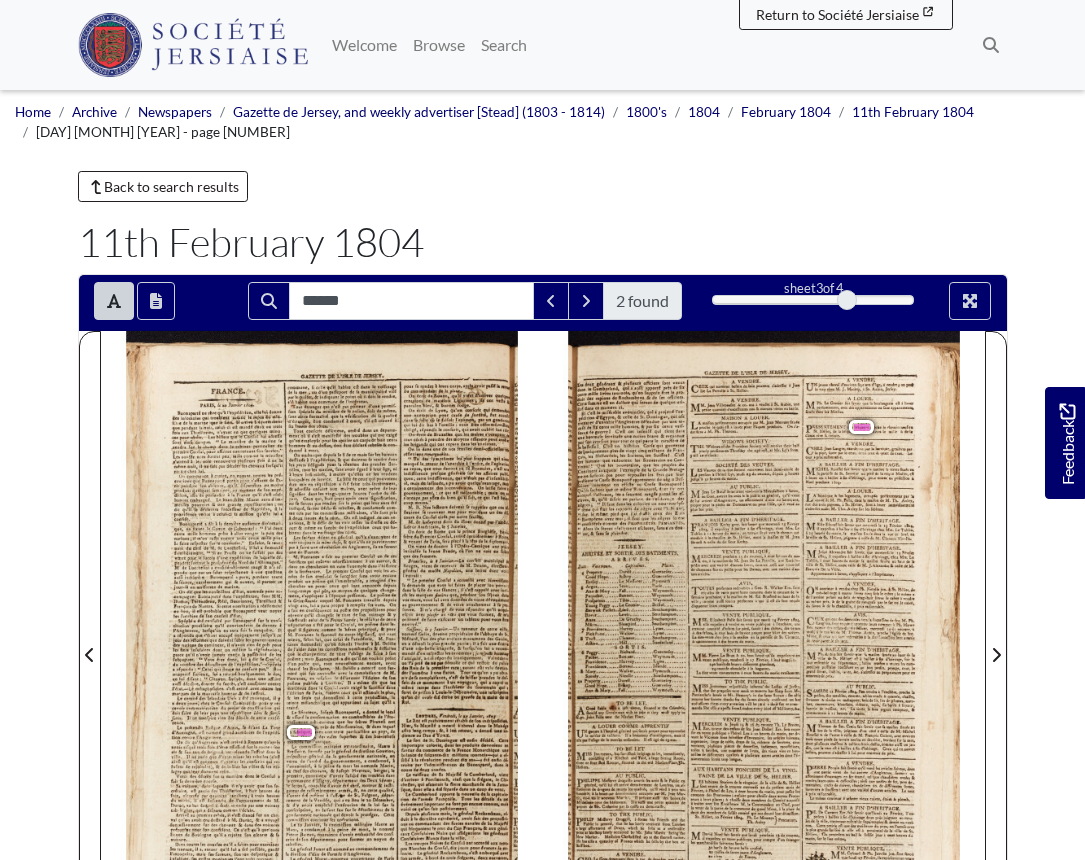 click on "Back to search results" at bounding box center [543, 186] 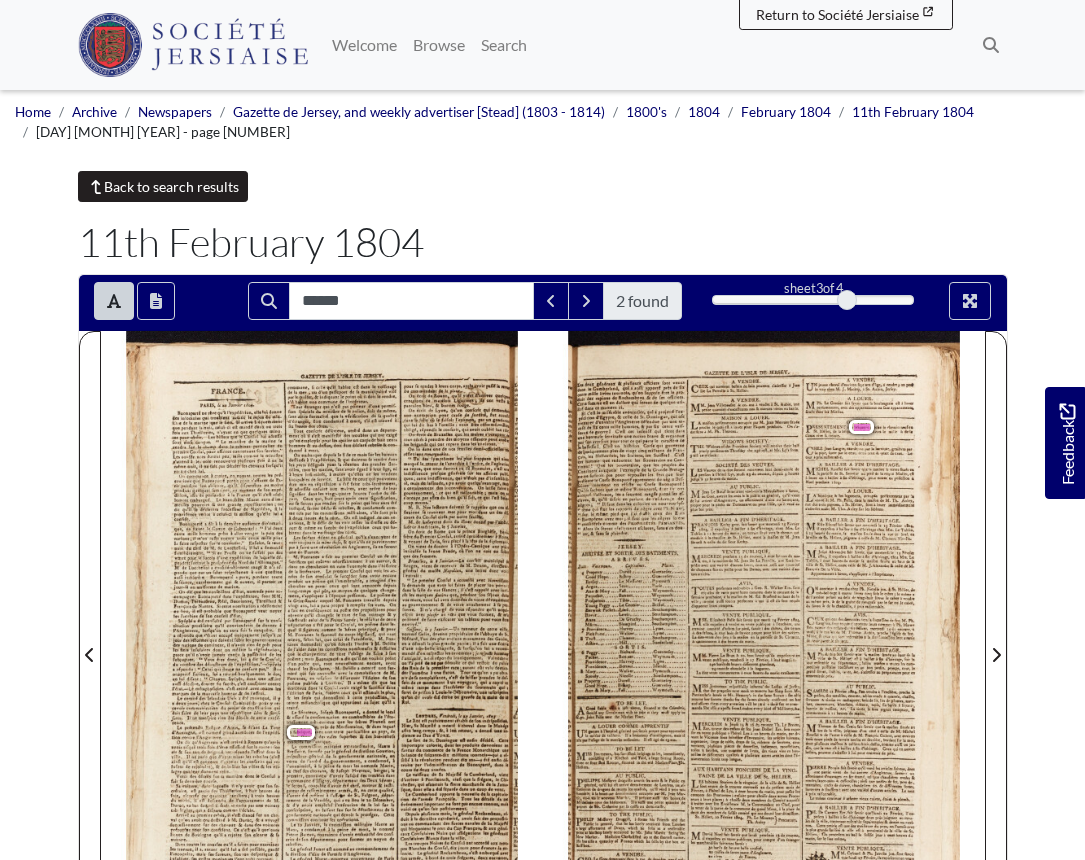 click on "Back to search results" at bounding box center (163, 186) 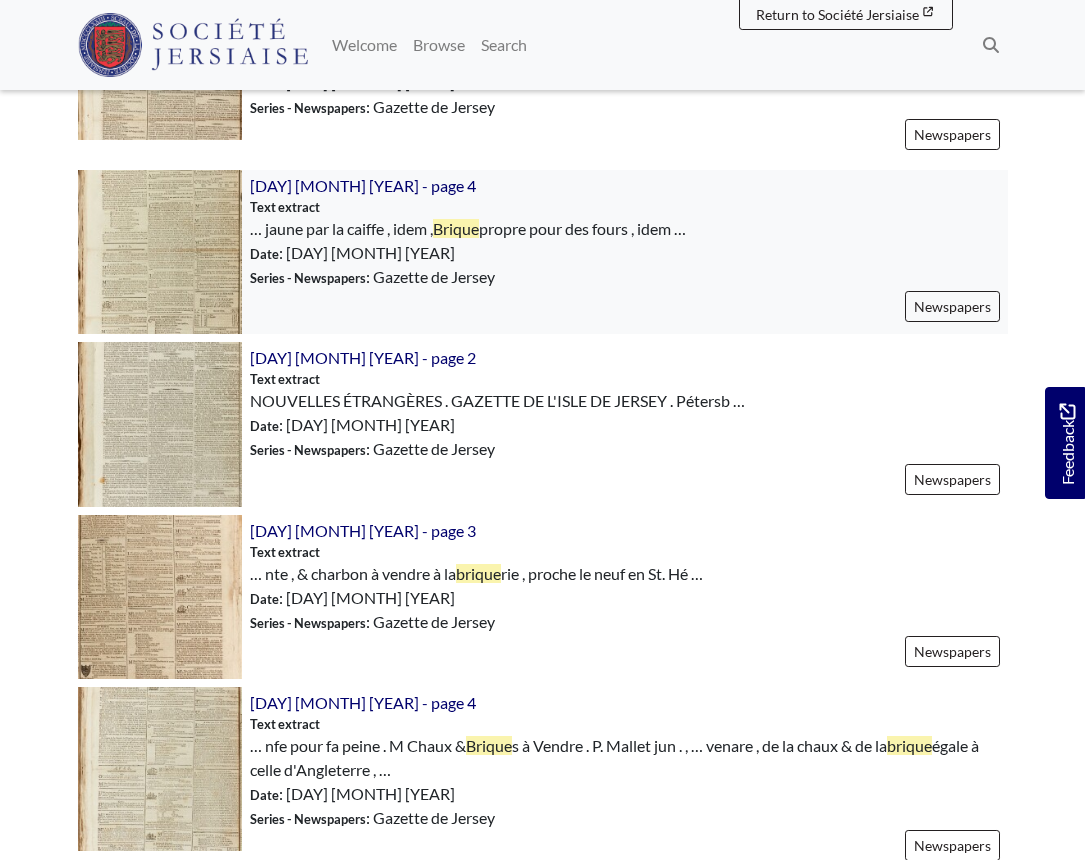 scroll, scrollTop: 2192, scrollLeft: 0, axis: vertical 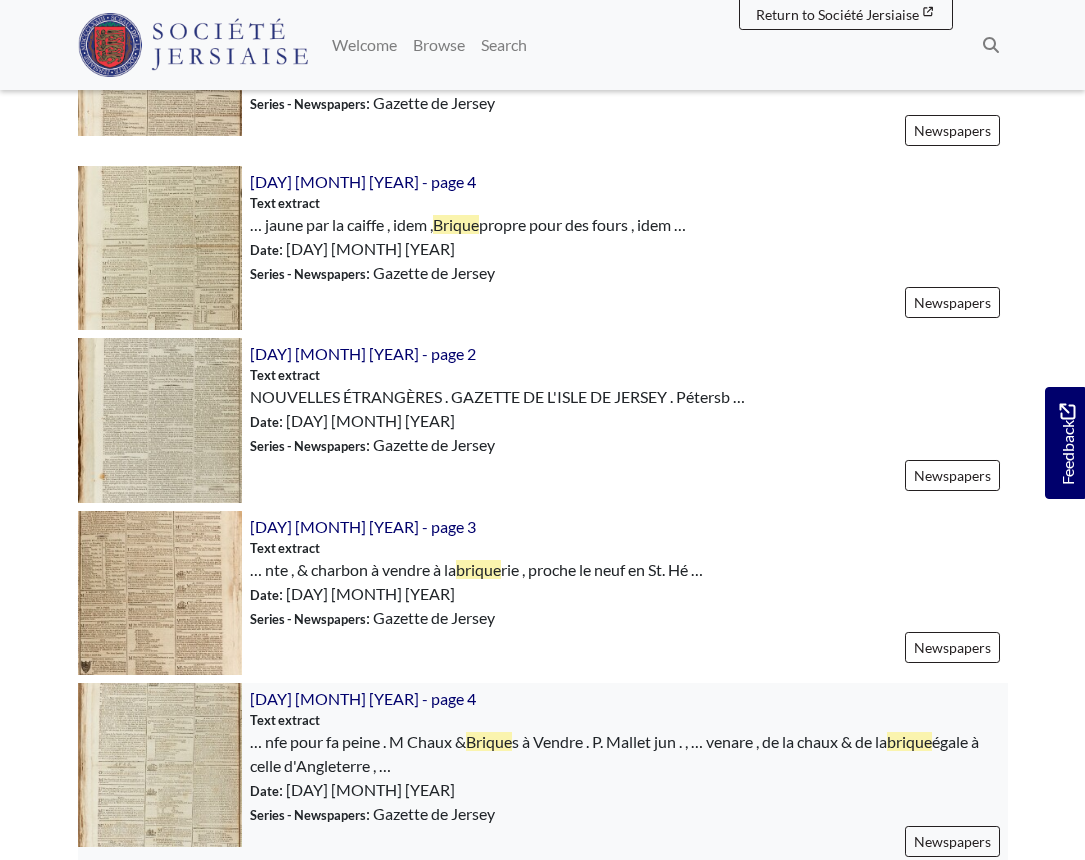 click at bounding box center (160, 765) 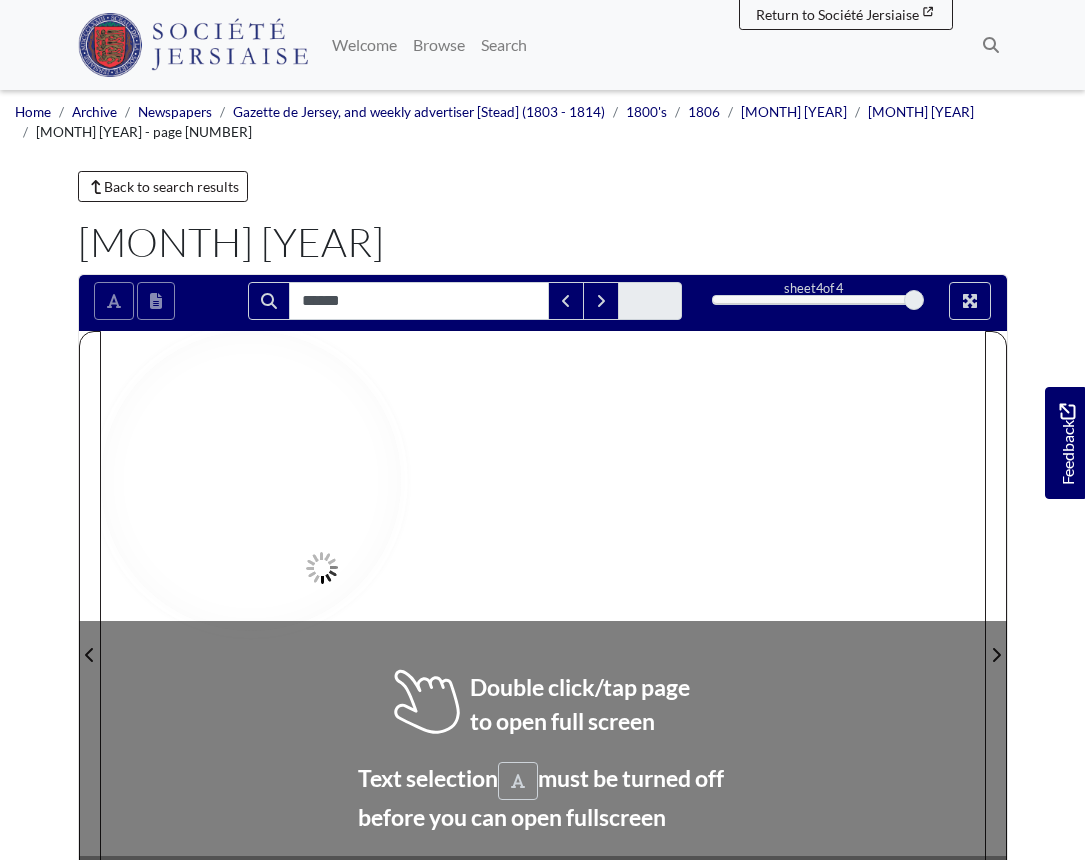 scroll, scrollTop: 0, scrollLeft: 0, axis: both 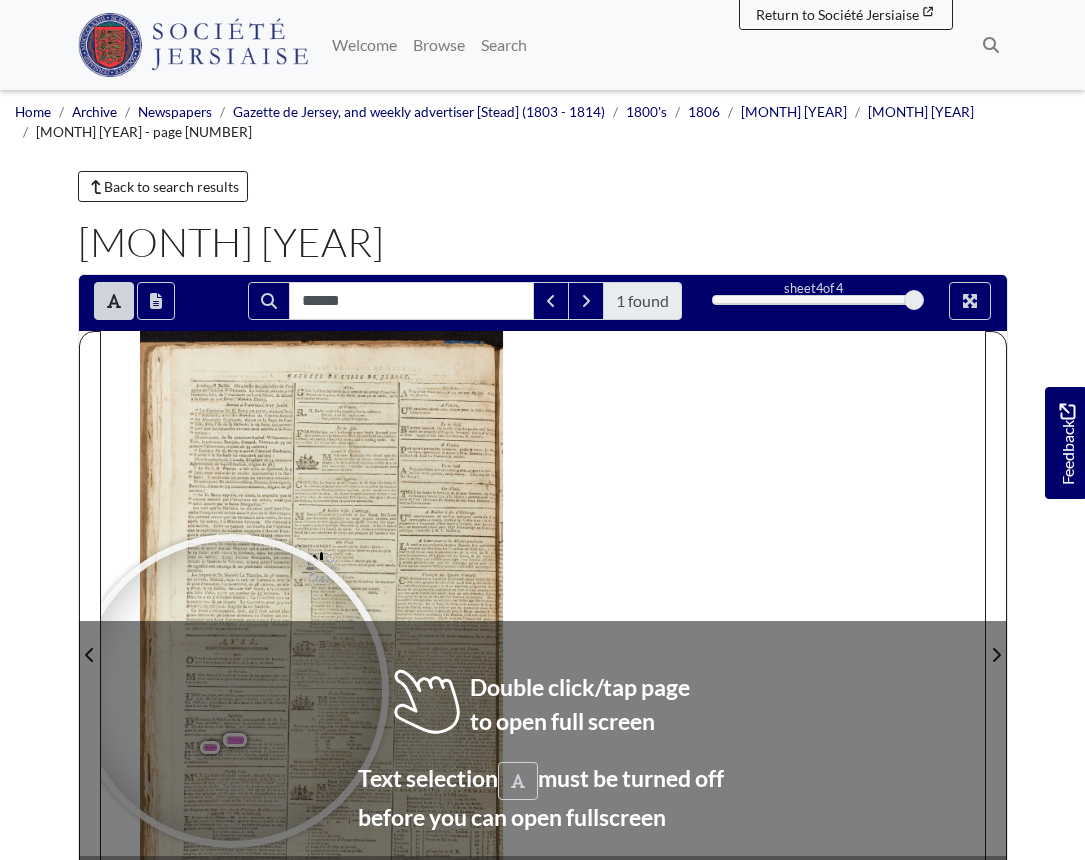 click on "[NUMBER] * [NUMBER] [NUMBER] [NUMBER]
[ORGANIZATION] [LOCATION] , [MONTH] . On a enfin des nouvelles de l'es- cadre de l'Amiral [LAST] . Le bulletin suivant a été transmis , hier , de l'Amirauté au Lord Maire , & affiché à la Porte de son Hôtel ( Mansion House ) . R Bureau de l'Amirauté , le [NUMBER] [MONTH] . Le Capitaine Sir E. [LAST] est arrivé , aujourd'hui , * à l'Amirauté , avec des dépêches du Contre - Amiral " Sir Alexandre [LAST] , datées de la Baye de Car- < lisle , dans l'île de la Barbade , le [NUMBER] [MONTH] , qui annon- " cent que les vaisseaux suivans sont arrivés à la Mar- 66 tinique : Avis . EO . Le Gros fait favoir qu'il vient de lui arriver d'excellent Porter en tiercor , s , & du Savon jaune par la caiffe , qu'il vend au plus bas prix . A Vendre . H. [LAST] , vend à fes magatins fur les sablons : Bifcuit , à" at bounding box center (322, 643) 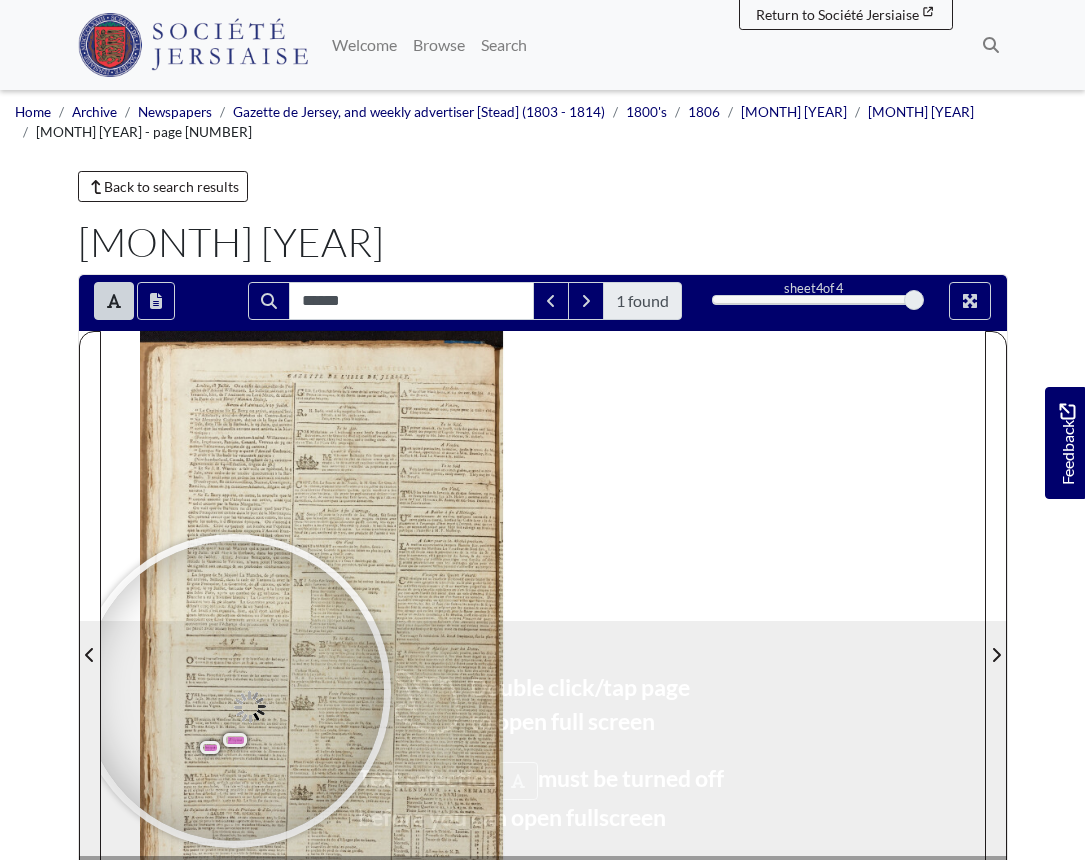 click at bounding box center (234, 691) 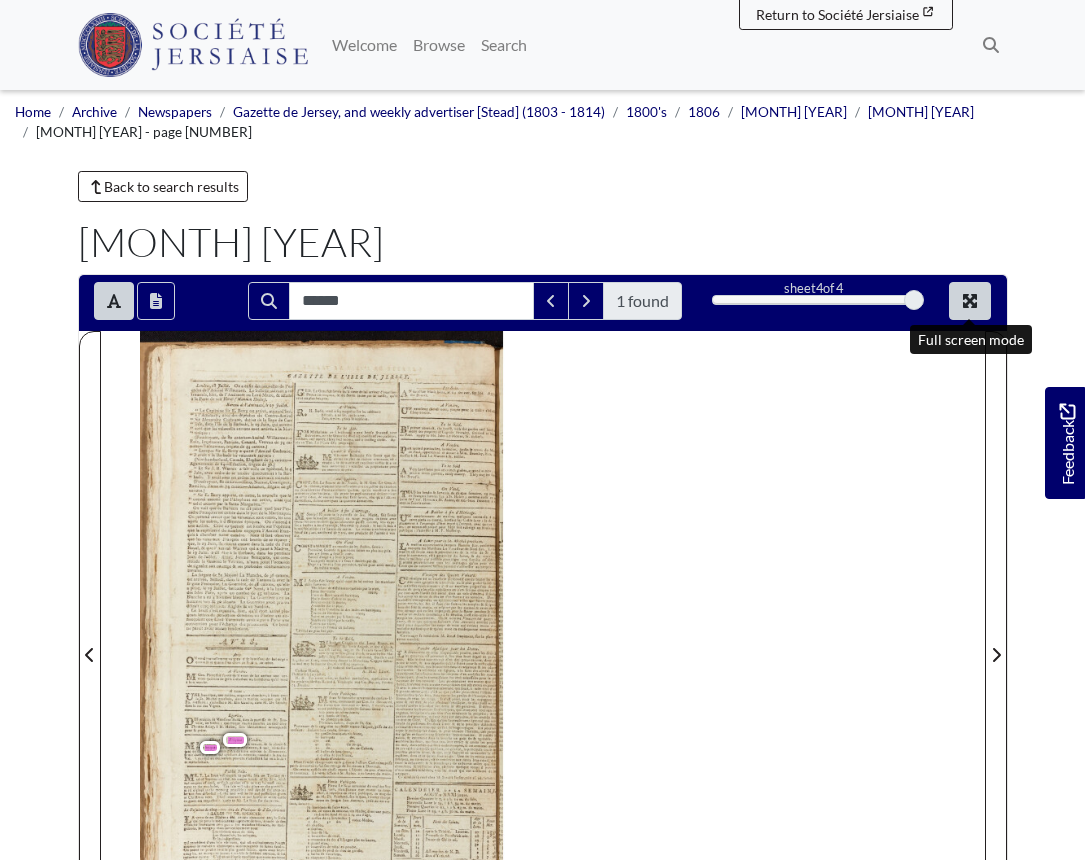 click at bounding box center [970, 301] 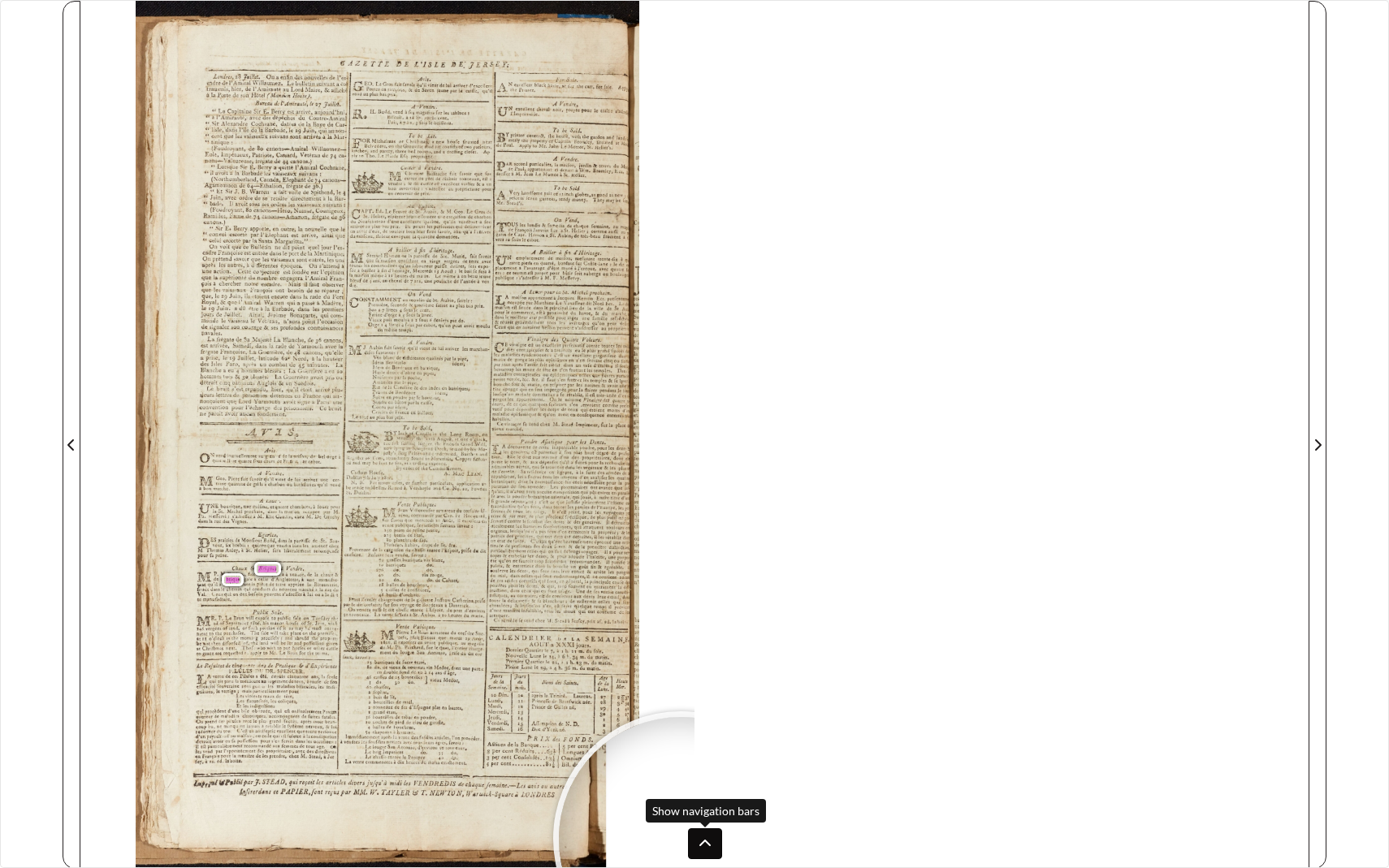 click at bounding box center (705, 844) 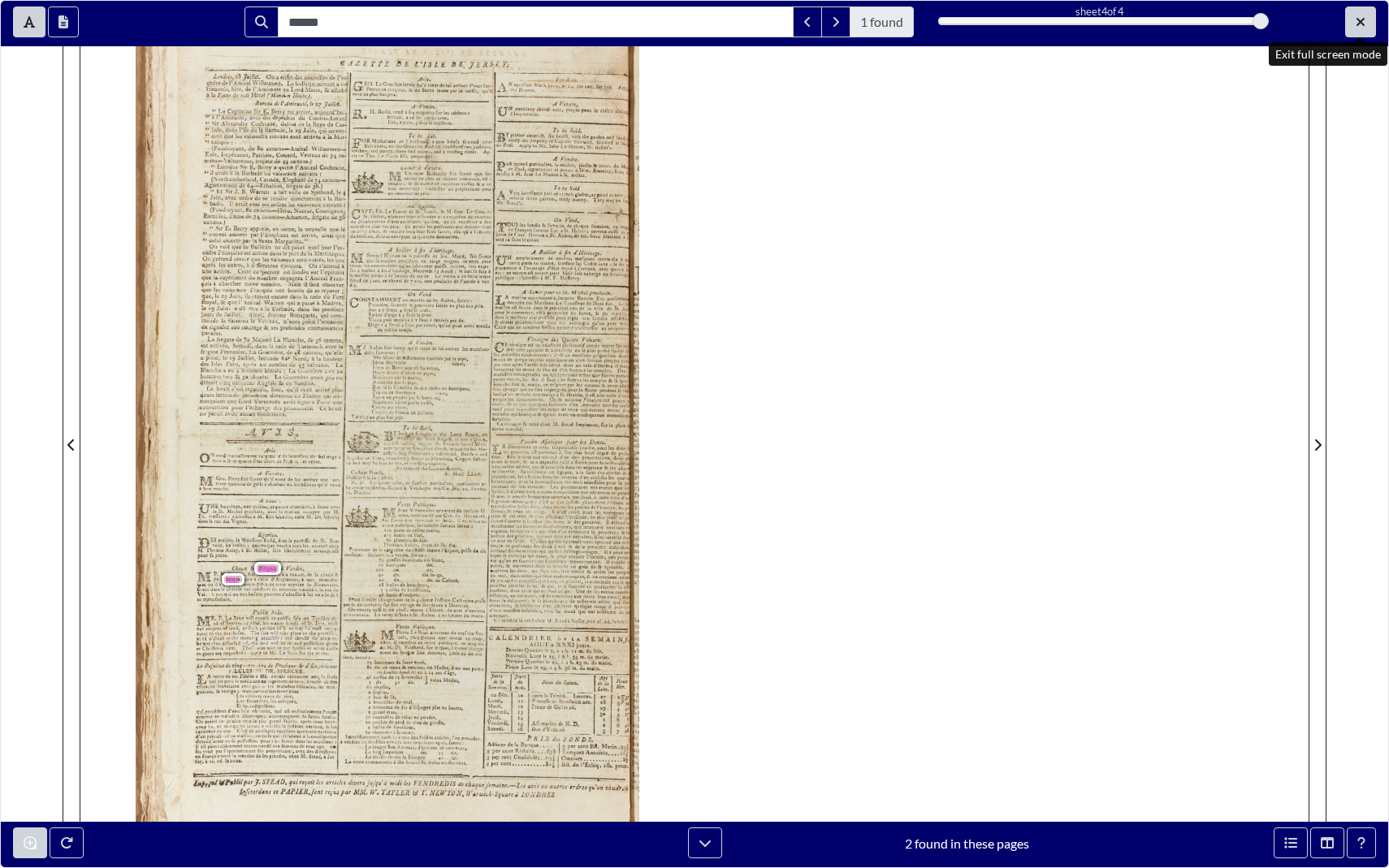 click at bounding box center (1361, 22) 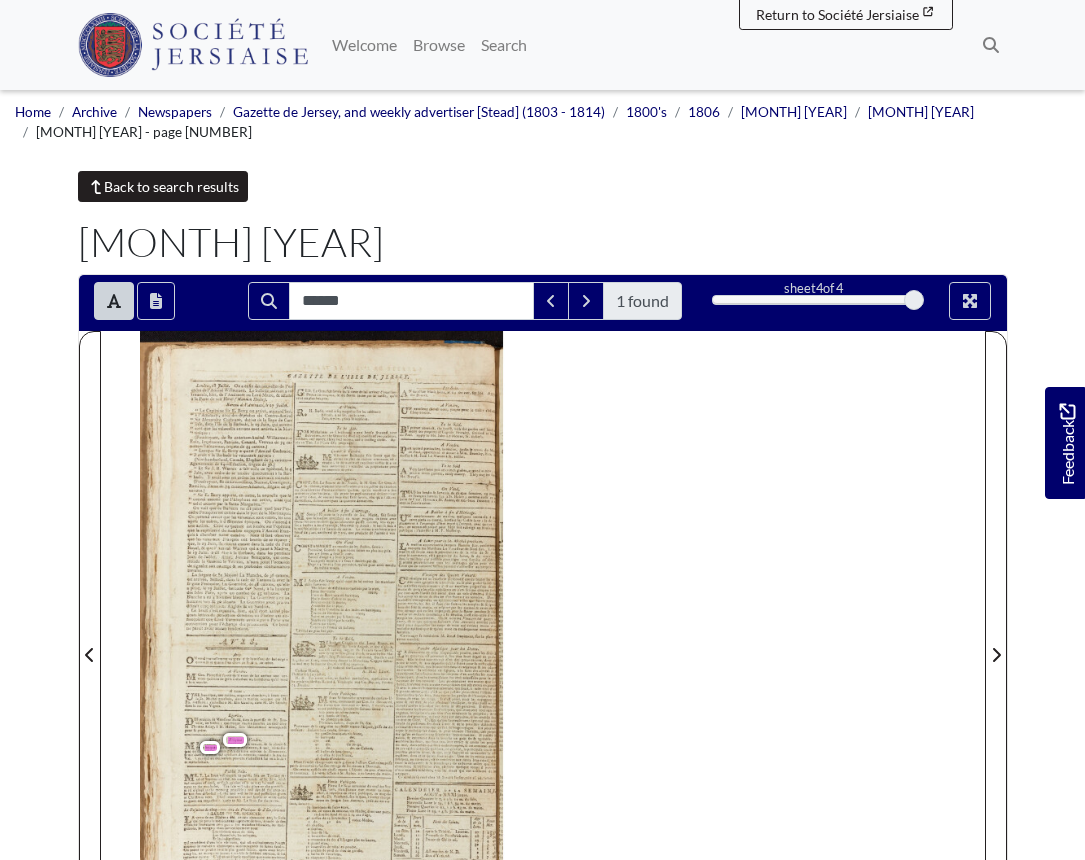 click on "Back to search results" at bounding box center (163, 186) 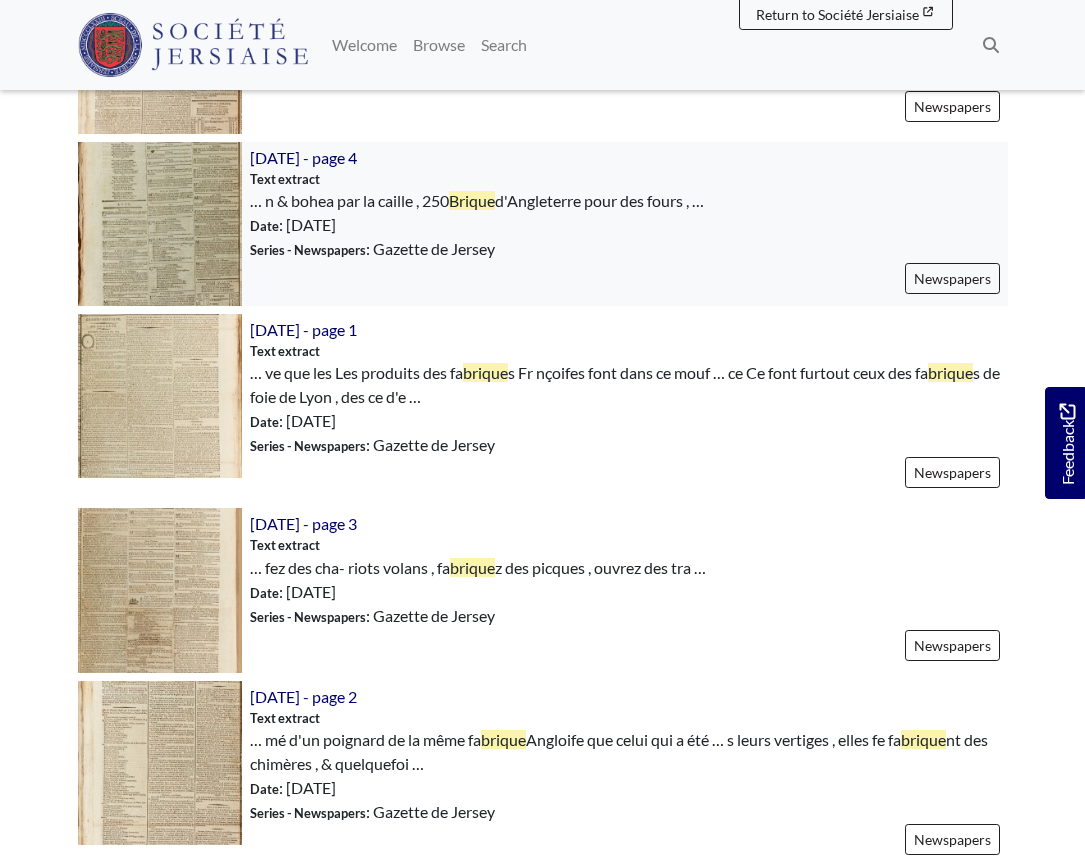 scroll, scrollTop: 1487, scrollLeft: 0, axis: vertical 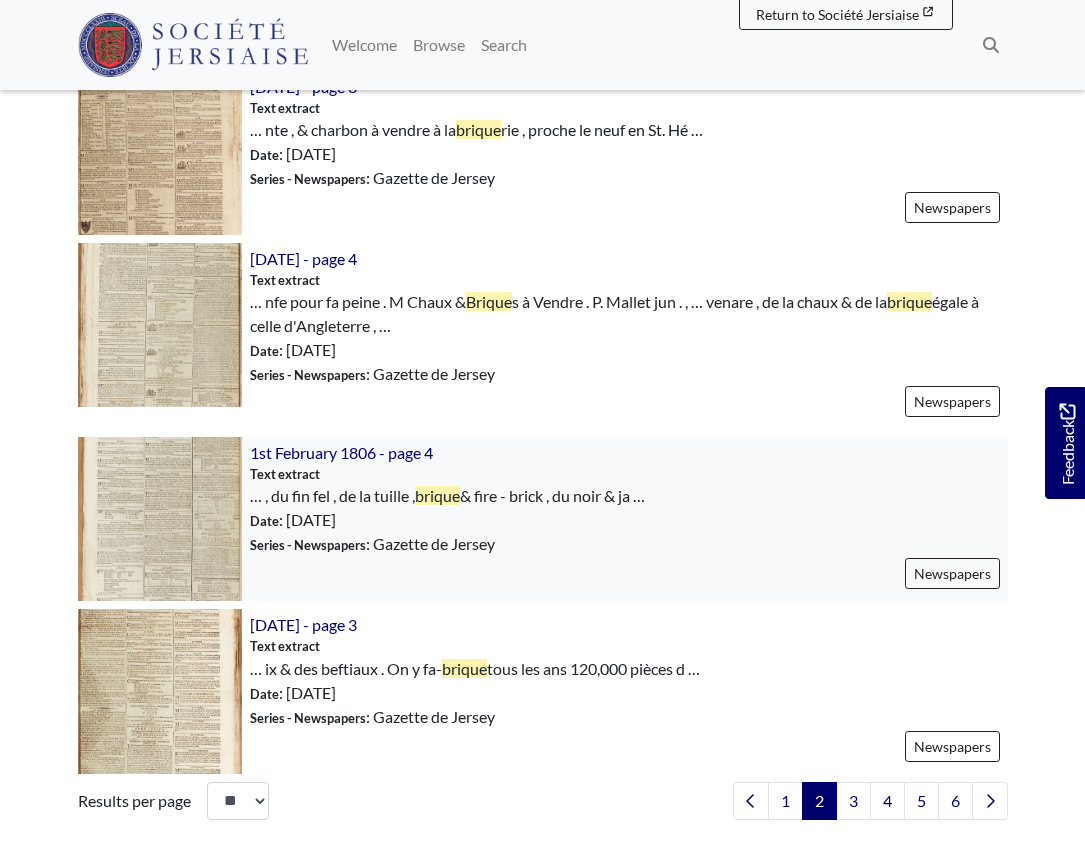 click at bounding box center [160, 519] 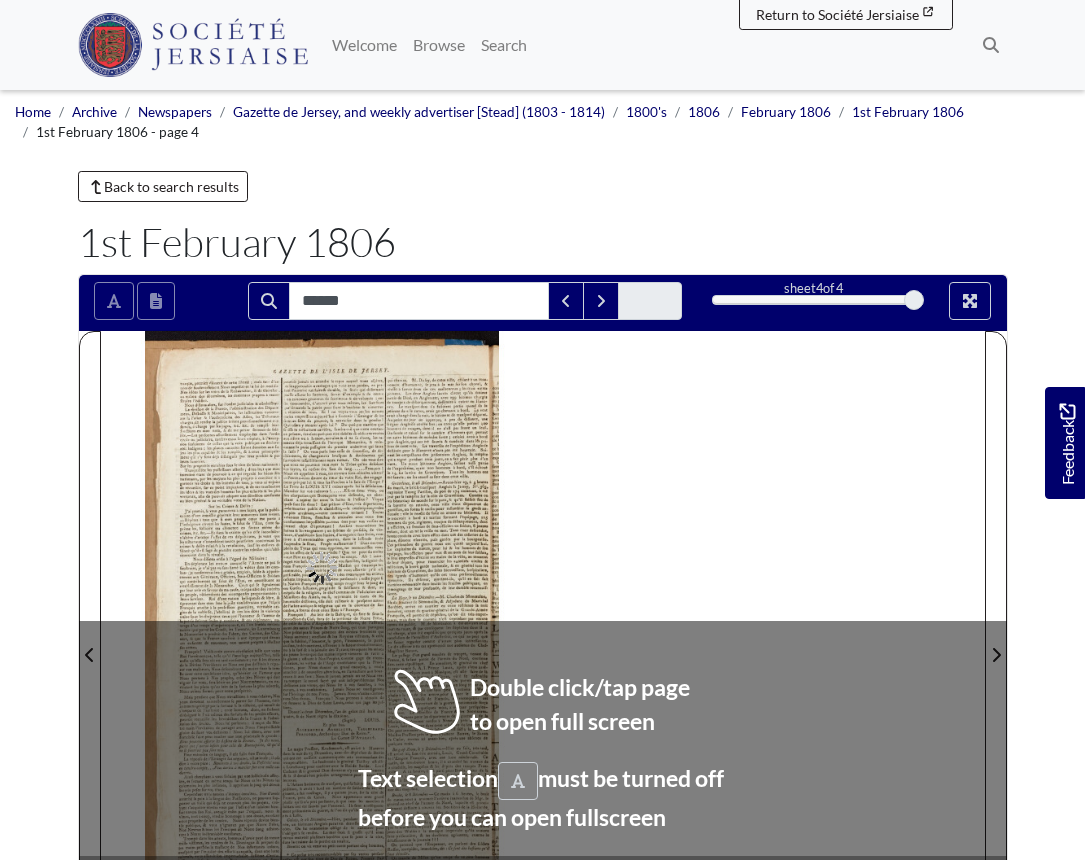 scroll, scrollTop: 0, scrollLeft: 0, axis: both 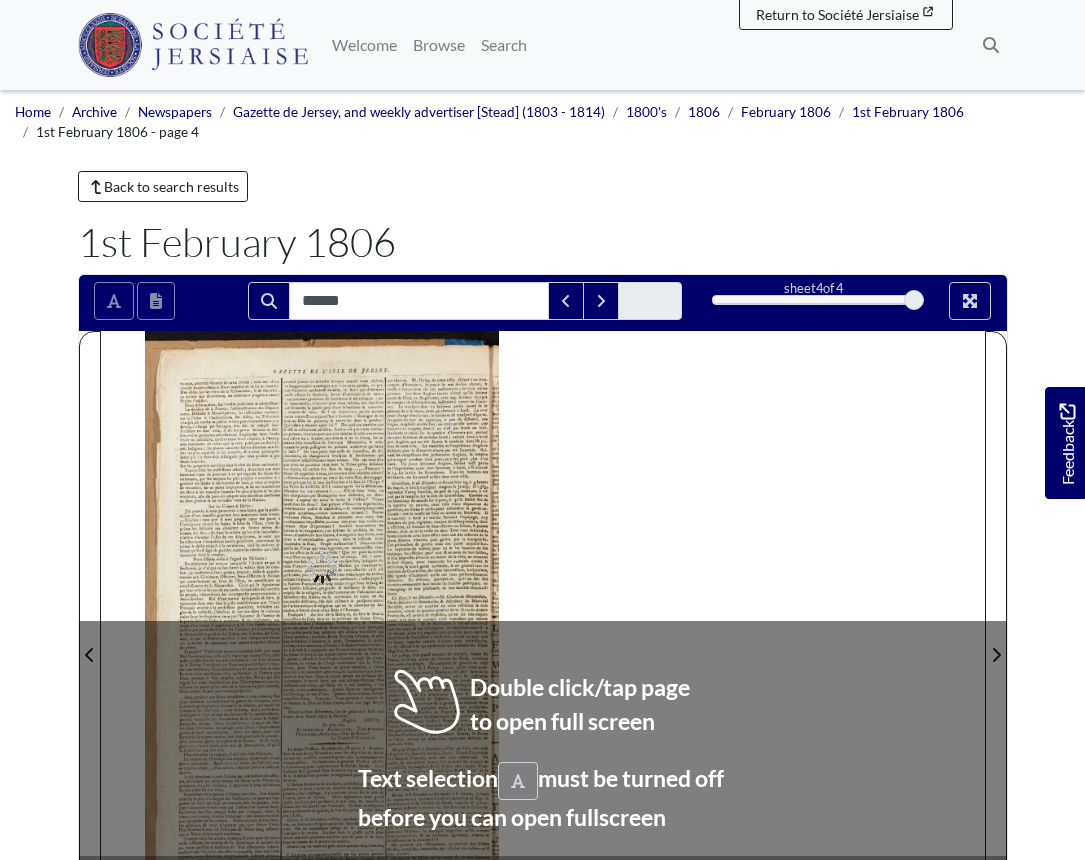 click at bounding box center [322, 643] 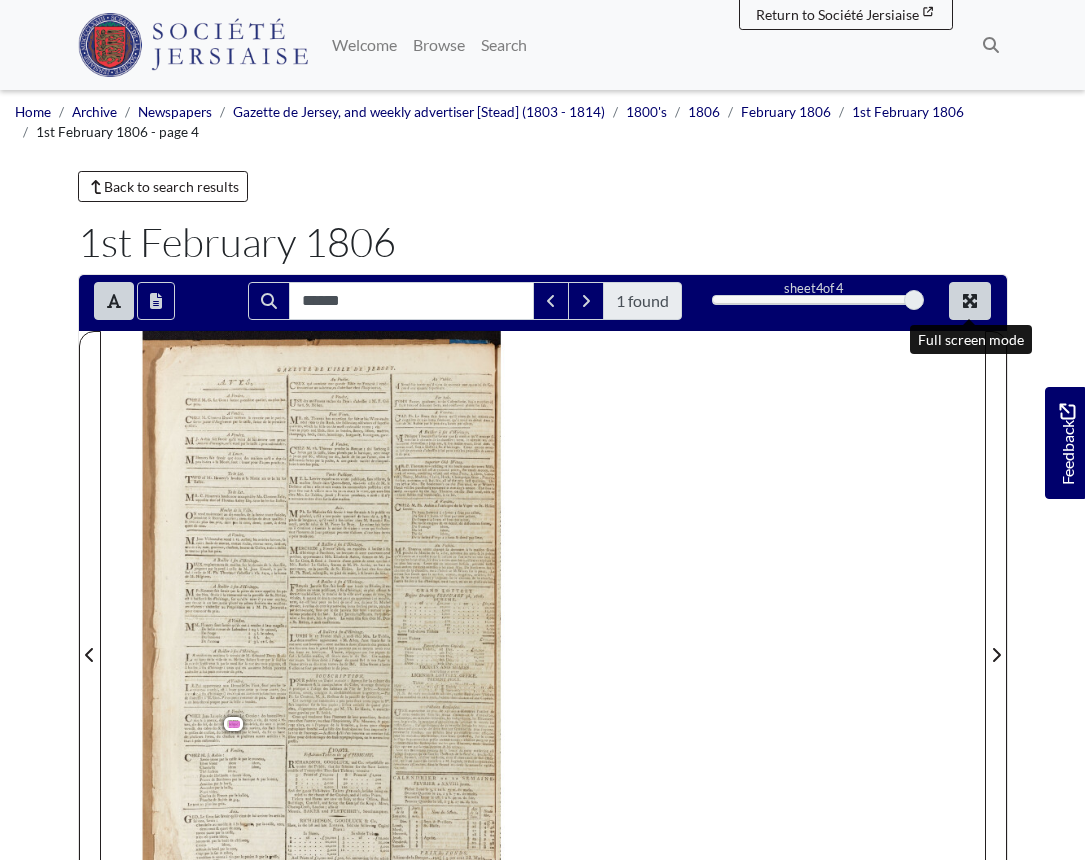 click at bounding box center [970, 301] 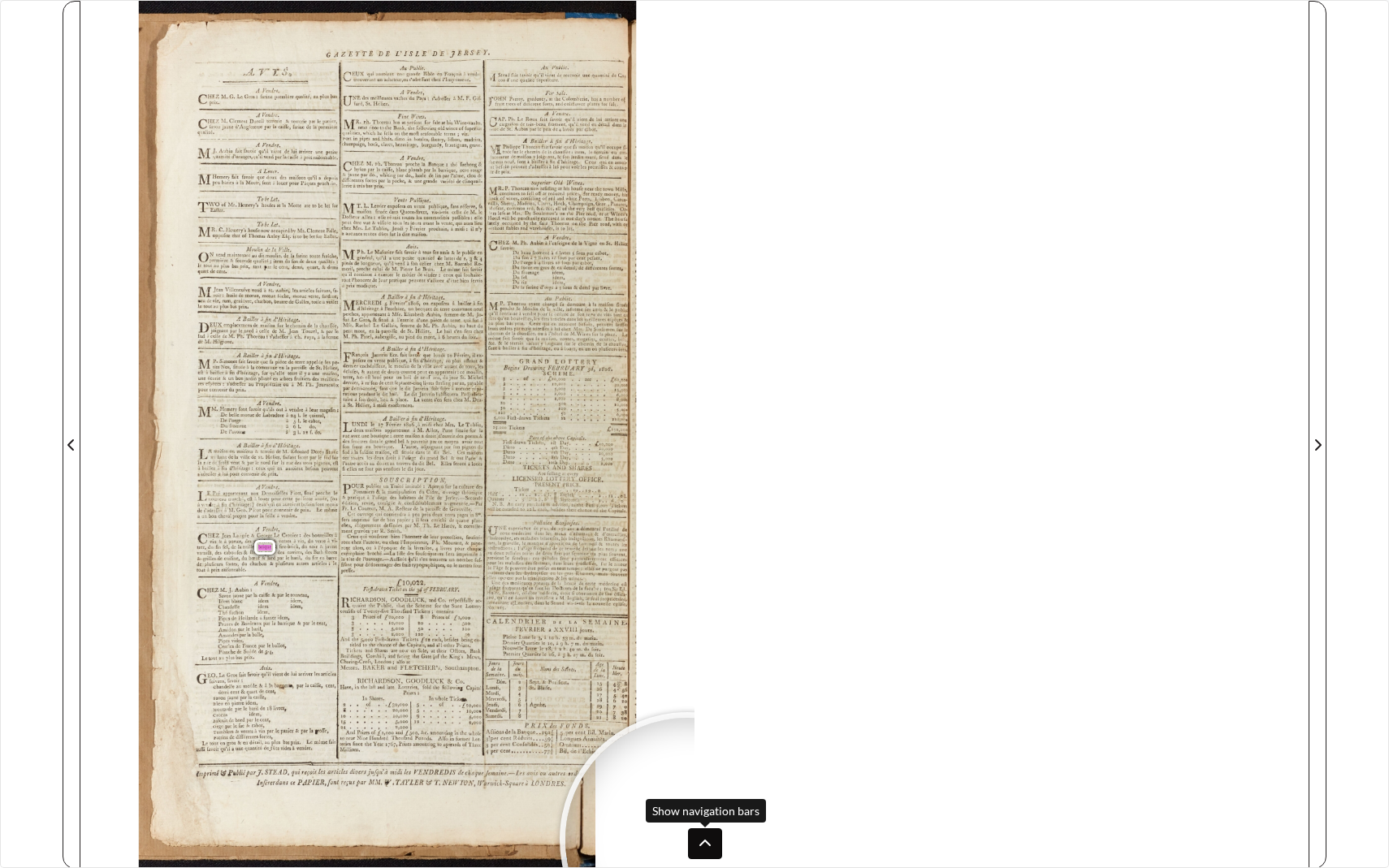 click at bounding box center [705, 844] 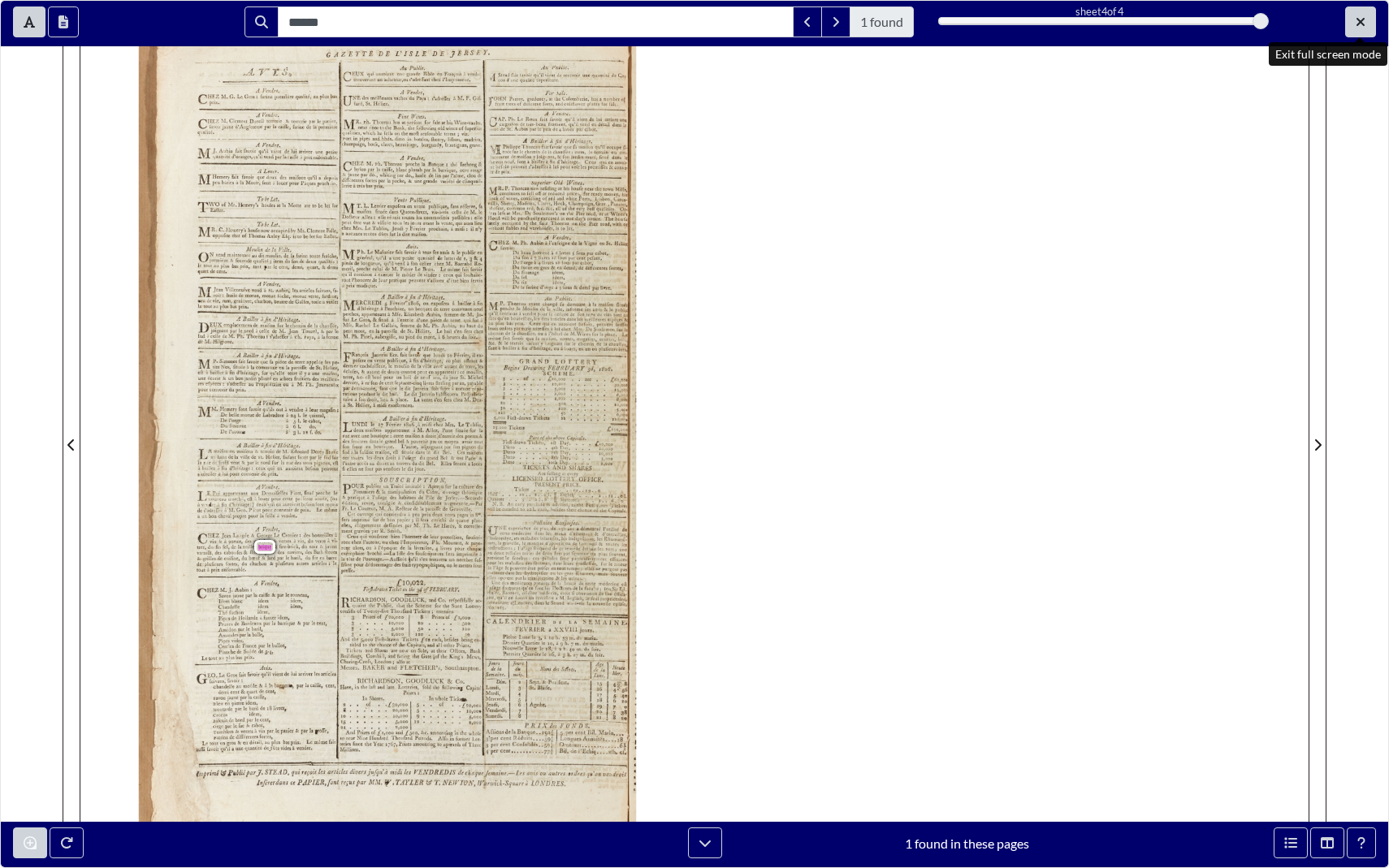click at bounding box center [1361, 22] 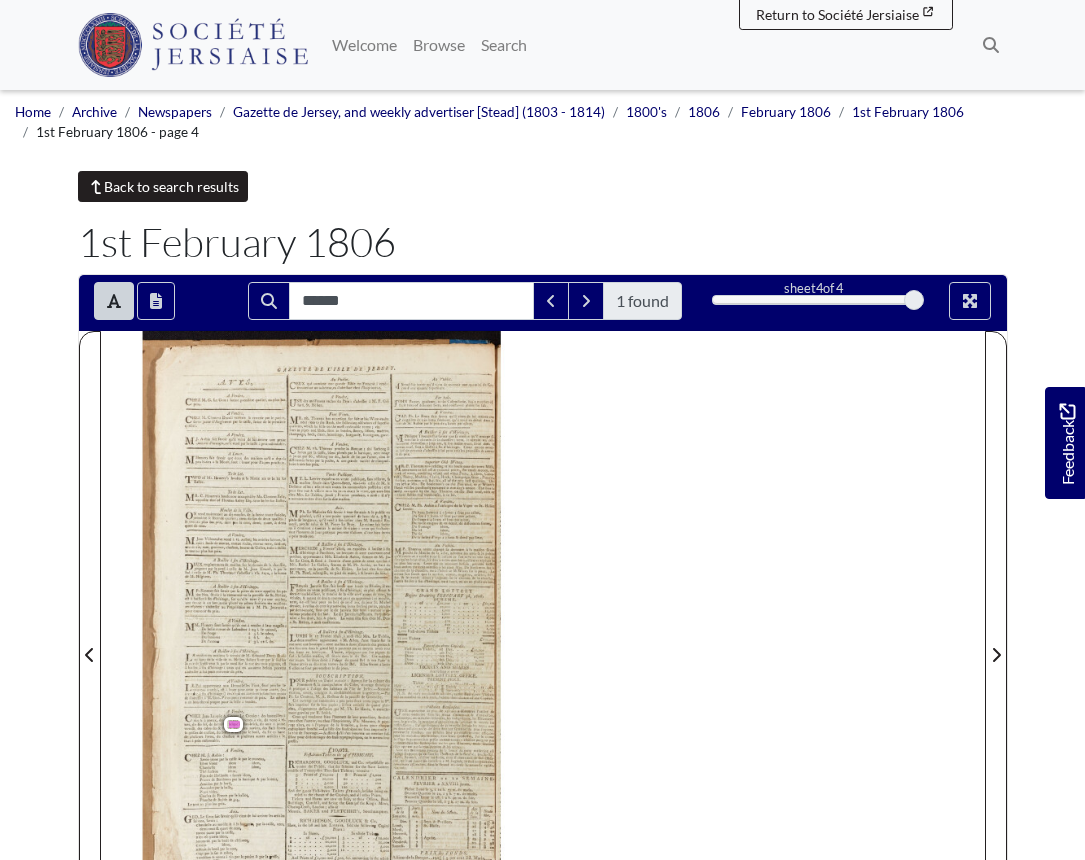 click on "Back to search results" at bounding box center [163, 186] 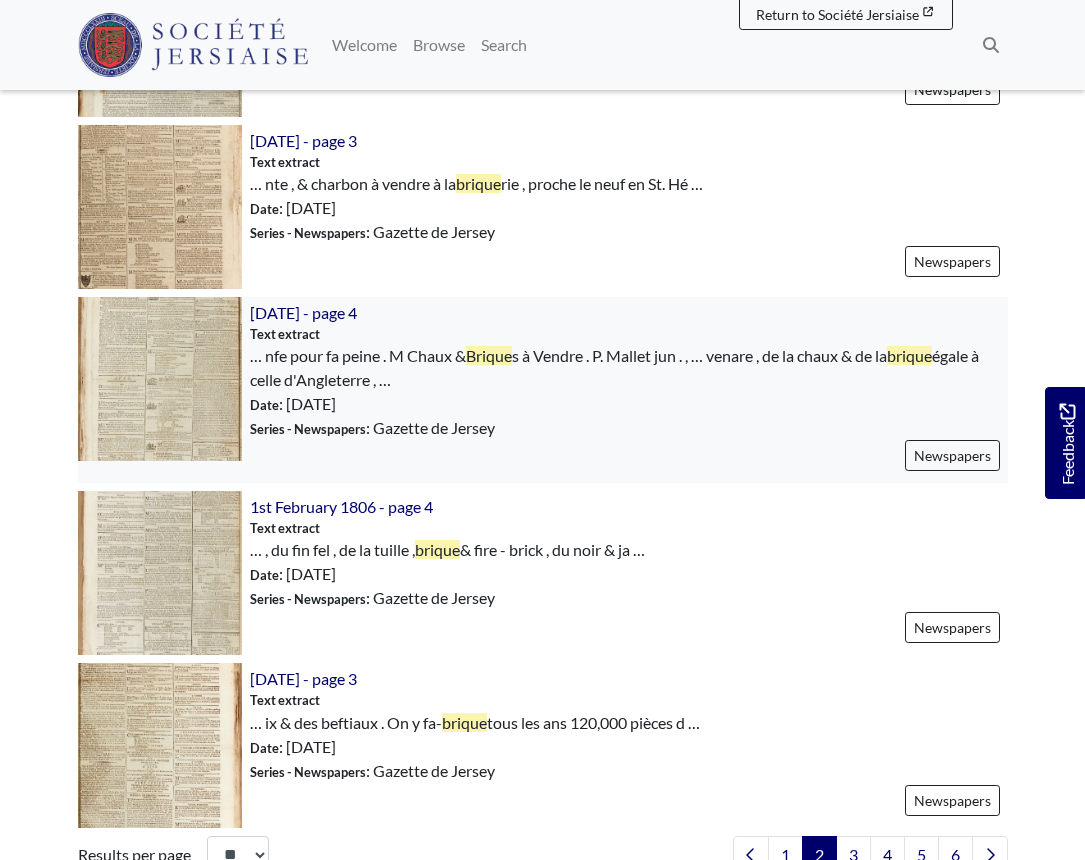 scroll, scrollTop: 2625, scrollLeft: 0, axis: vertical 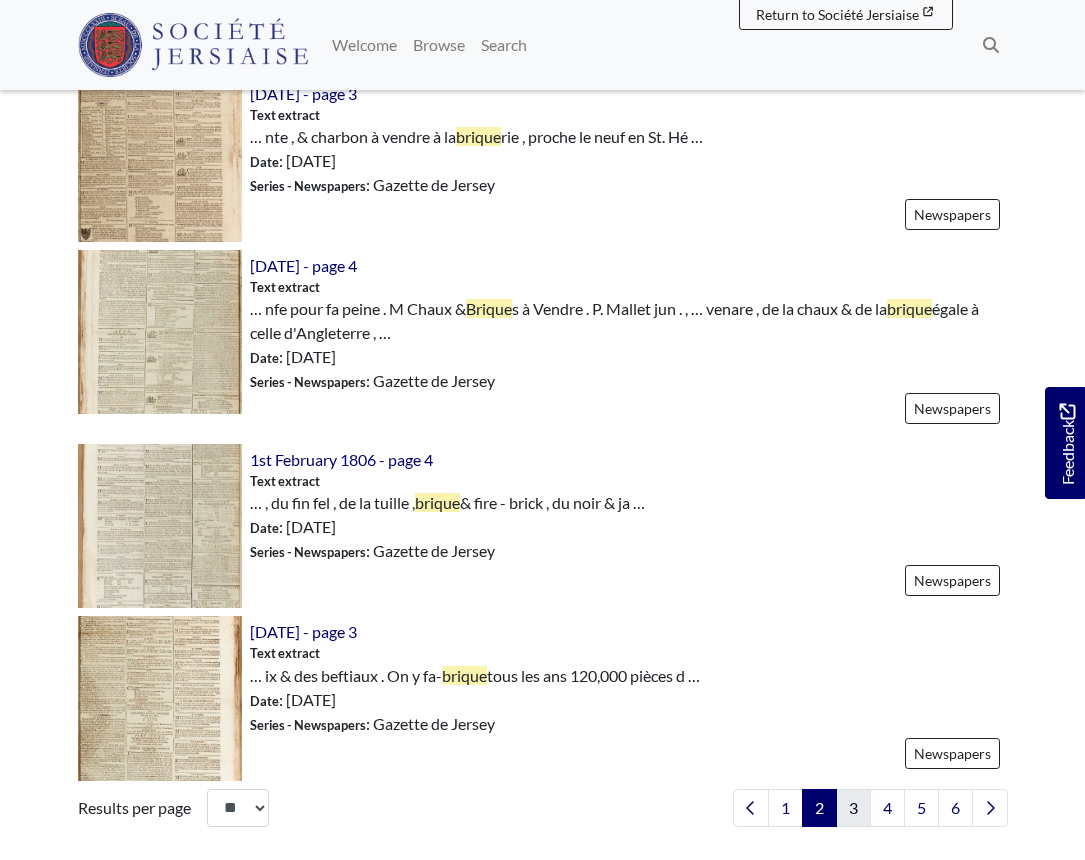 click on "3" at bounding box center (853, 808) 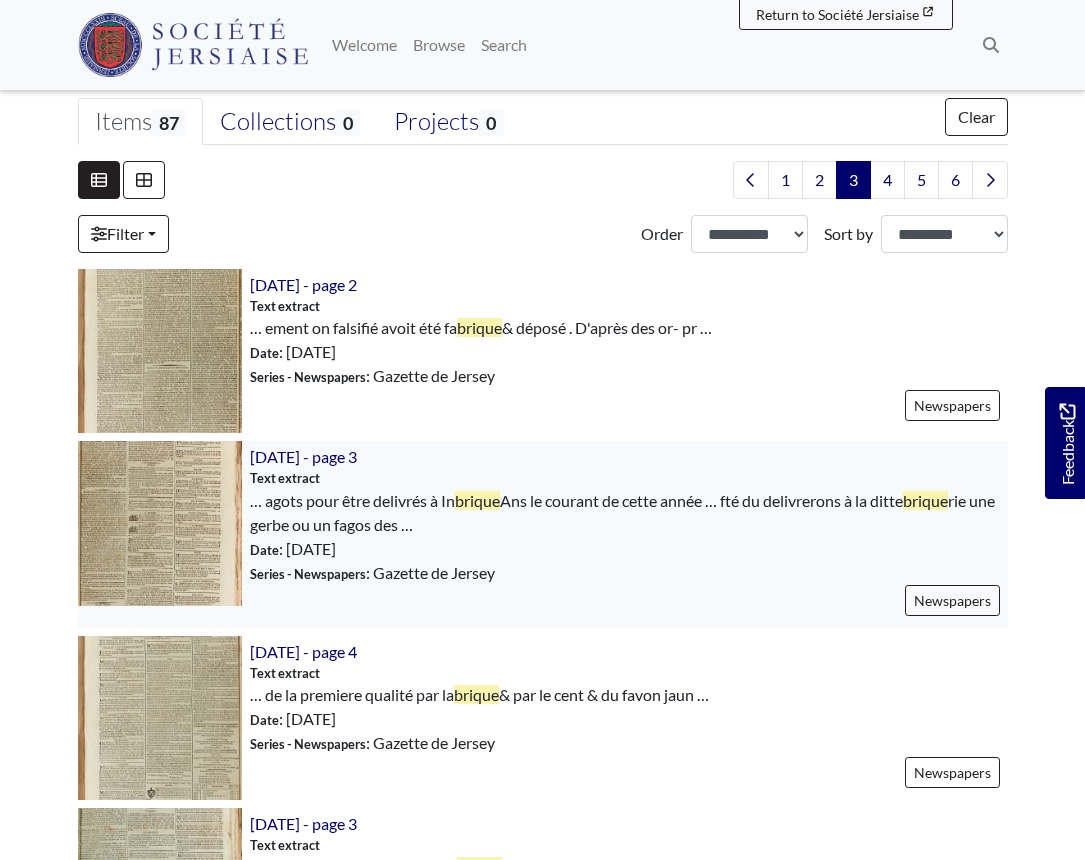 scroll, scrollTop: 498, scrollLeft: 0, axis: vertical 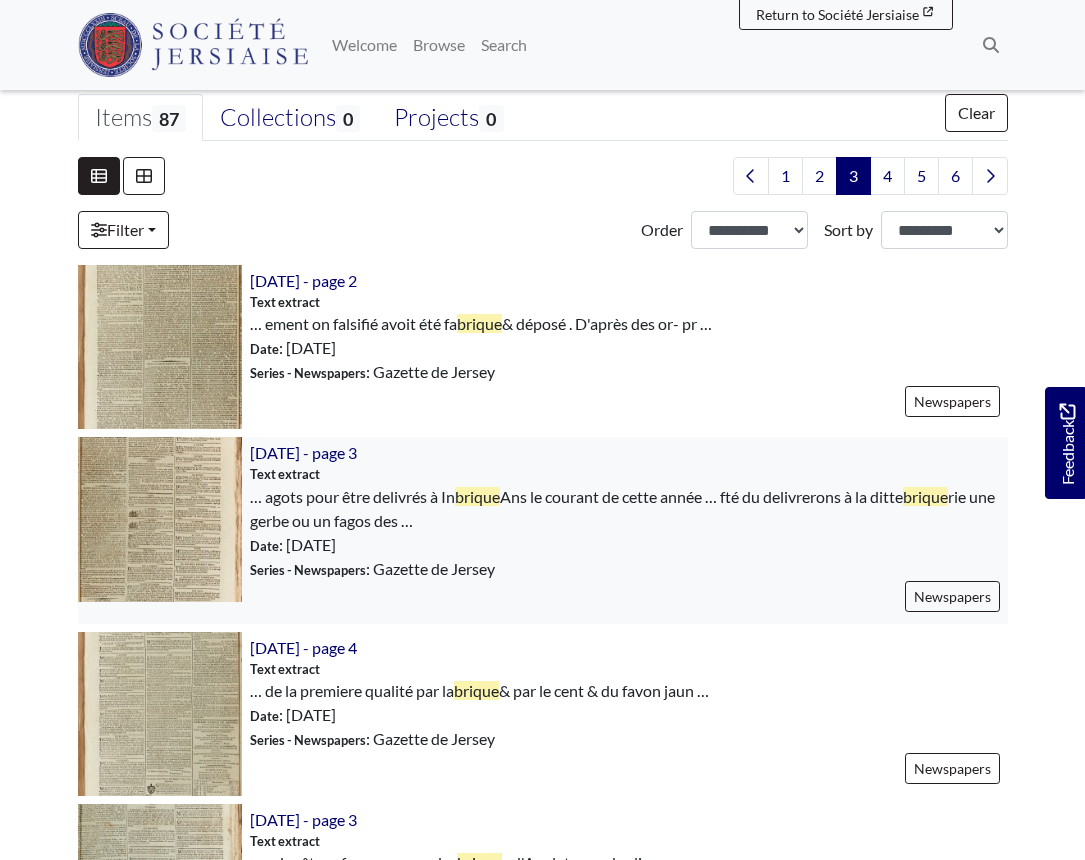 click at bounding box center (160, 519) 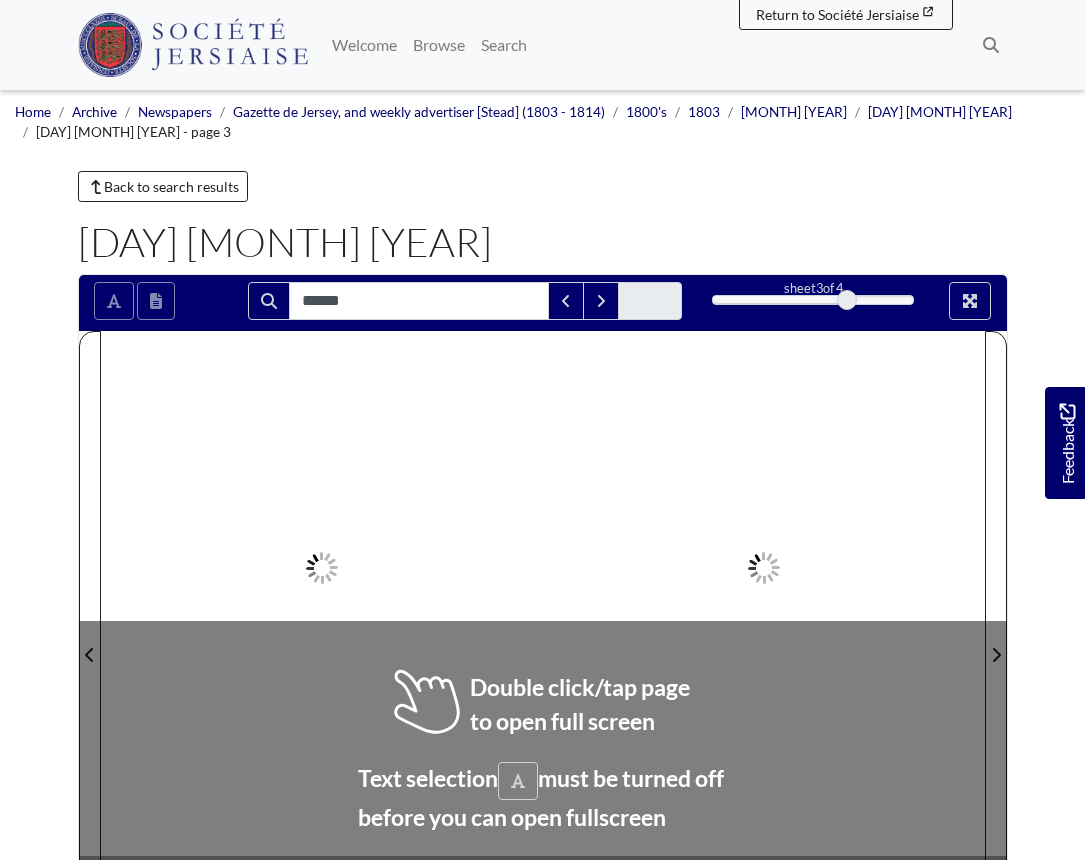 scroll, scrollTop: 0, scrollLeft: 0, axis: both 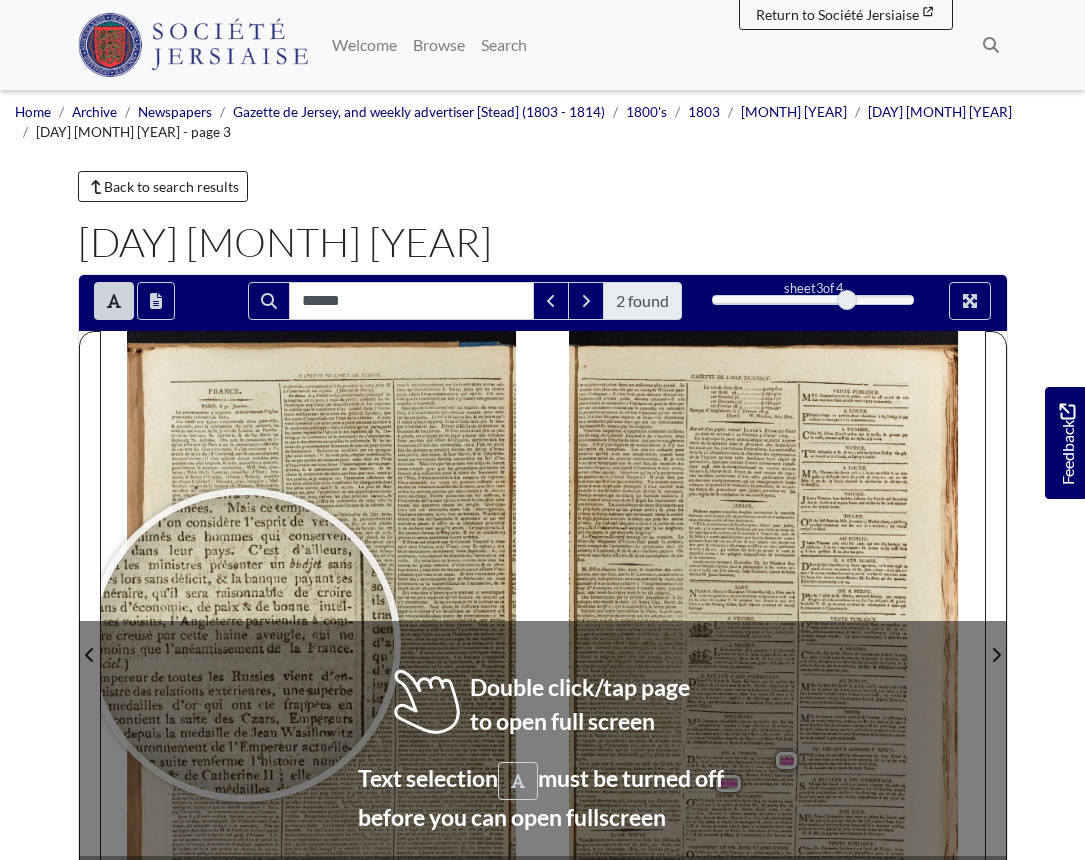 click at bounding box center (244, 645) 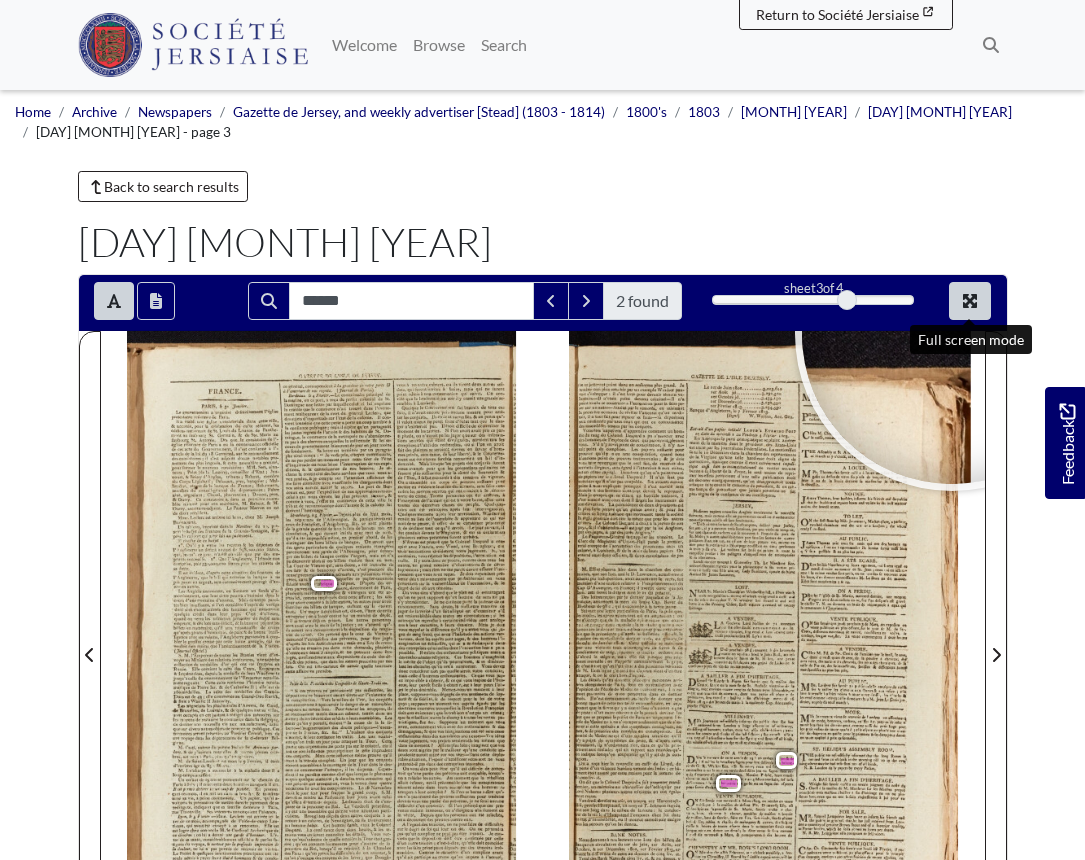 click at bounding box center [970, 301] 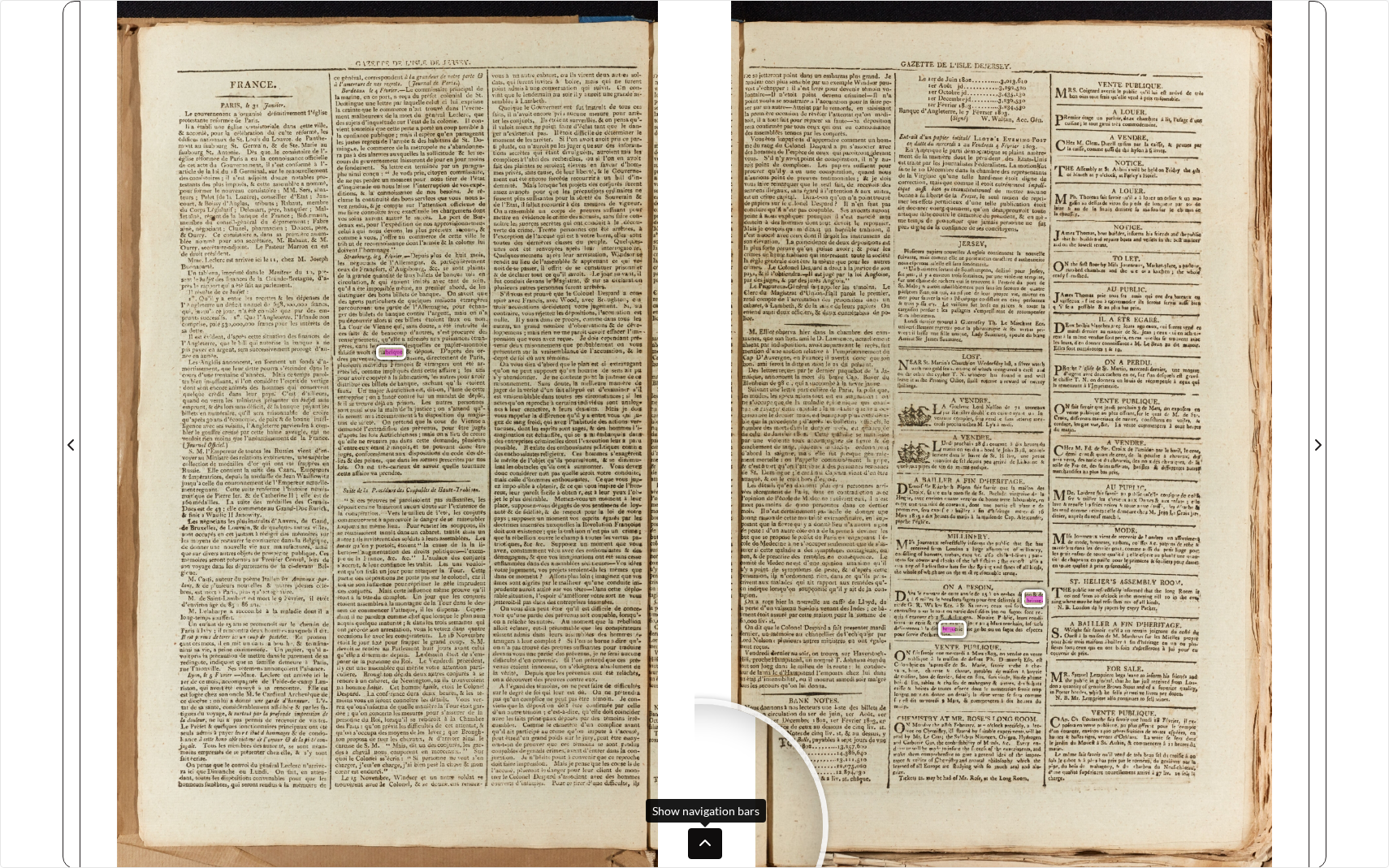 click at bounding box center (705, 844) 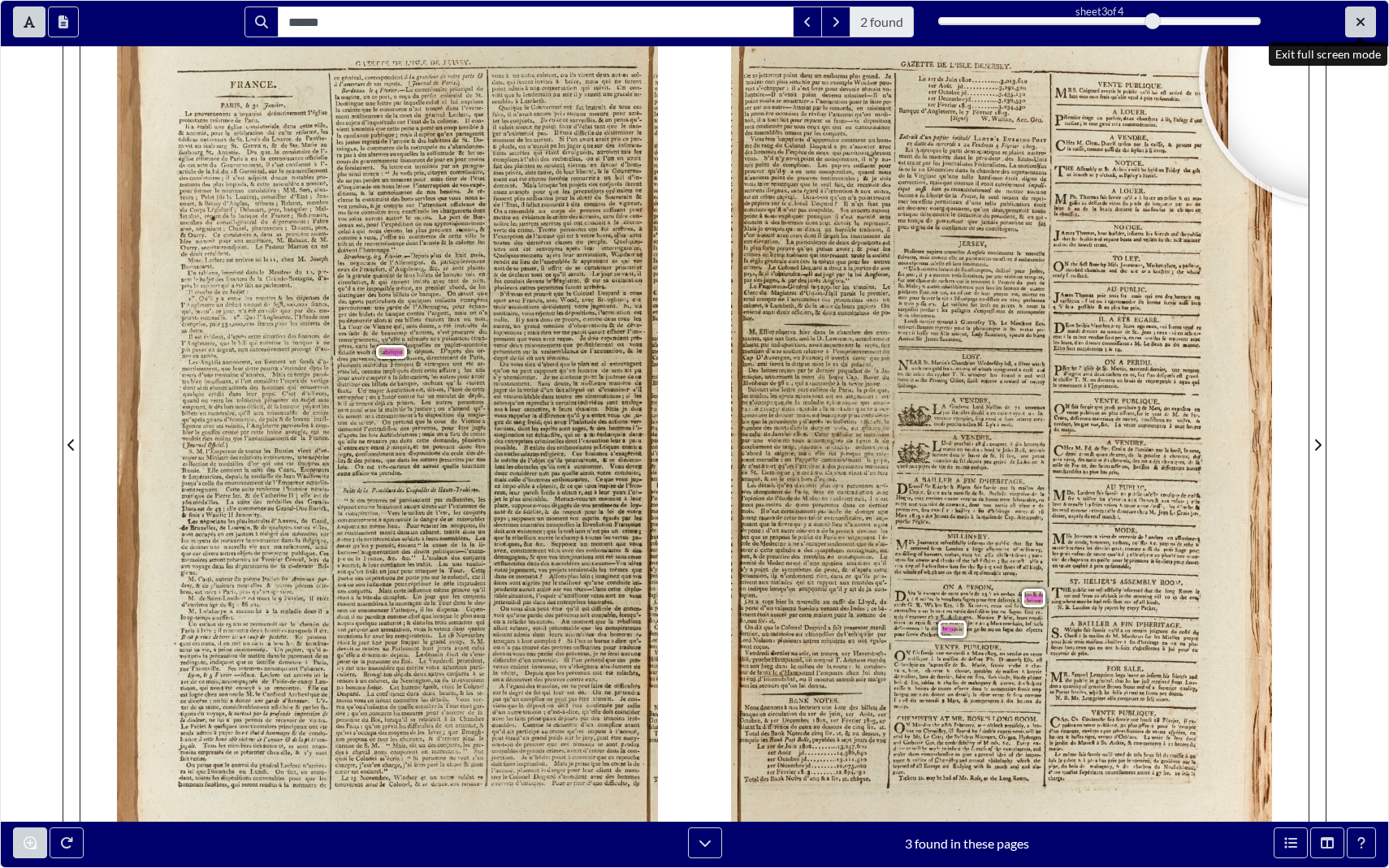 click at bounding box center [1361, 22] 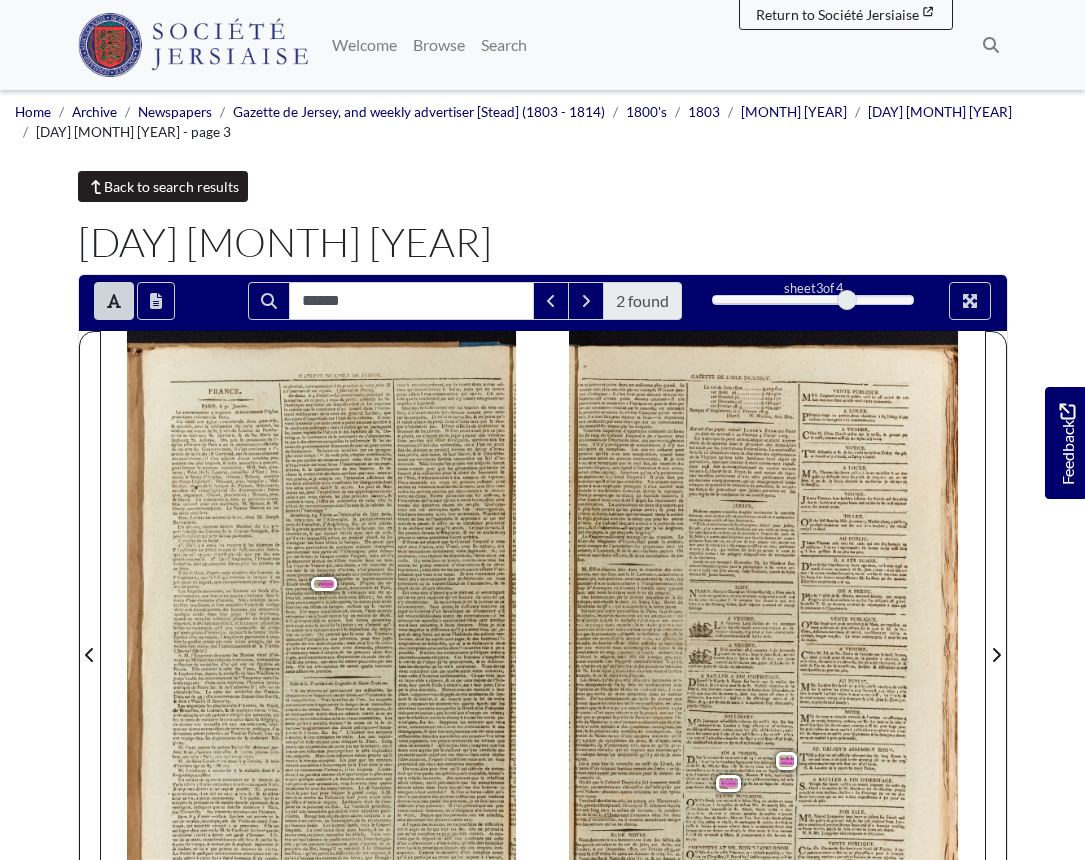 click on "Back to search results" at bounding box center [163, 186] 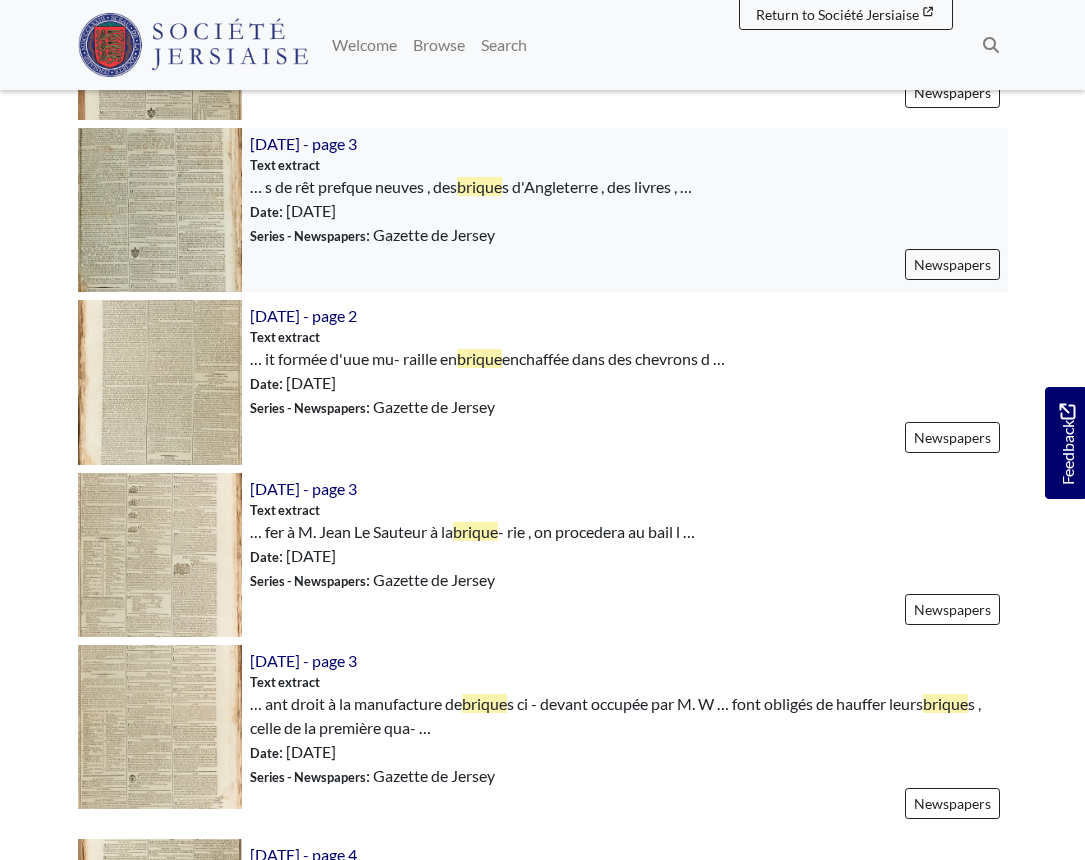 scroll, scrollTop: 1184, scrollLeft: 0, axis: vertical 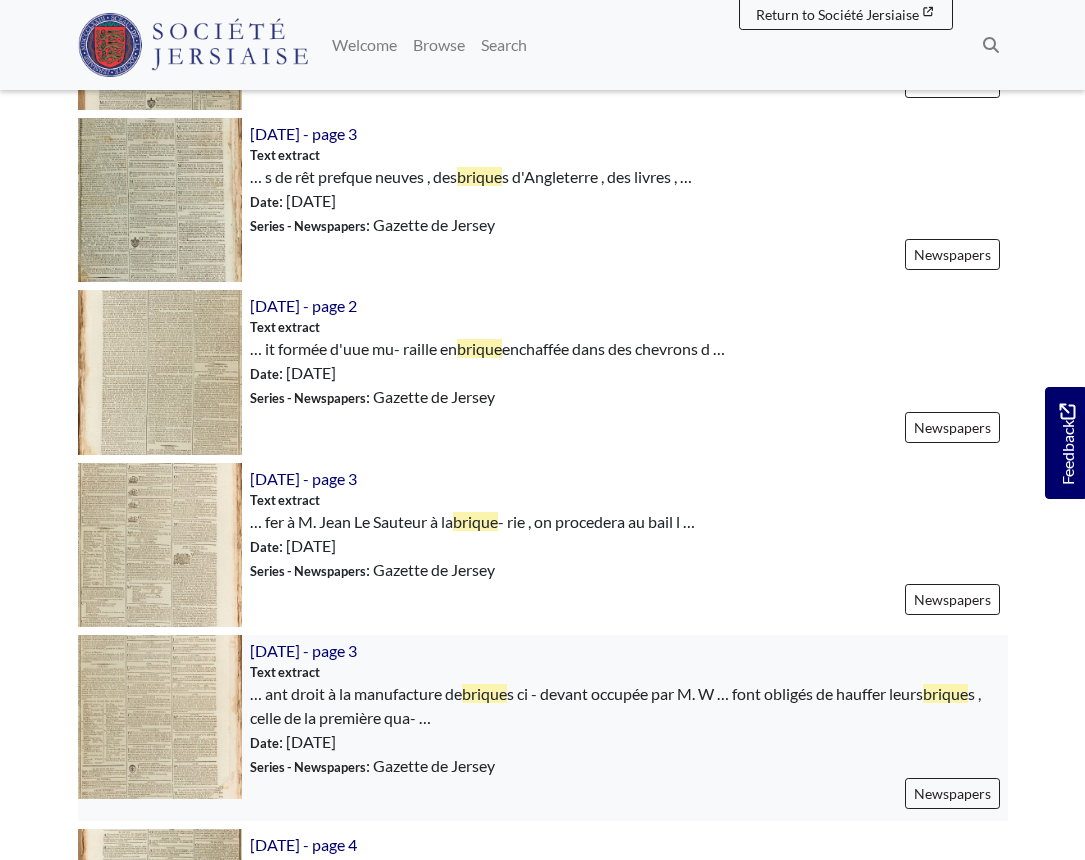 click at bounding box center [160, 717] 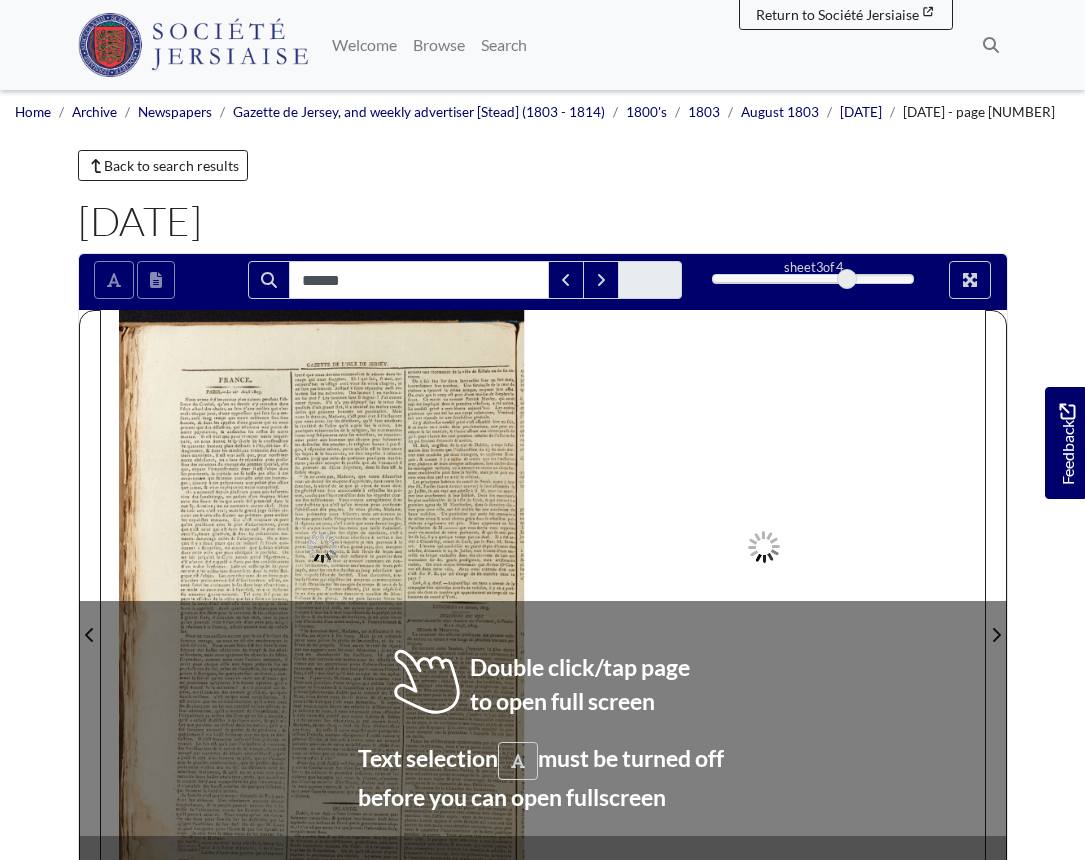 scroll, scrollTop: 0, scrollLeft: 0, axis: both 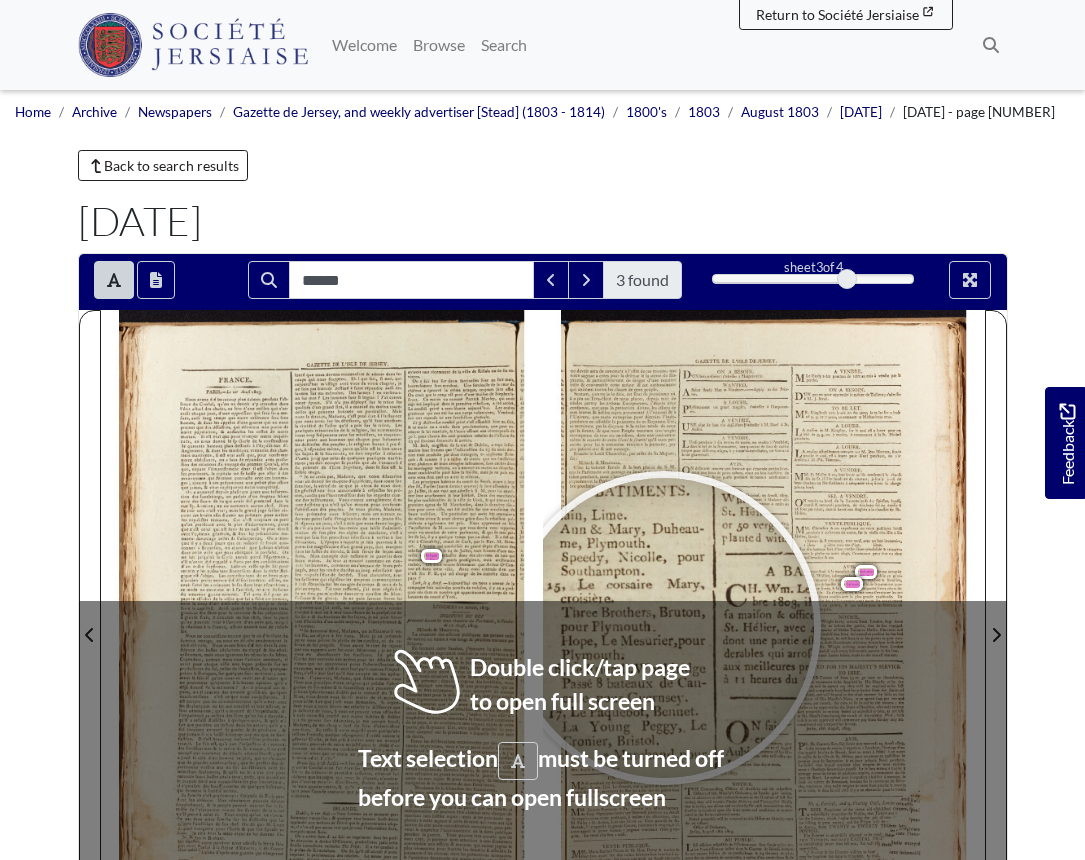 click at bounding box center (664, 628) 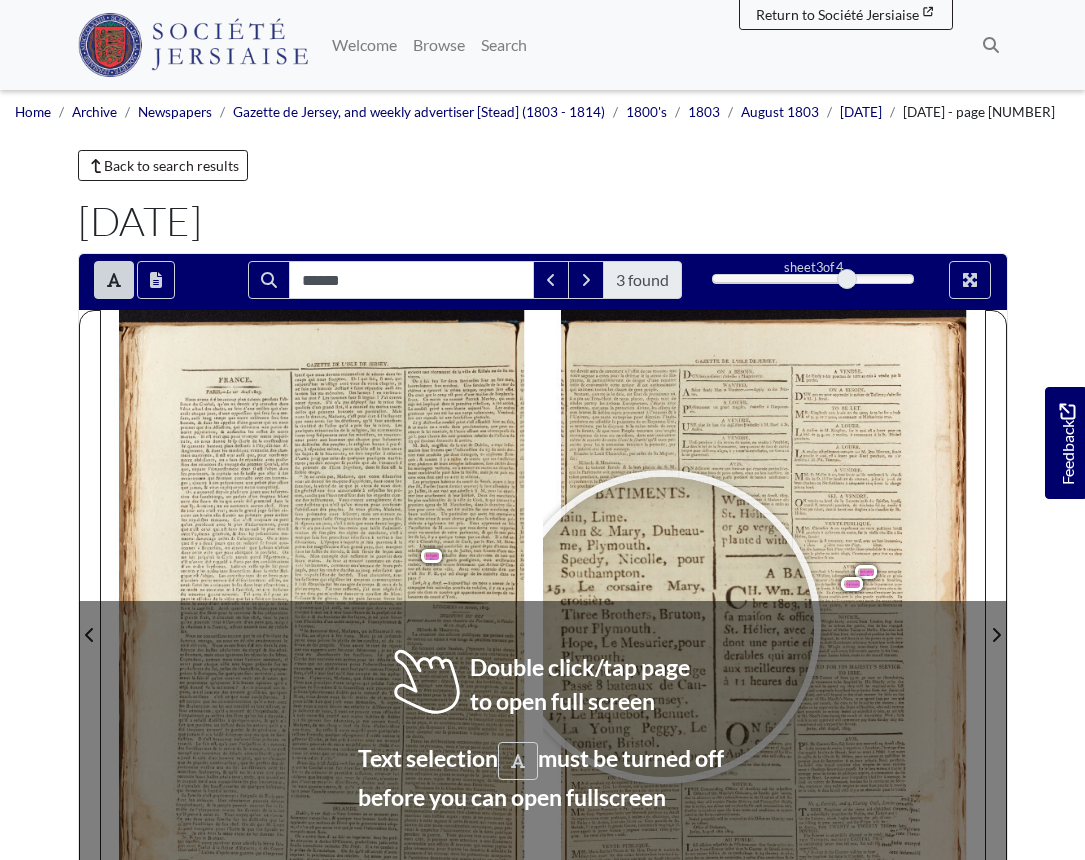 click at bounding box center [664, 627] 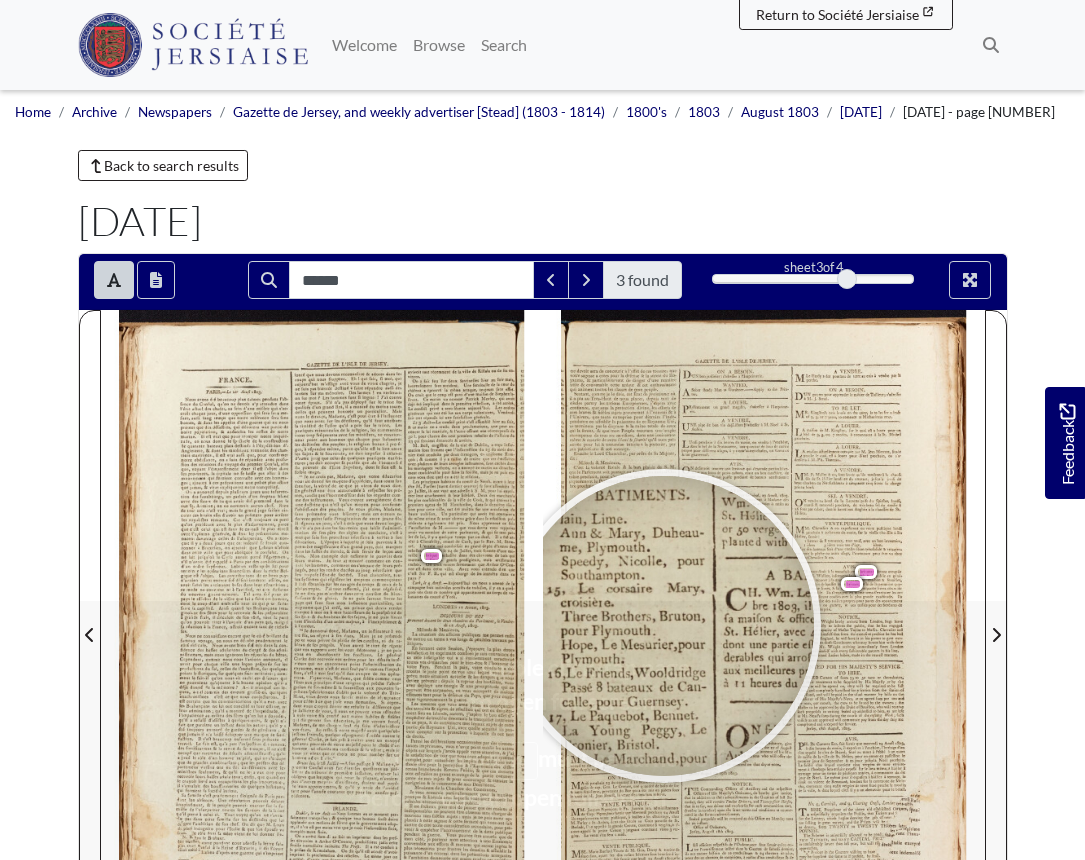 click at bounding box center (664, 626) 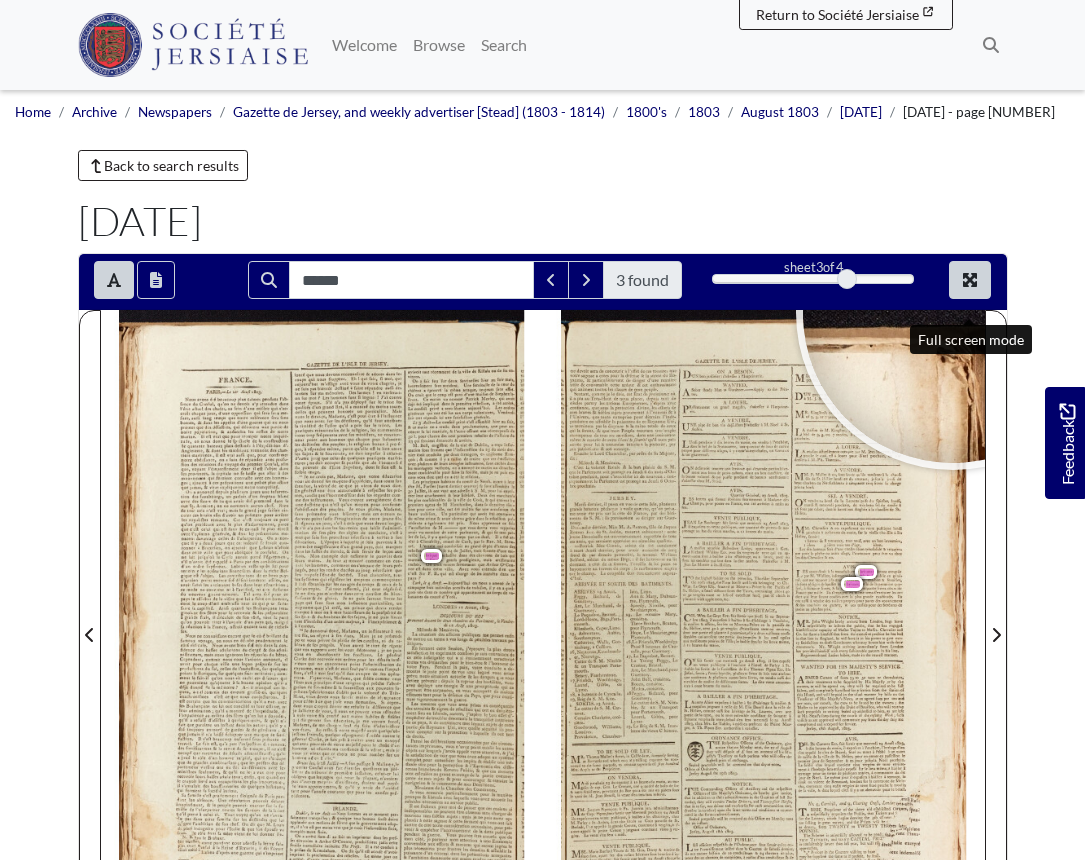 click at bounding box center [970, 280] 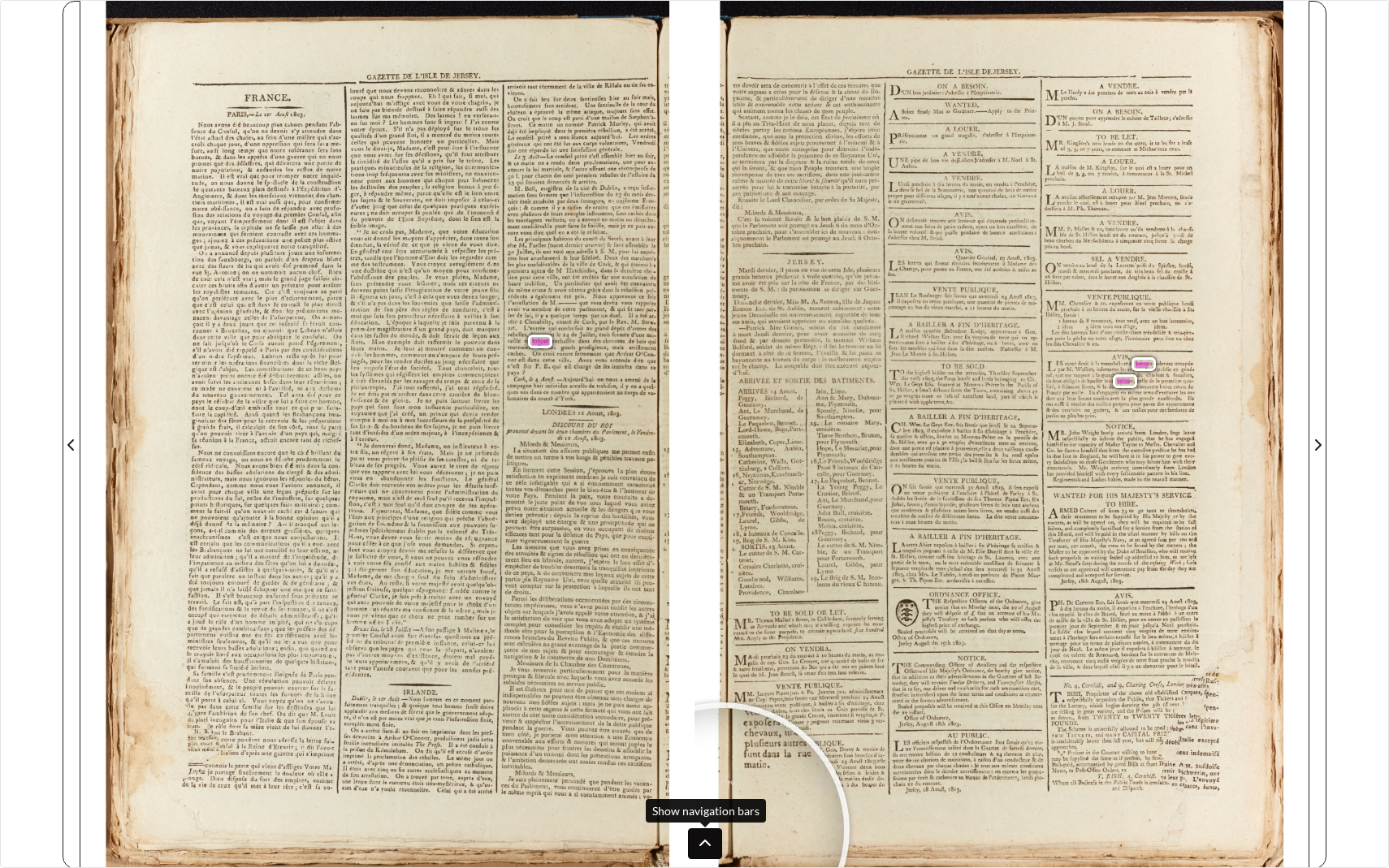 click at bounding box center [705, 844] 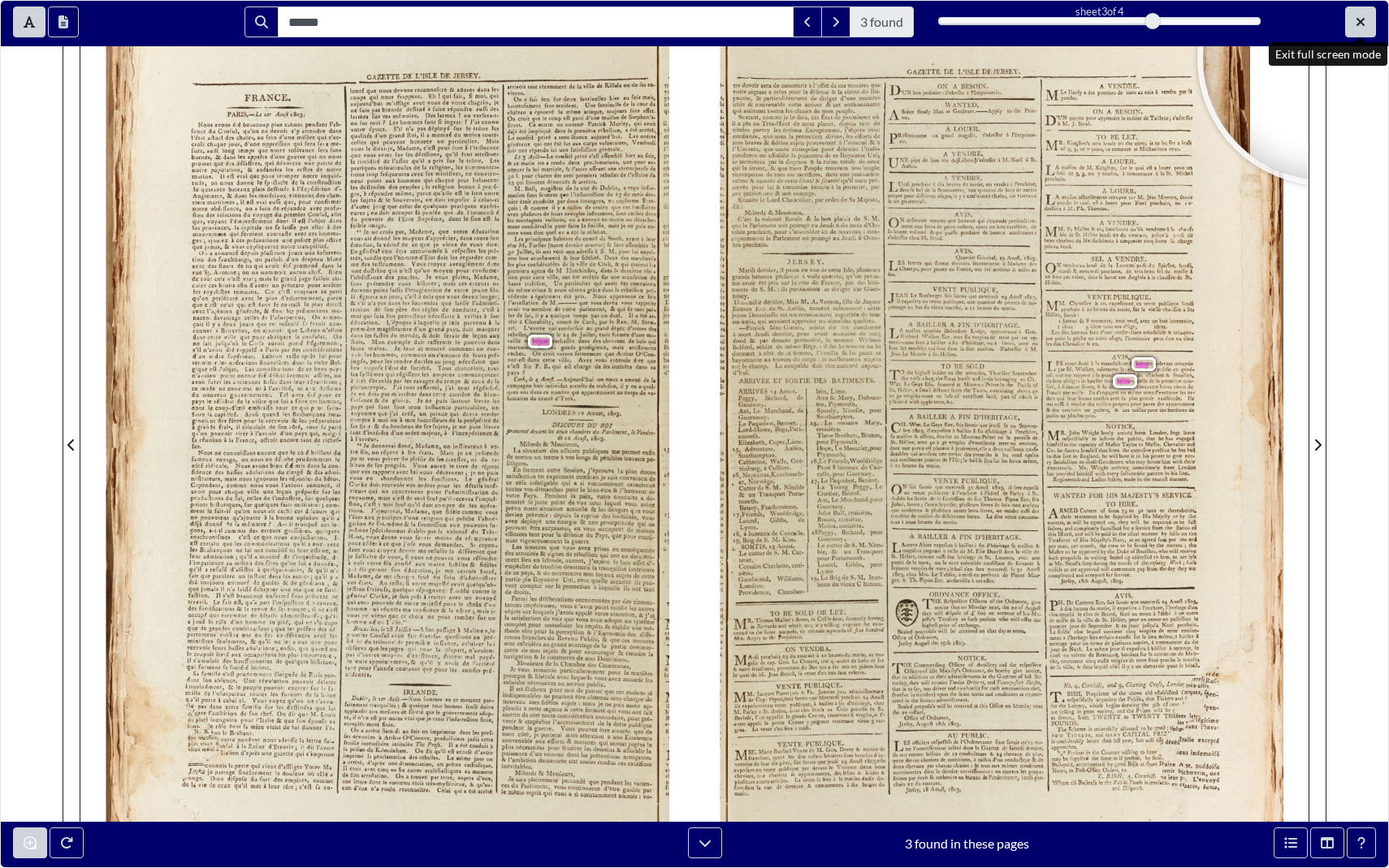 click at bounding box center (1361, 22) 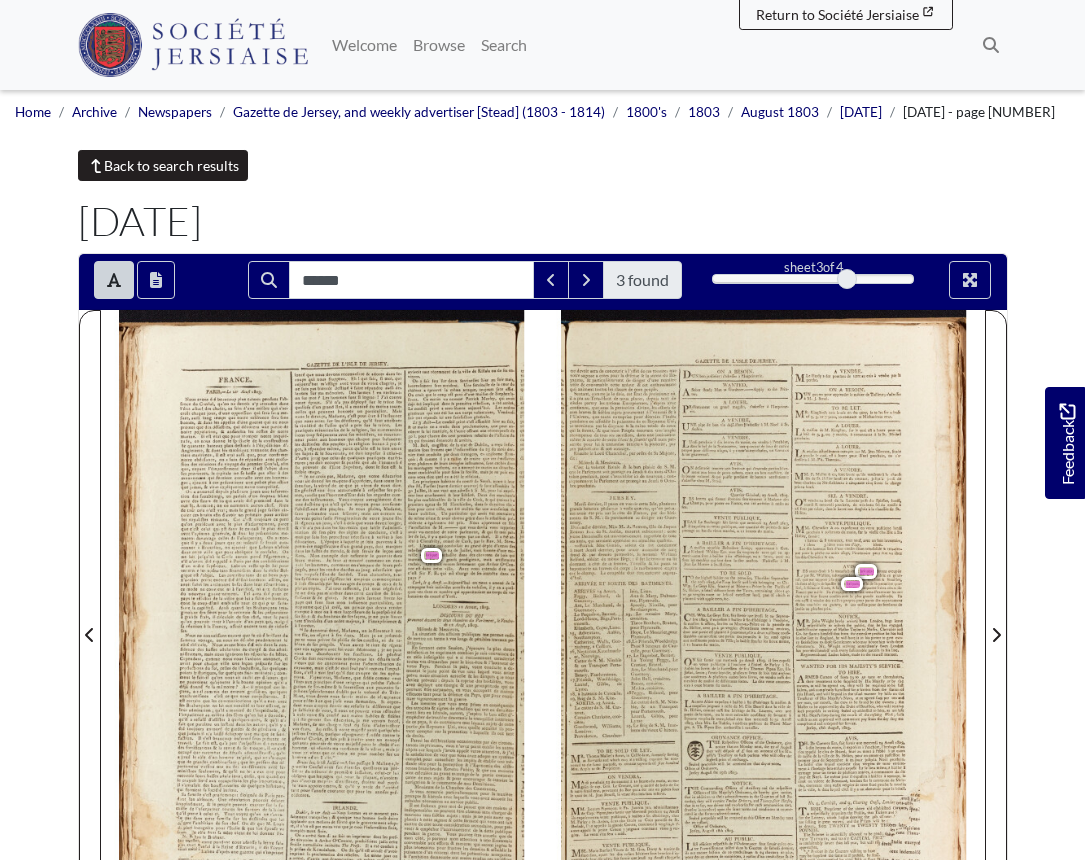 click on "Back to search results" at bounding box center [163, 165] 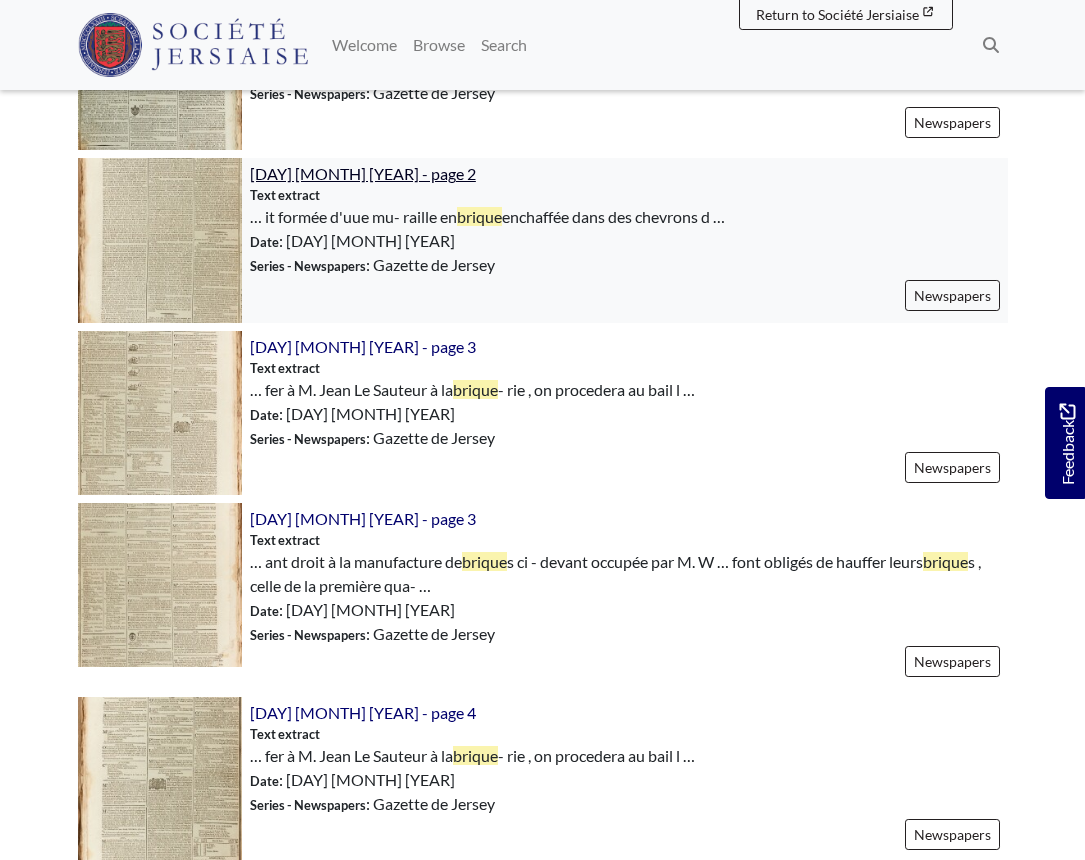 scroll, scrollTop: 1320, scrollLeft: 0, axis: vertical 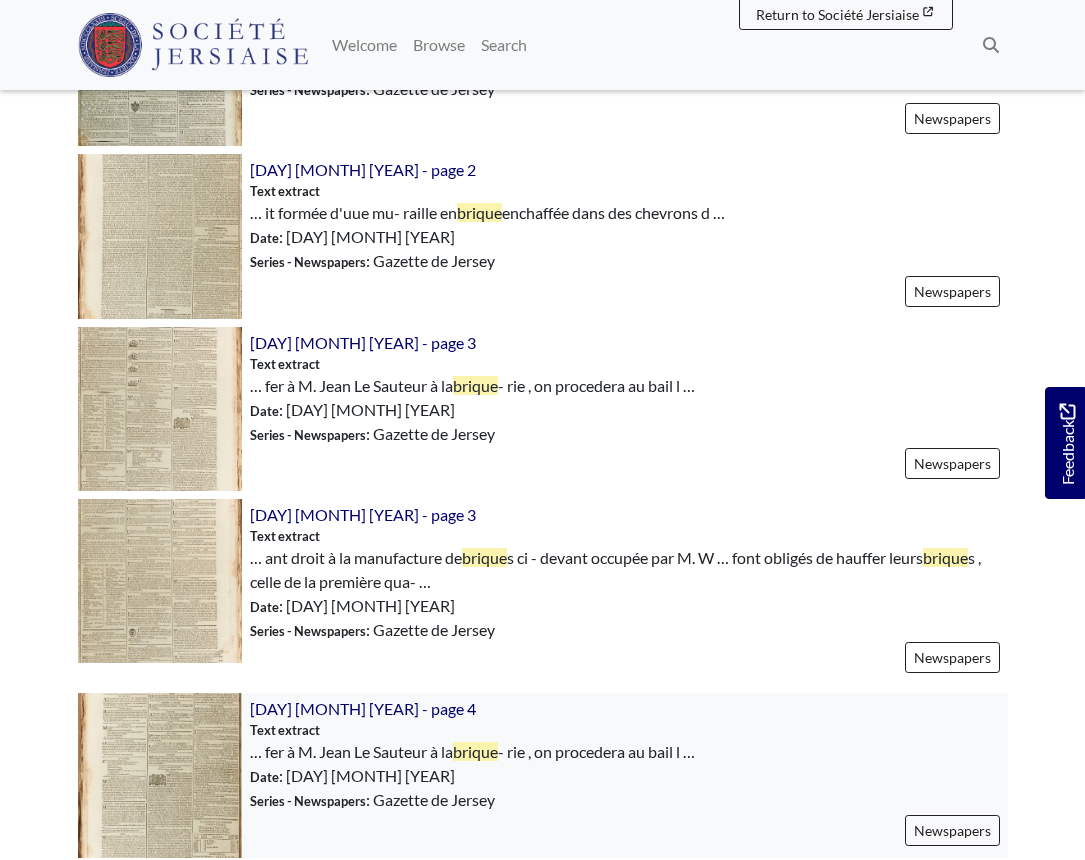 click at bounding box center [160, 775] 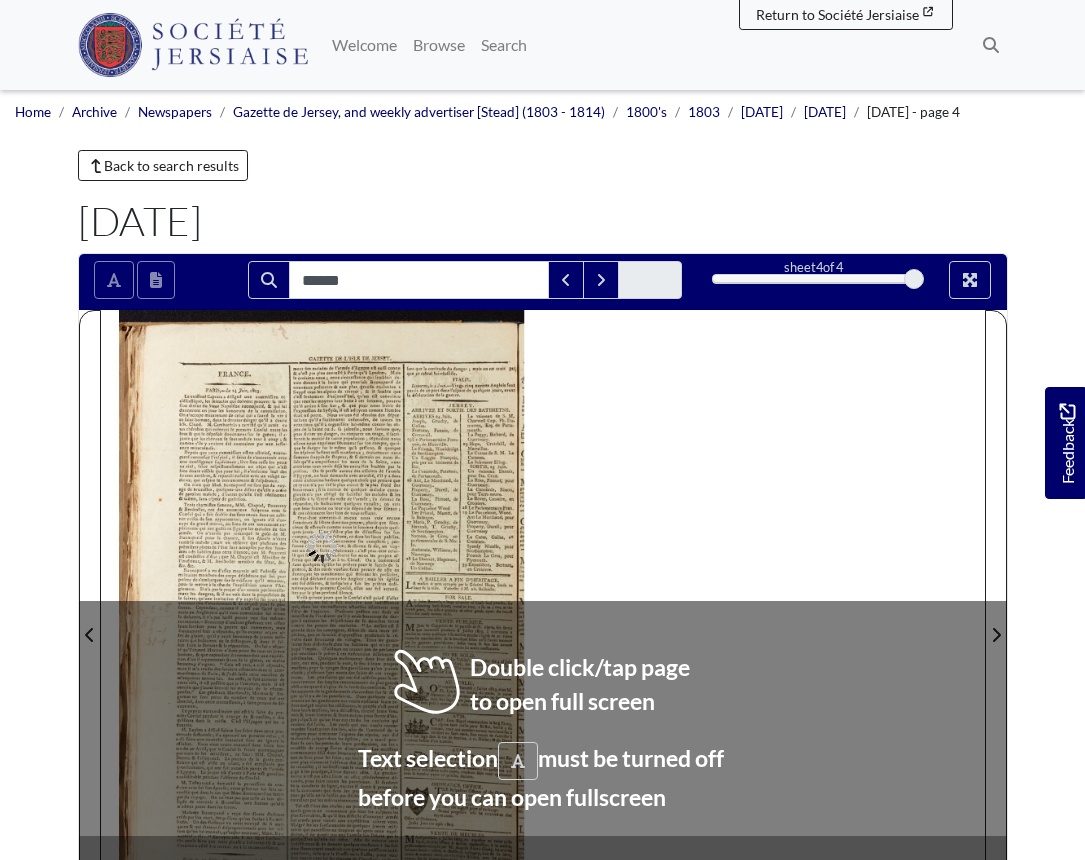scroll, scrollTop: 0, scrollLeft: 0, axis: both 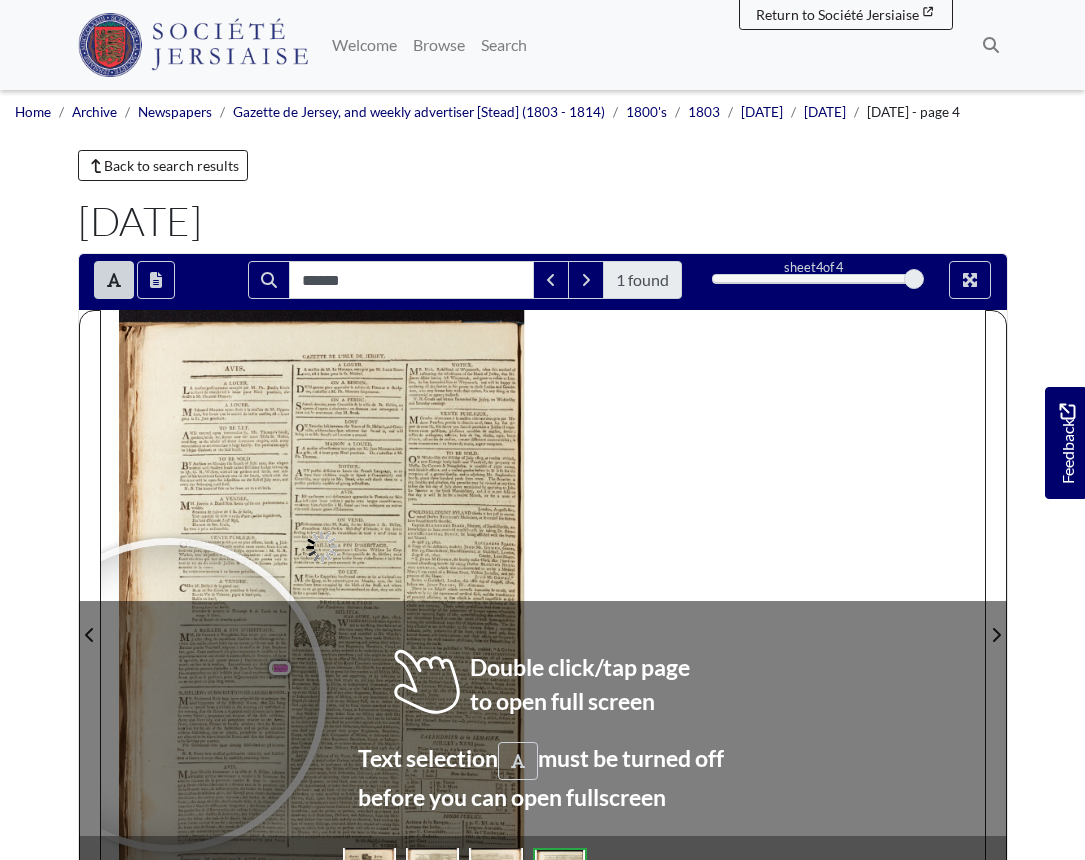 click at bounding box center (170, 695) 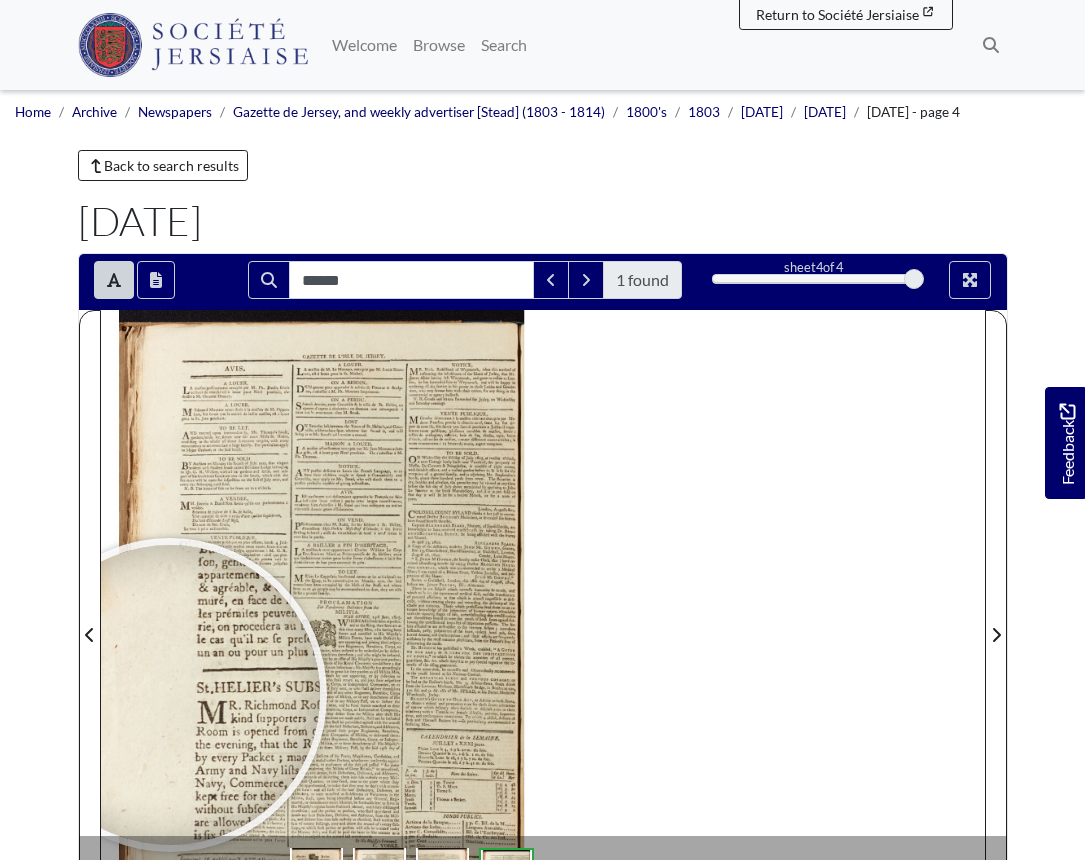 click at bounding box center [170, 695] 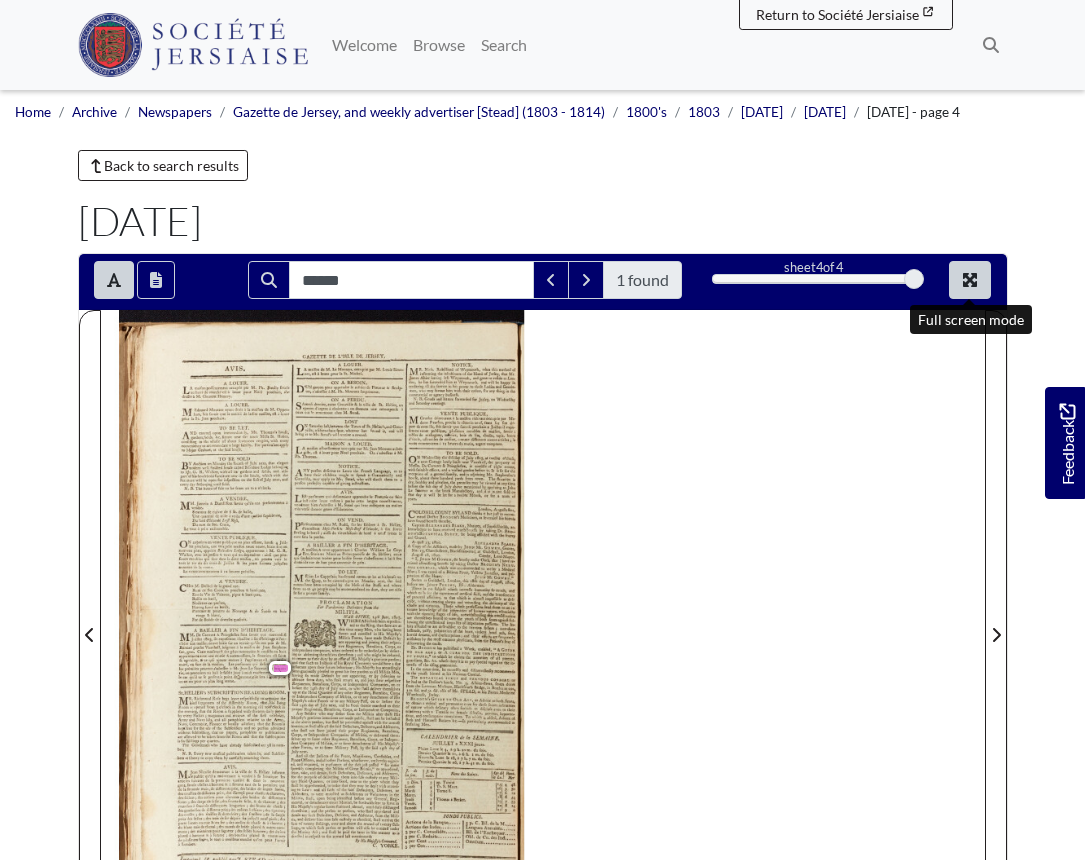 click at bounding box center [970, 280] 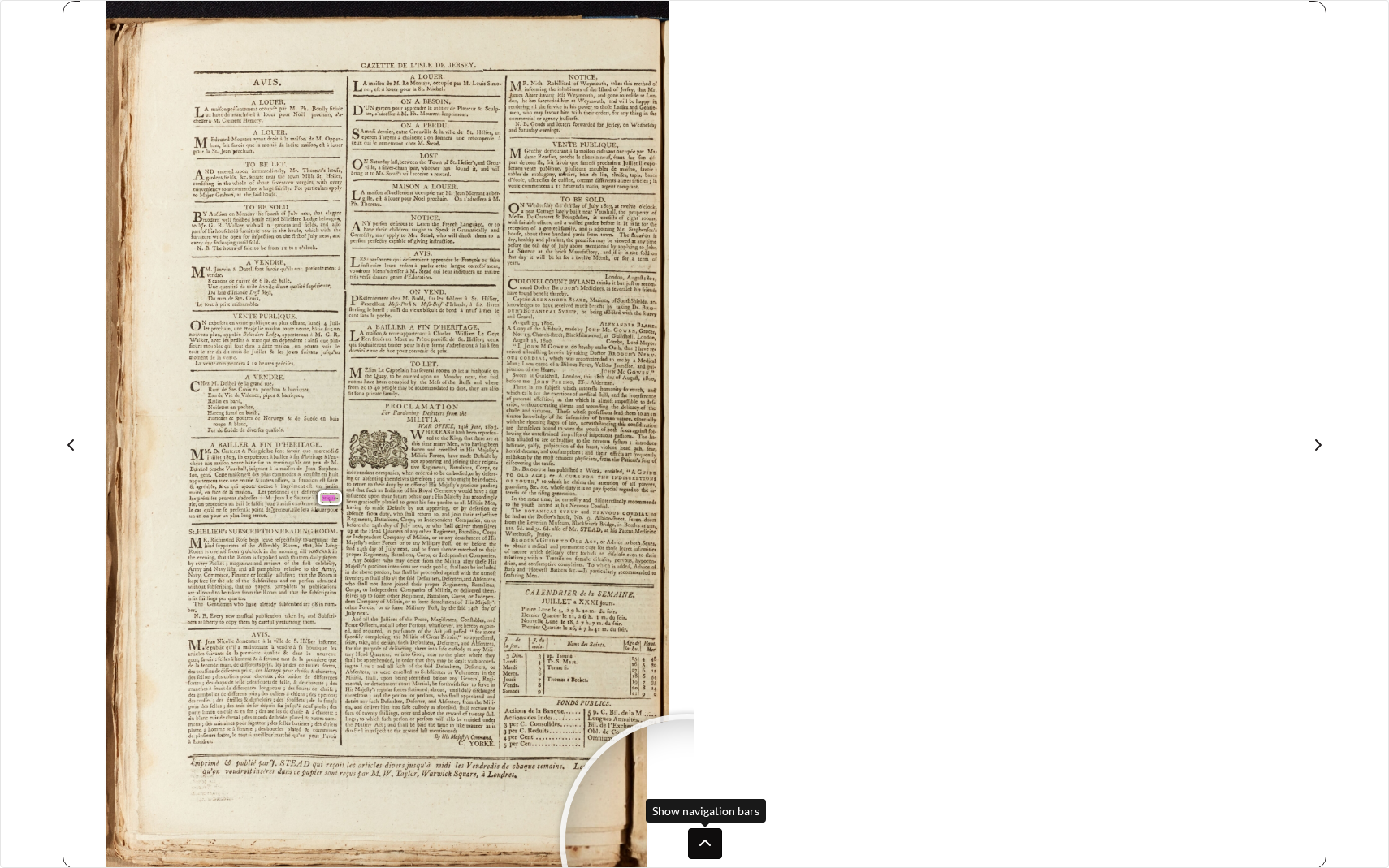 click at bounding box center [705, 844] 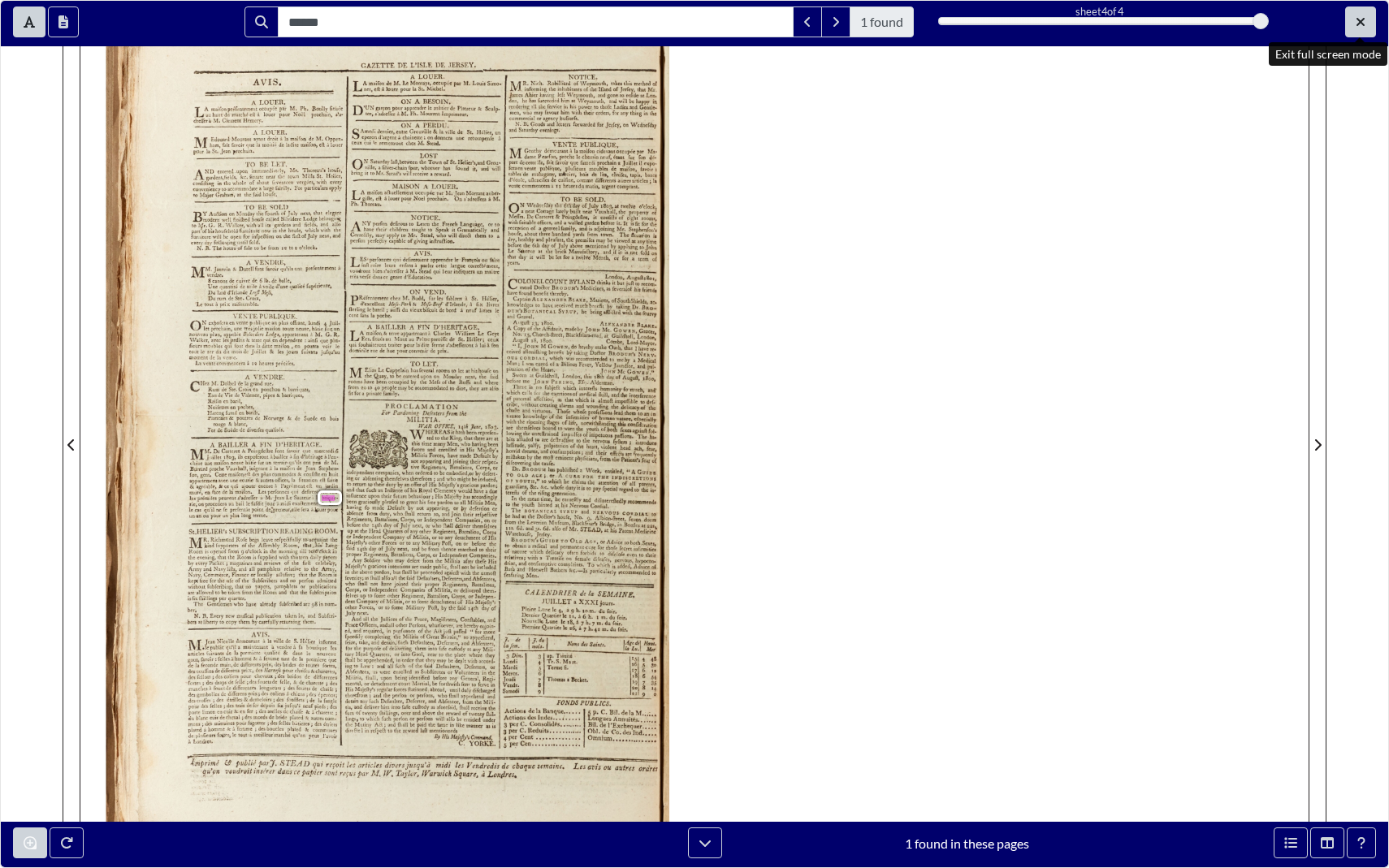 click at bounding box center (1361, 22) 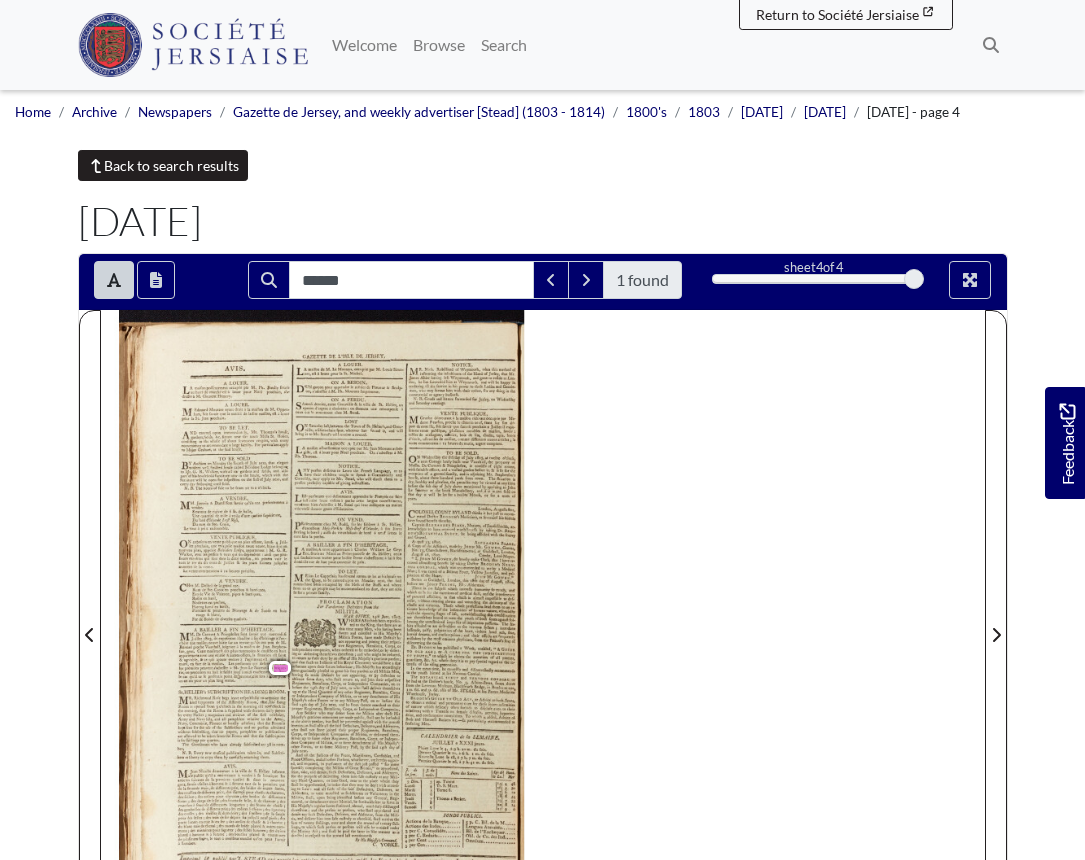 click on "Back to search results" at bounding box center (163, 165) 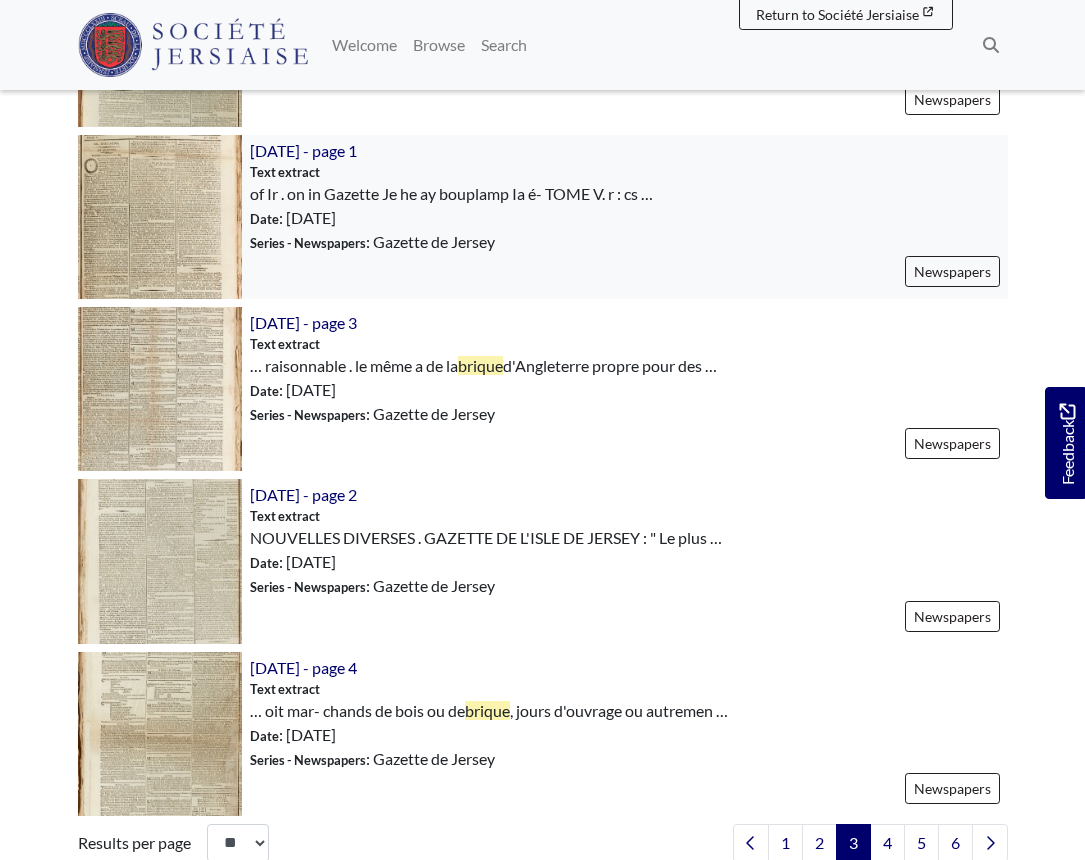scroll, scrollTop: 2572, scrollLeft: 0, axis: vertical 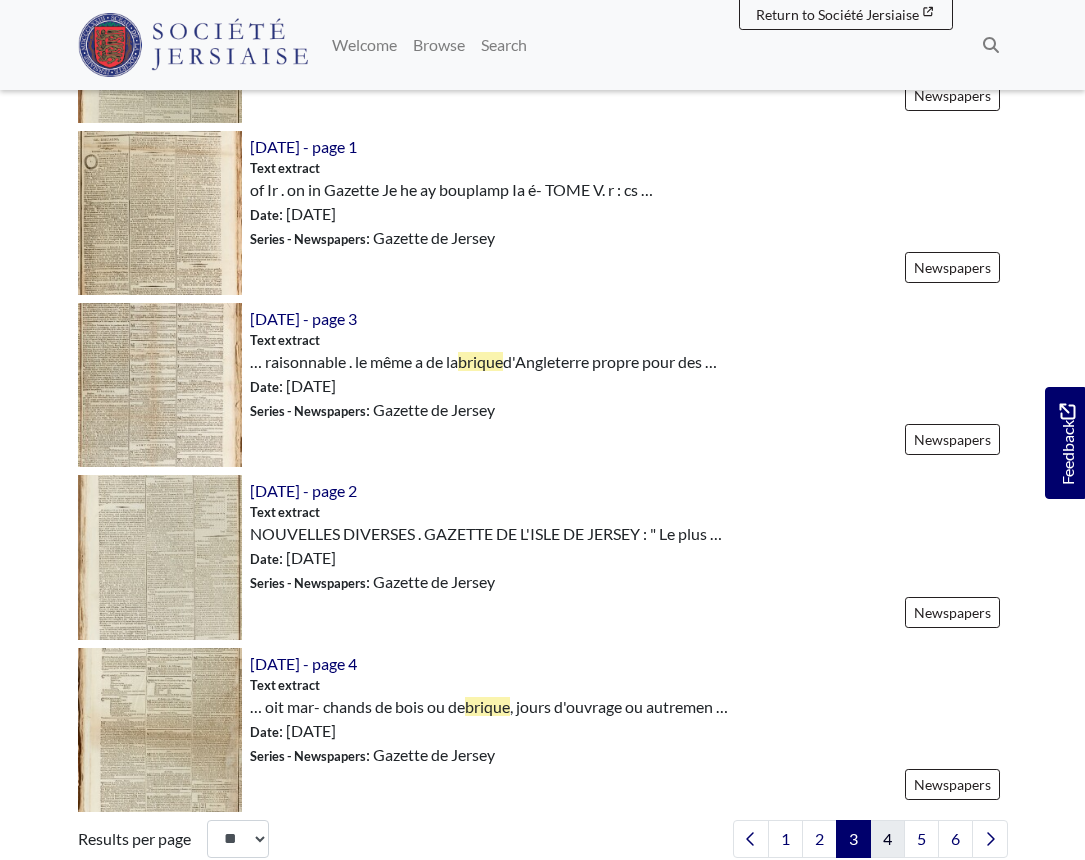 click on "4" at bounding box center (887, 839) 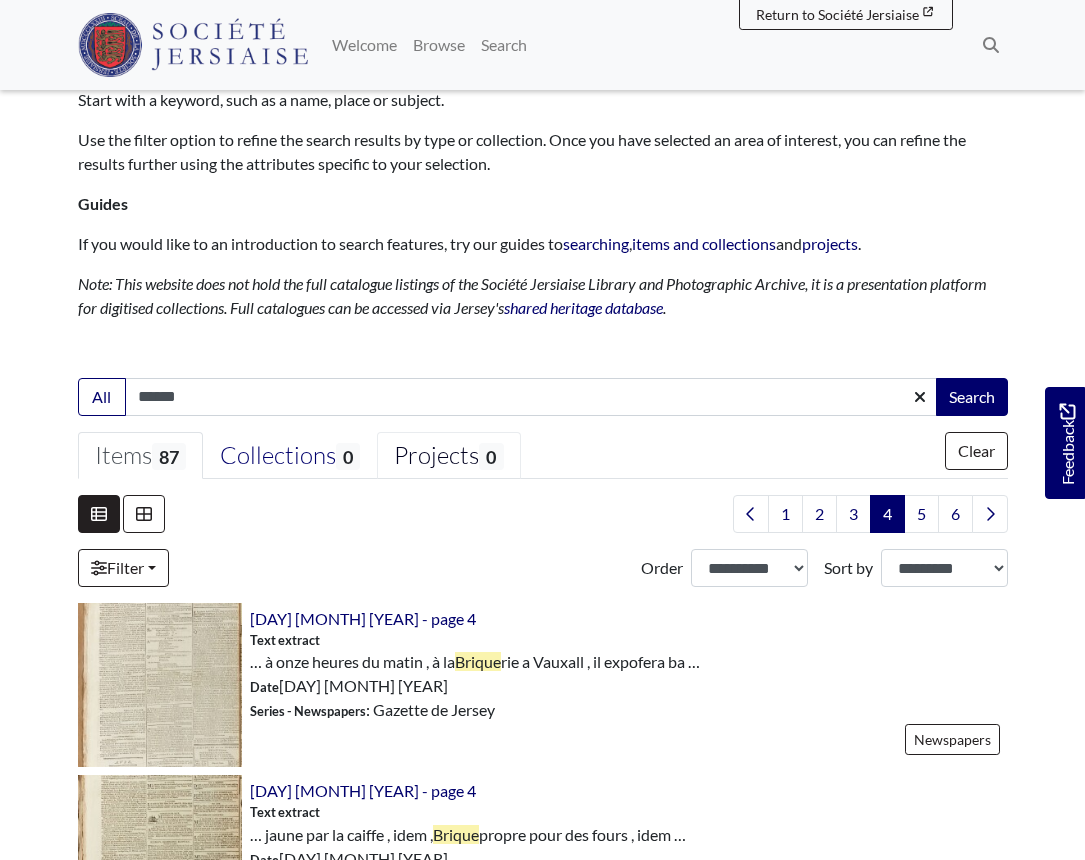 scroll, scrollTop: 164, scrollLeft: 0, axis: vertical 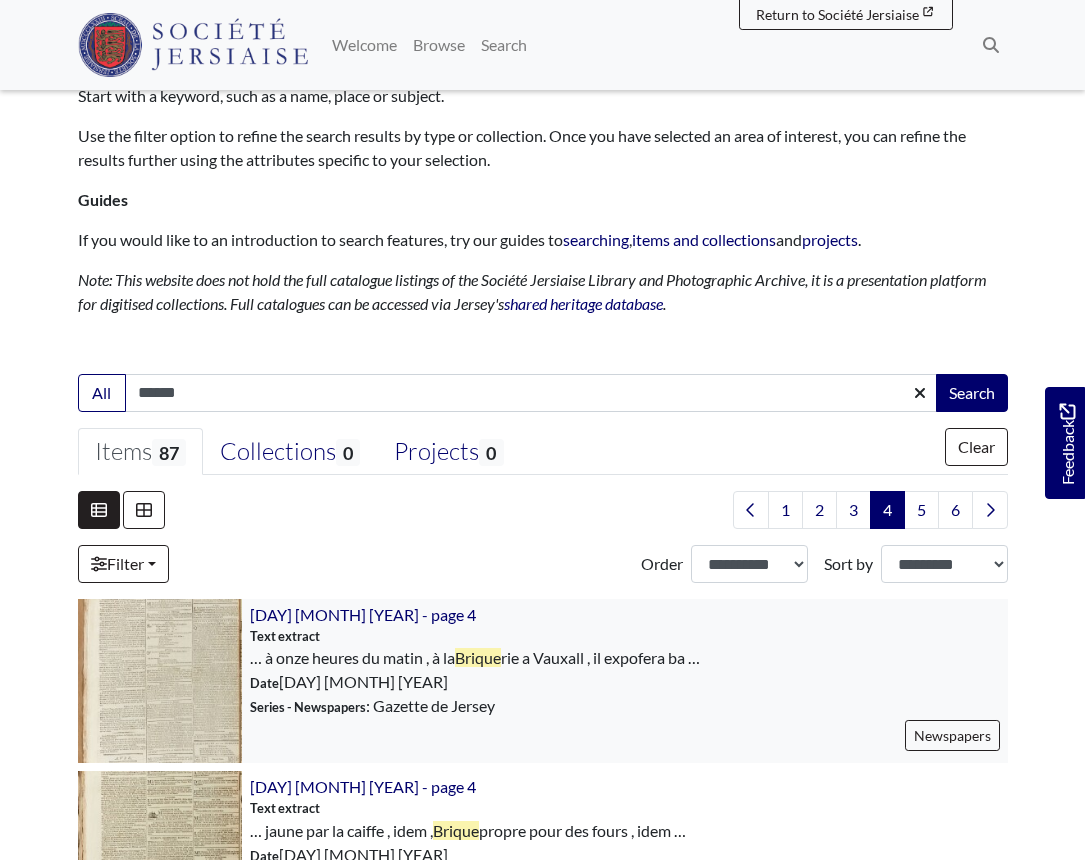click at bounding box center [160, 681] 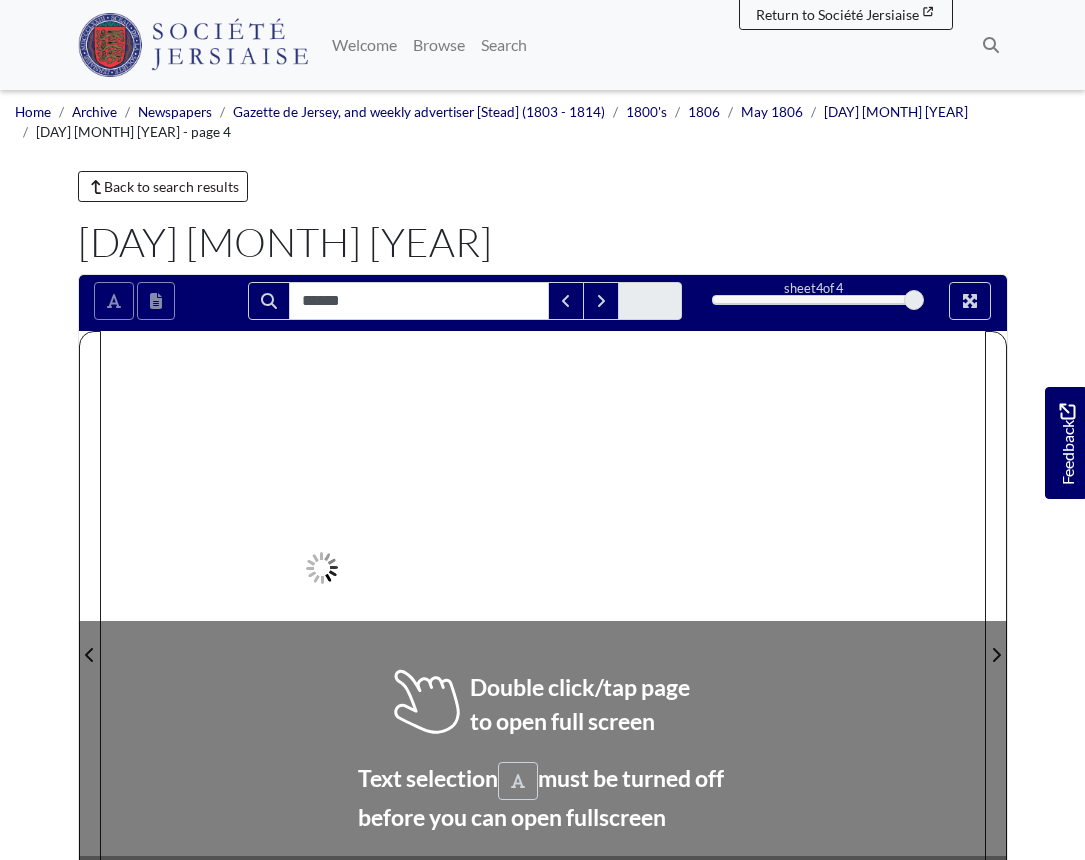 scroll, scrollTop: 0, scrollLeft: 0, axis: both 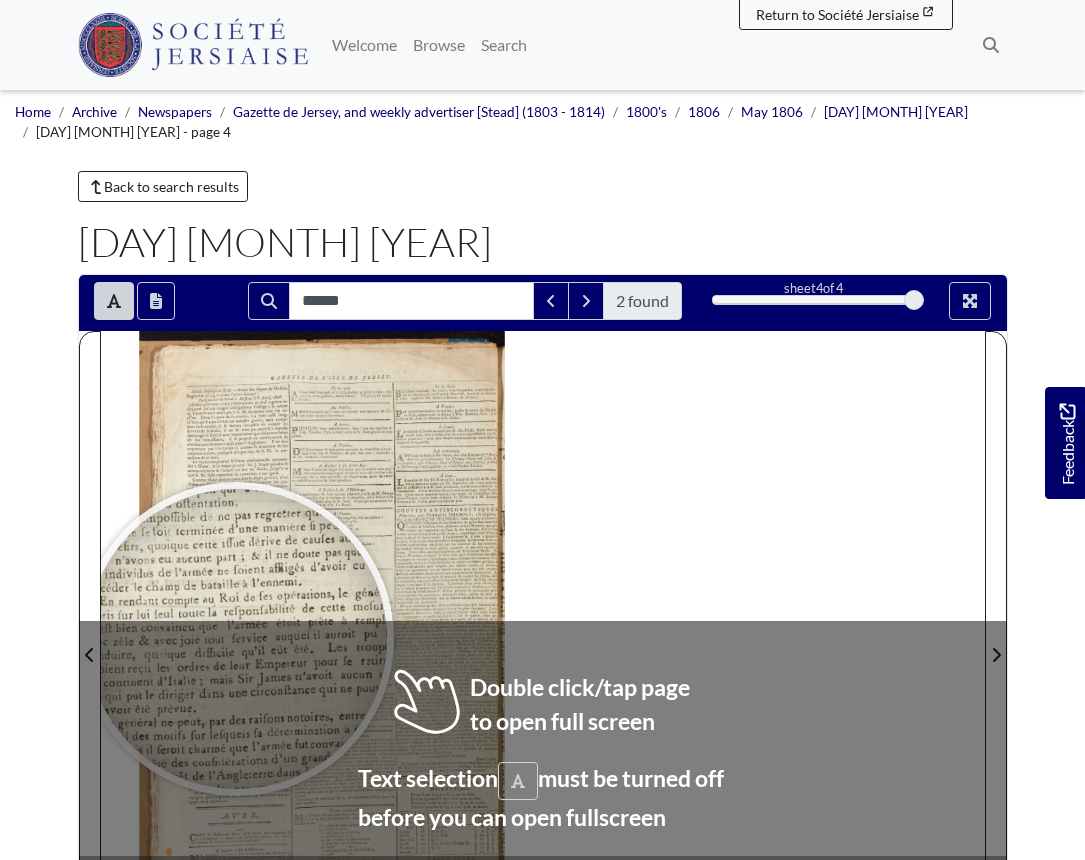 click at bounding box center (237, 639) 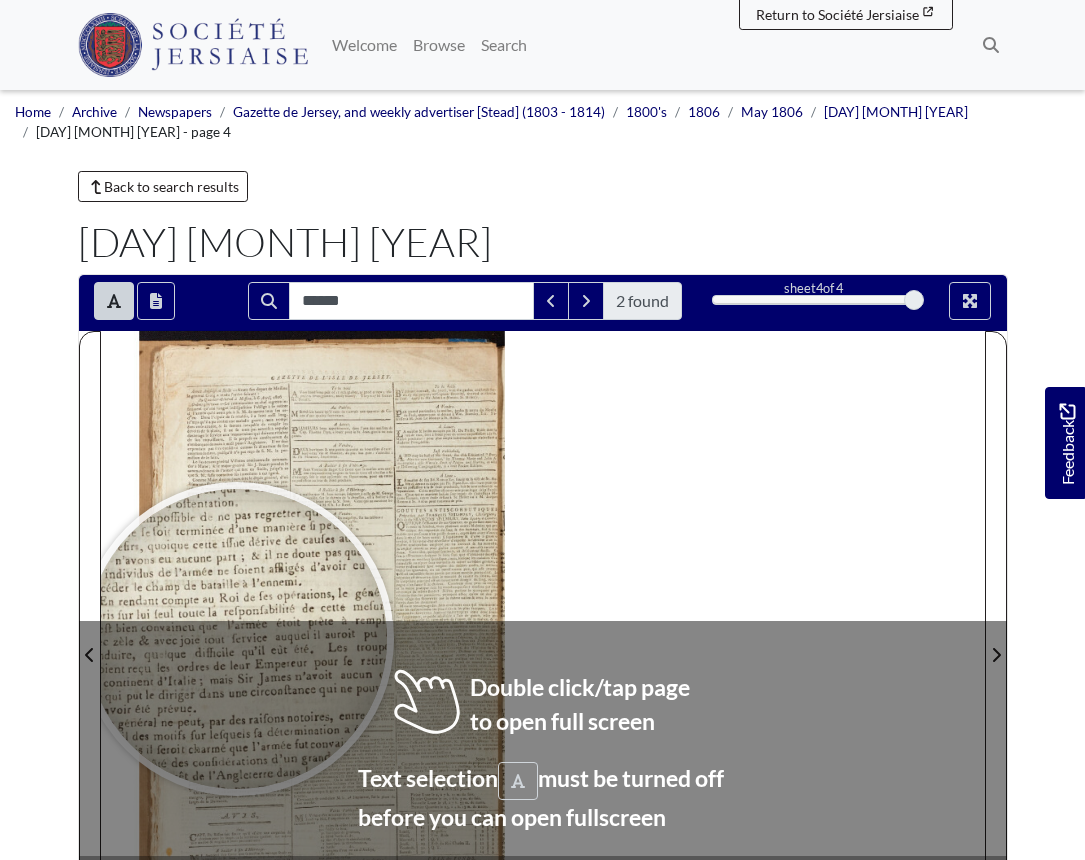 click at bounding box center [237, 639] 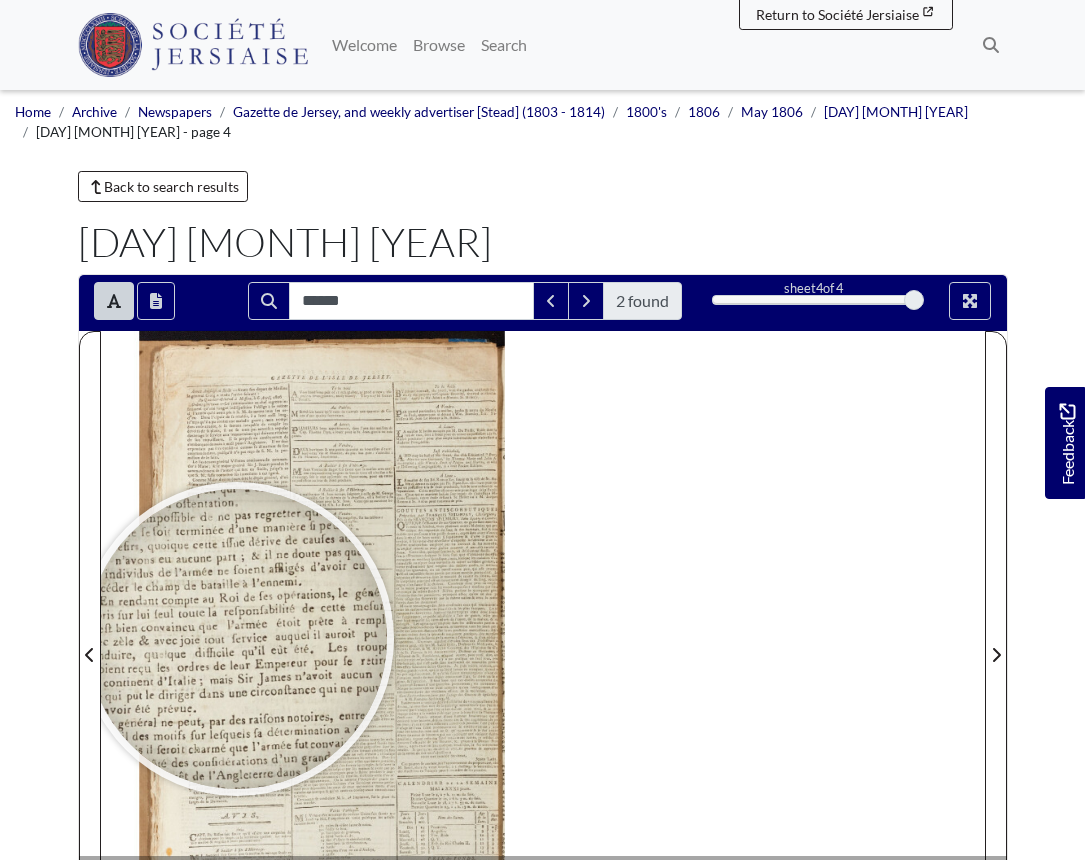 click at bounding box center [237, 639] 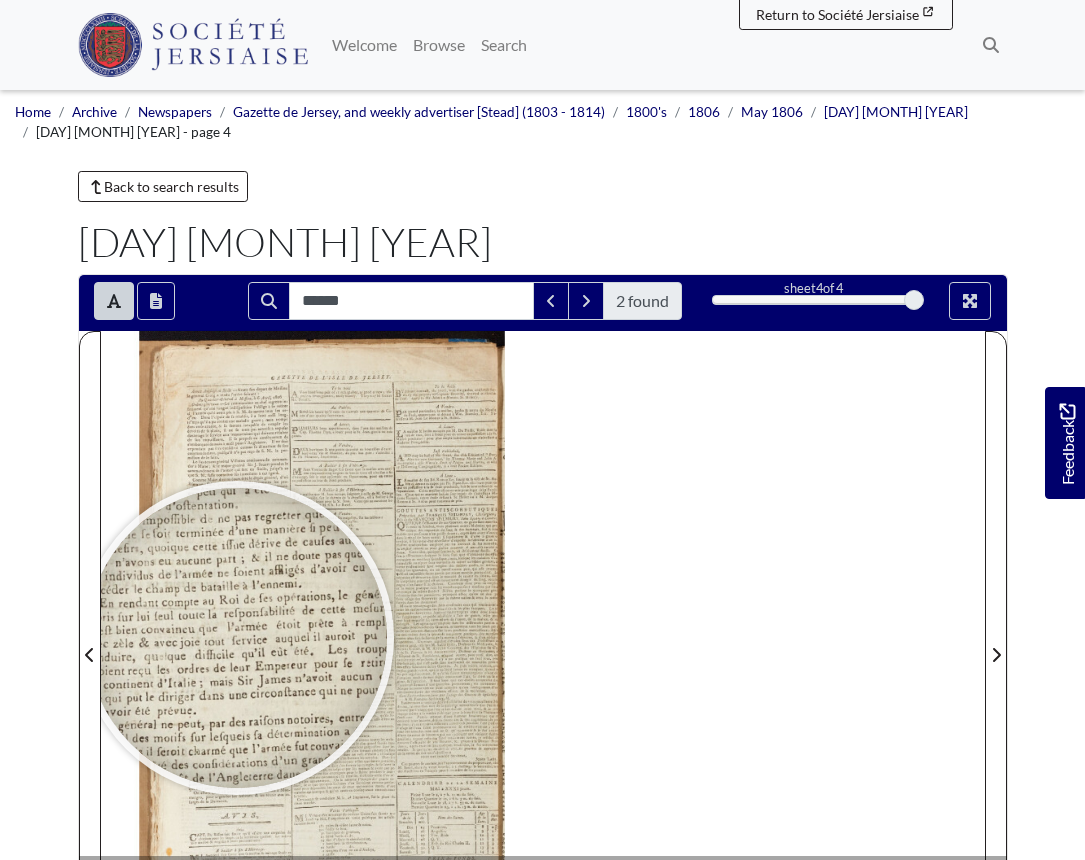 click at bounding box center [237, 638] 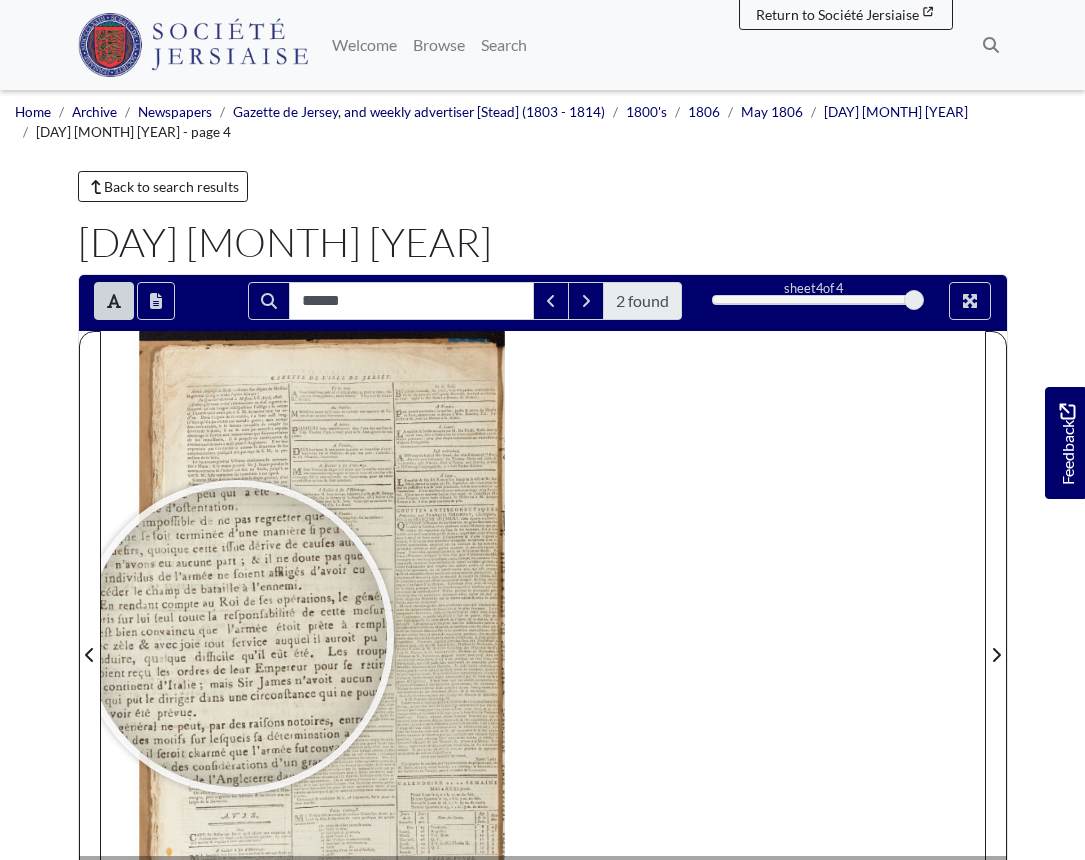 click at bounding box center (237, 637) 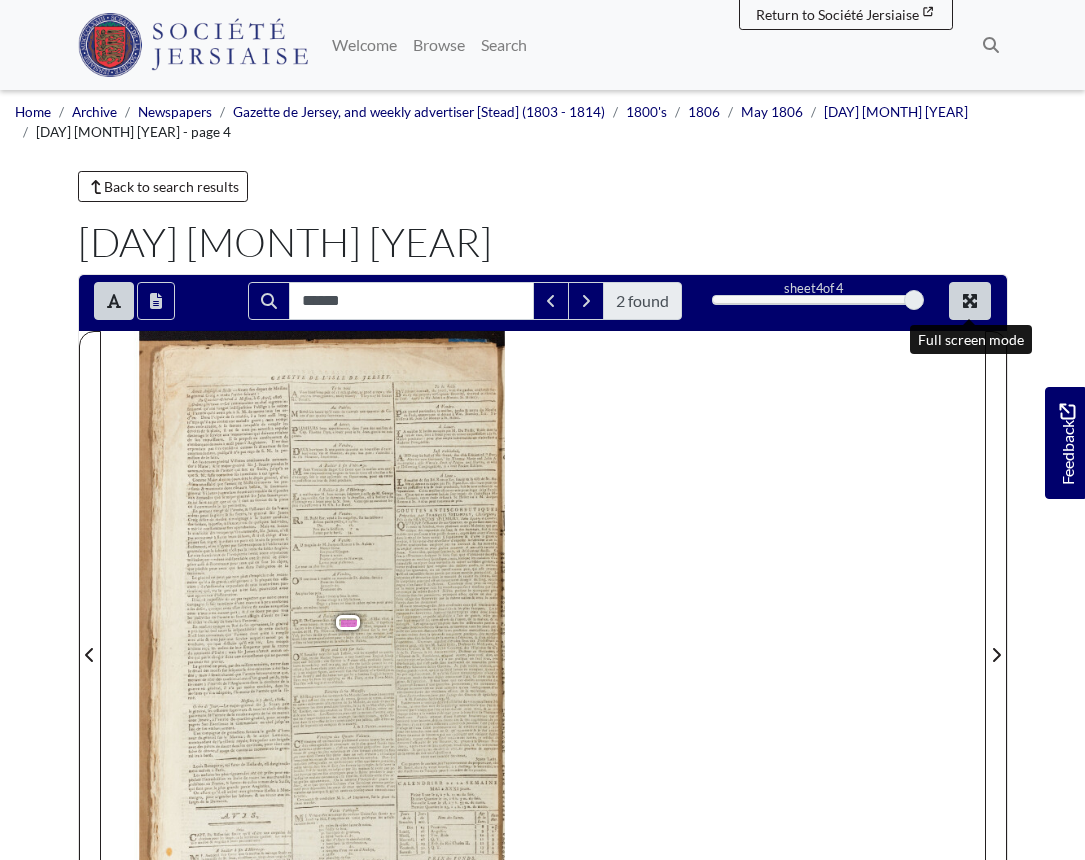 click at bounding box center [970, 301] 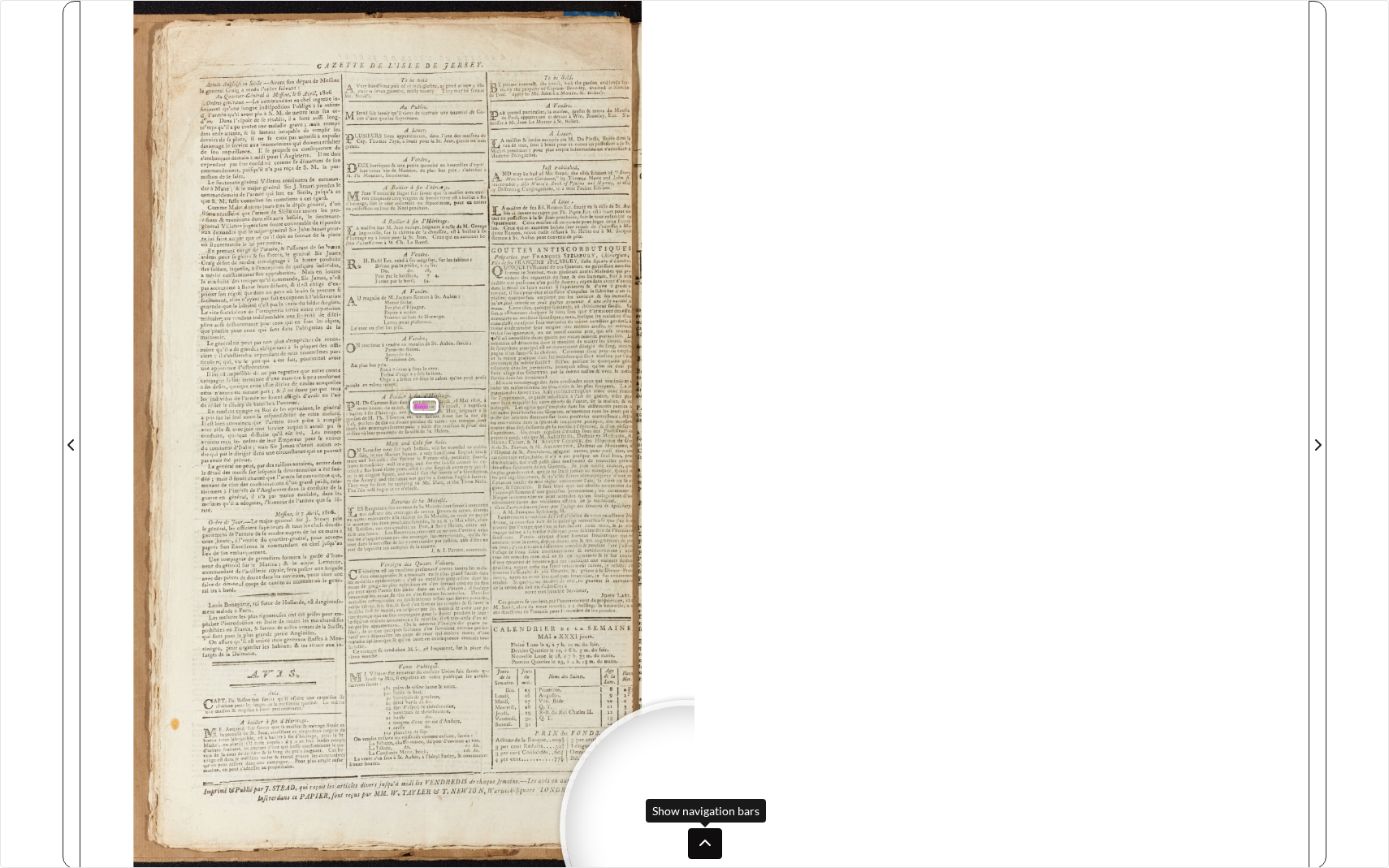 click 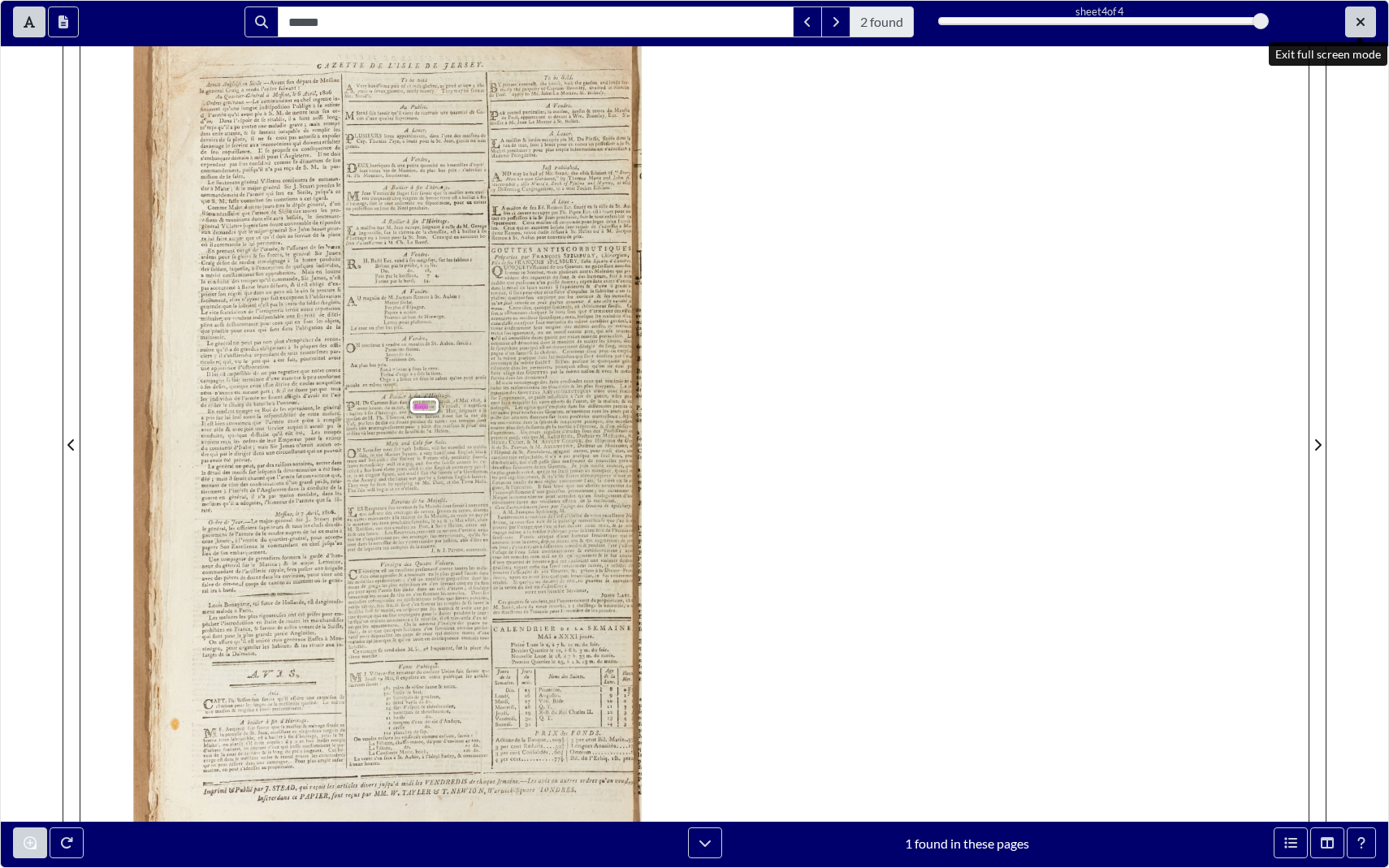click at bounding box center [1361, 22] 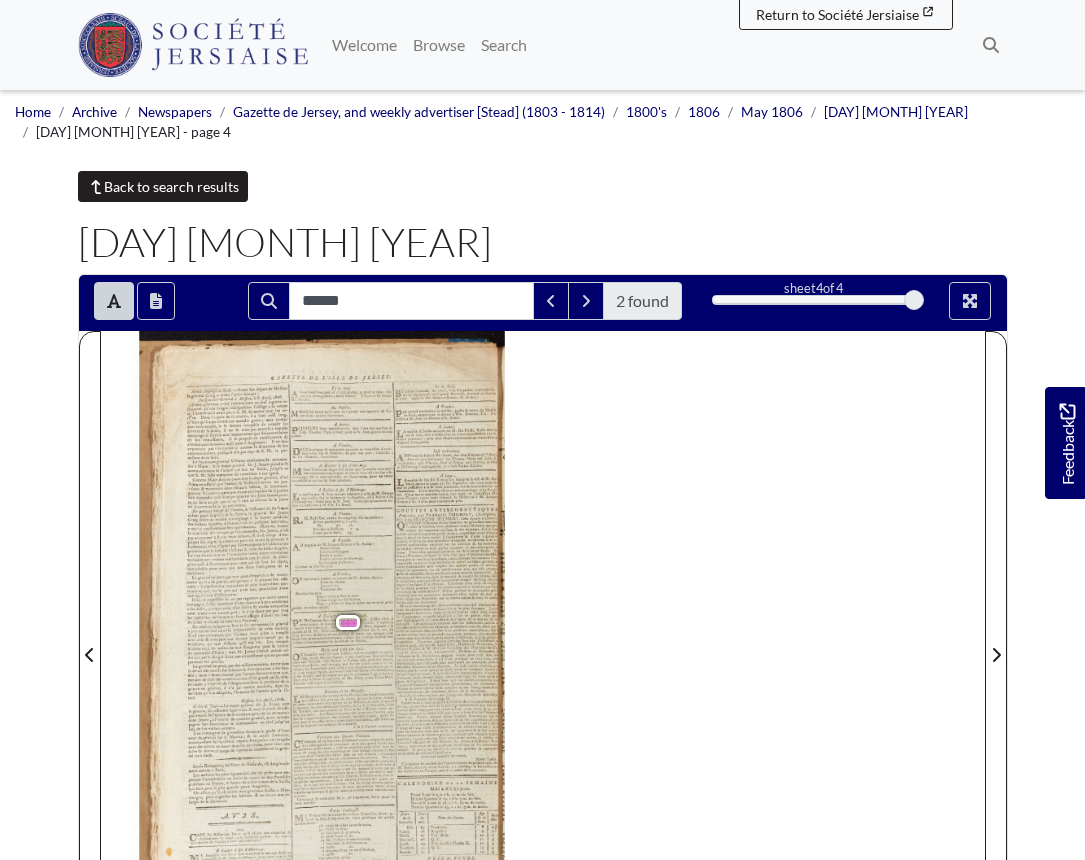 click on "Back to search results" at bounding box center [163, 186] 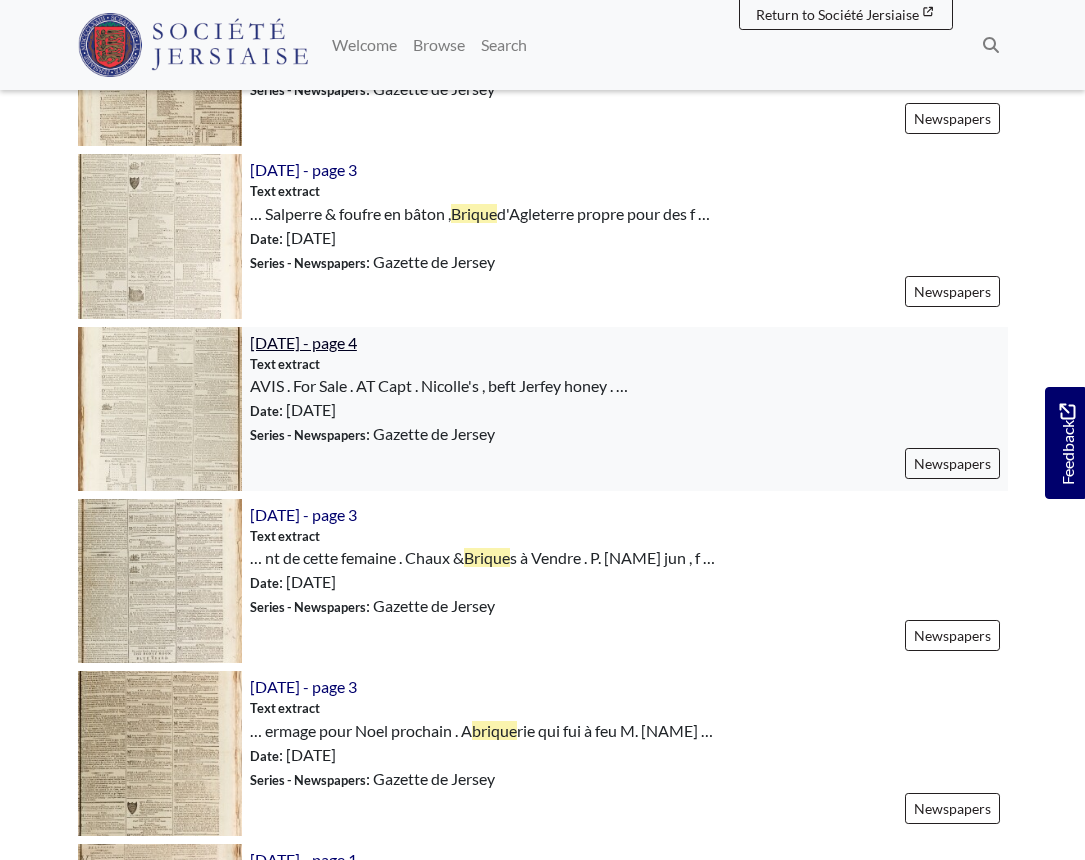 scroll, scrollTop: 1315, scrollLeft: 0, axis: vertical 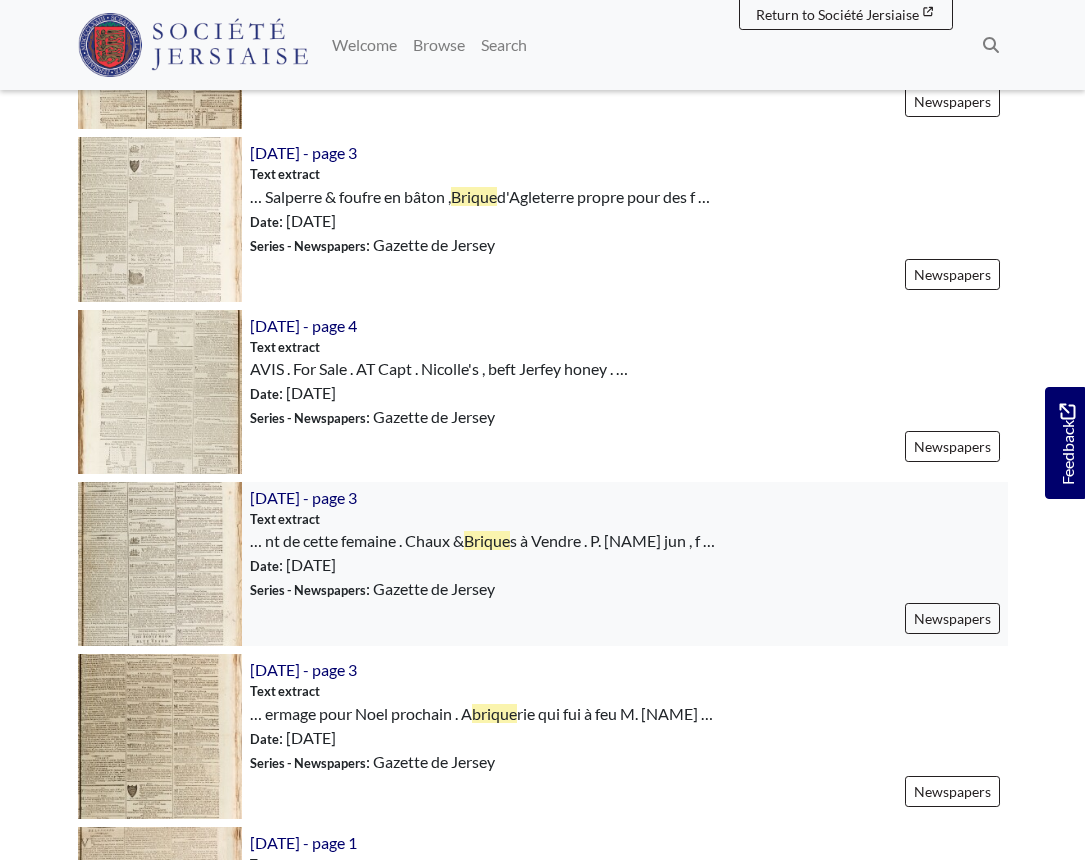 click at bounding box center [160, 564] 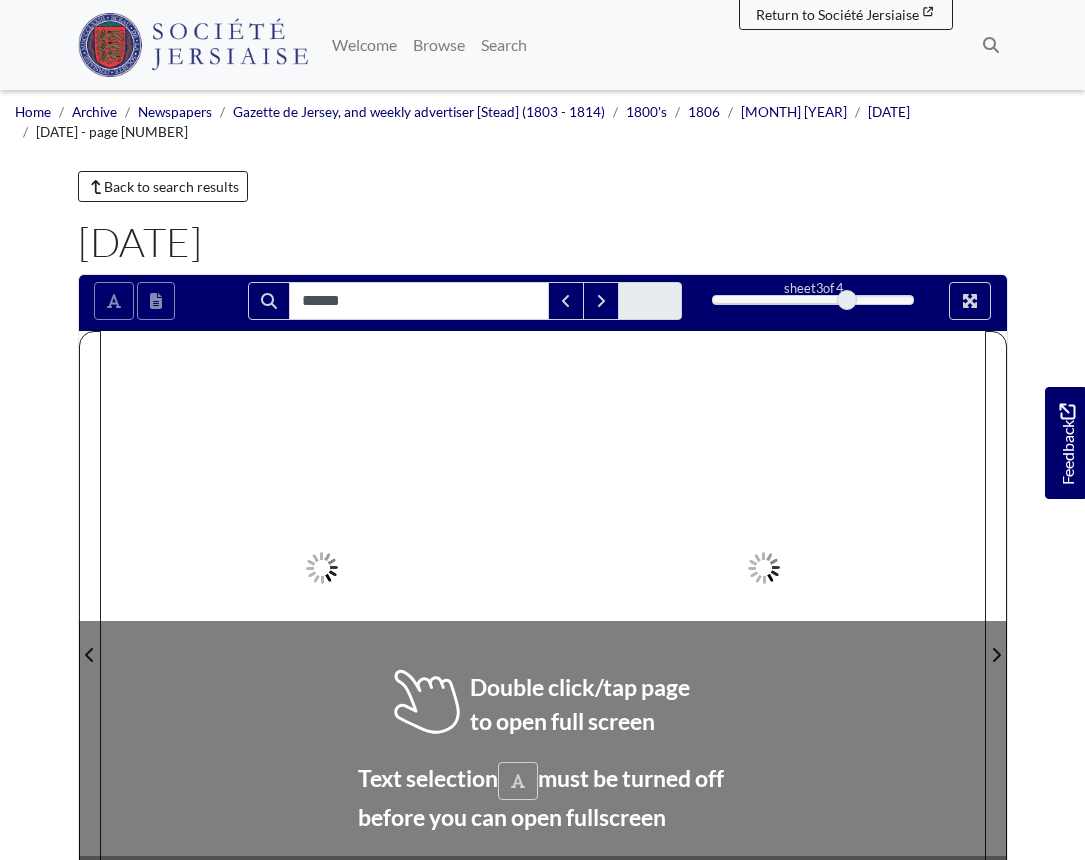 scroll, scrollTop: 0, scrollLeft: 0, axis: both 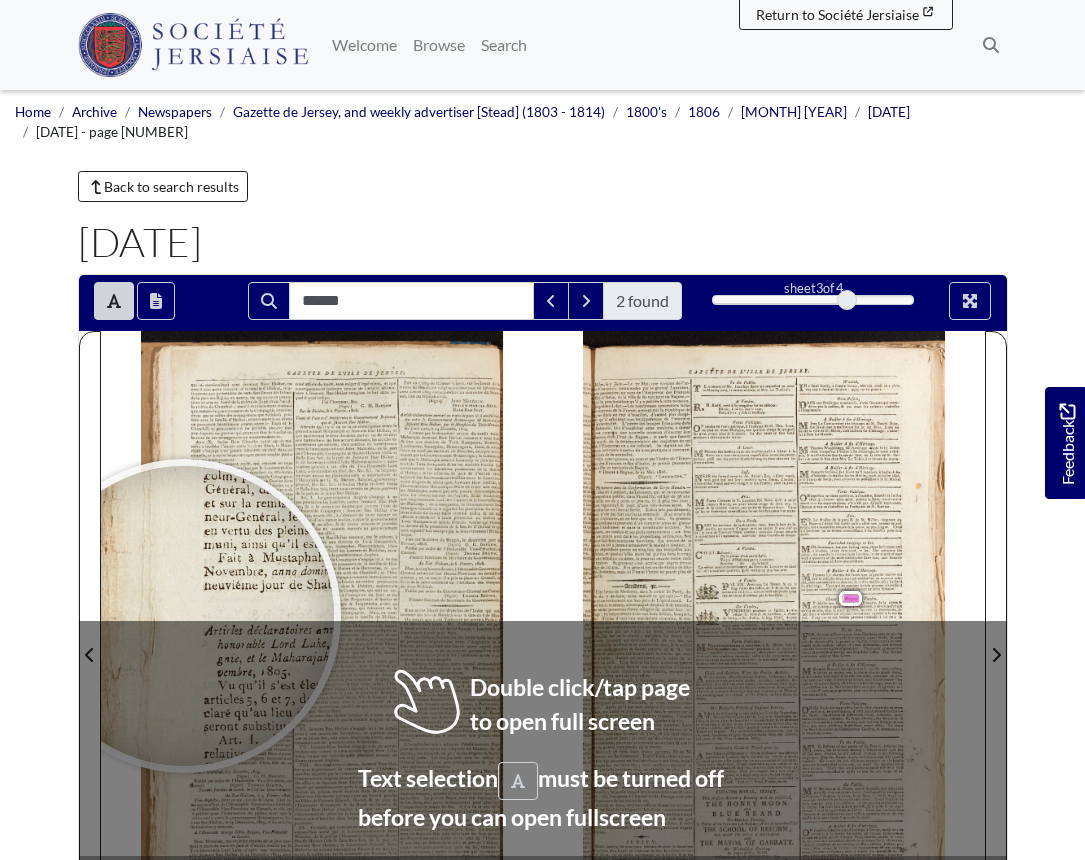 click at bounding box center [184, 616] 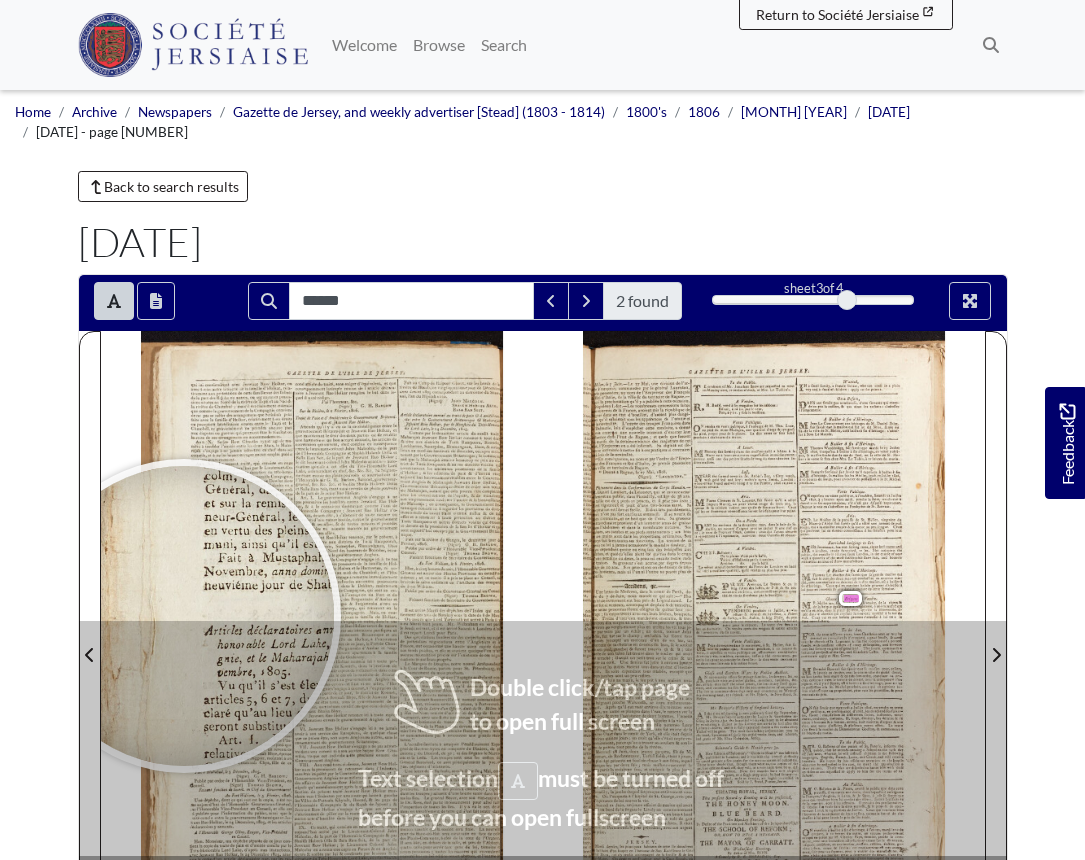 click at bounding box center (184, 616) 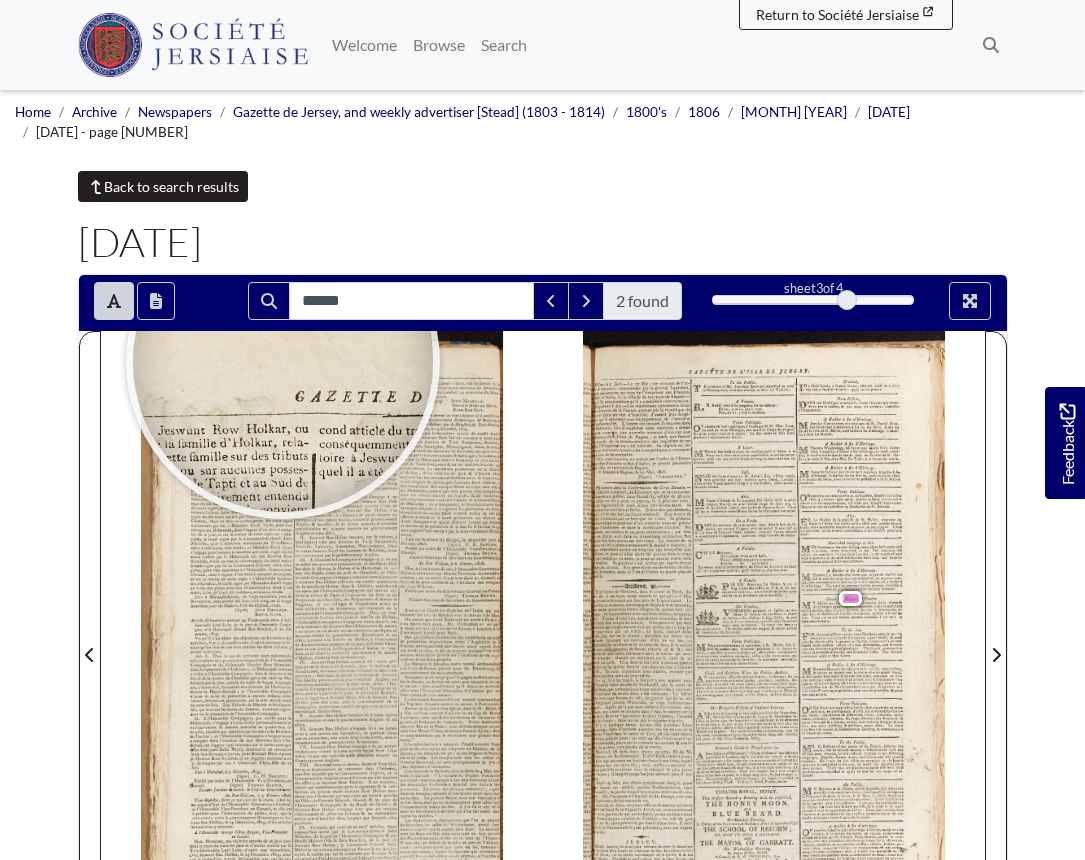 click on "Back to search results" at bounding box center (163, 186) 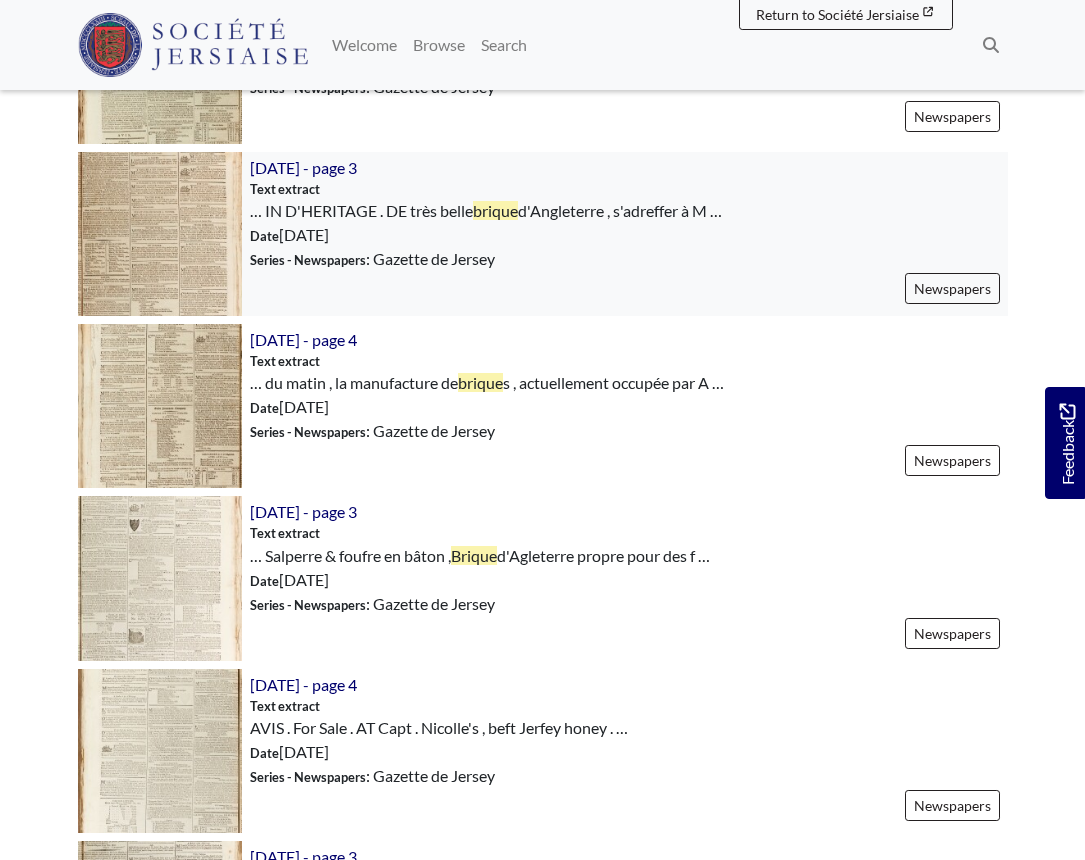 scroll, scrollTop: 960, scrollLeft: 0, axis: vertical 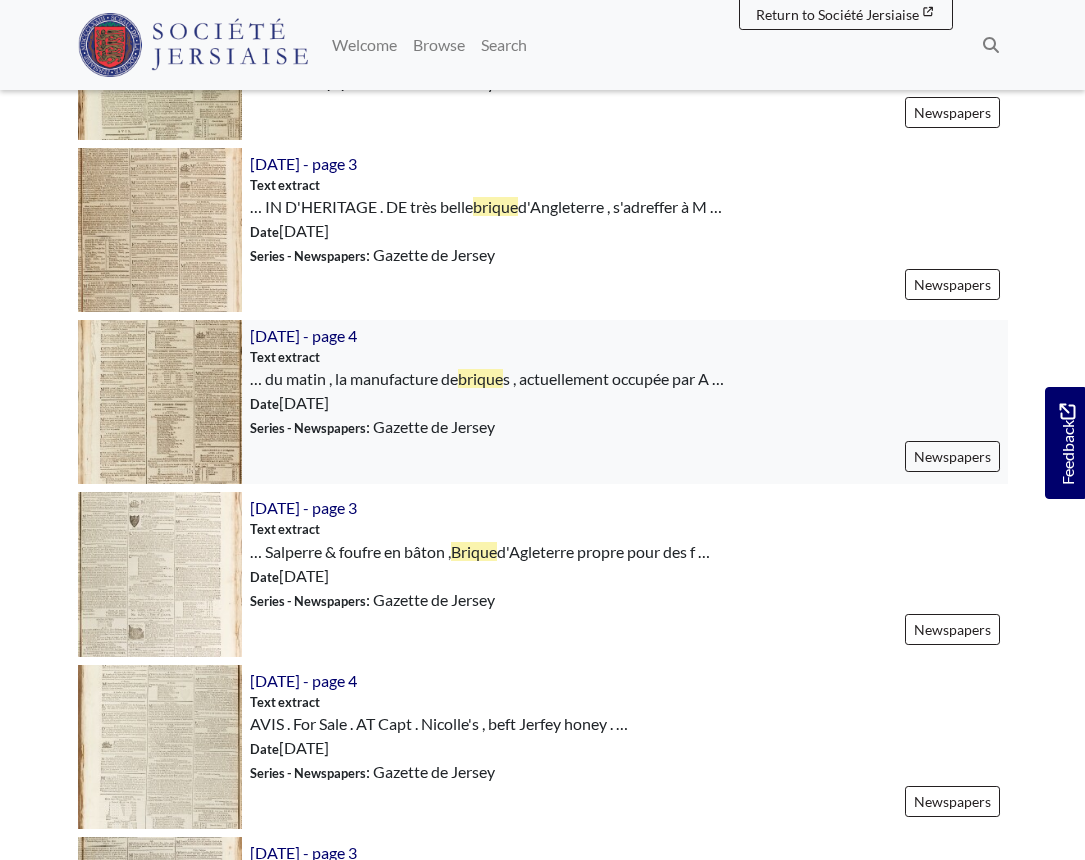 click at bounding box center (160, 402) 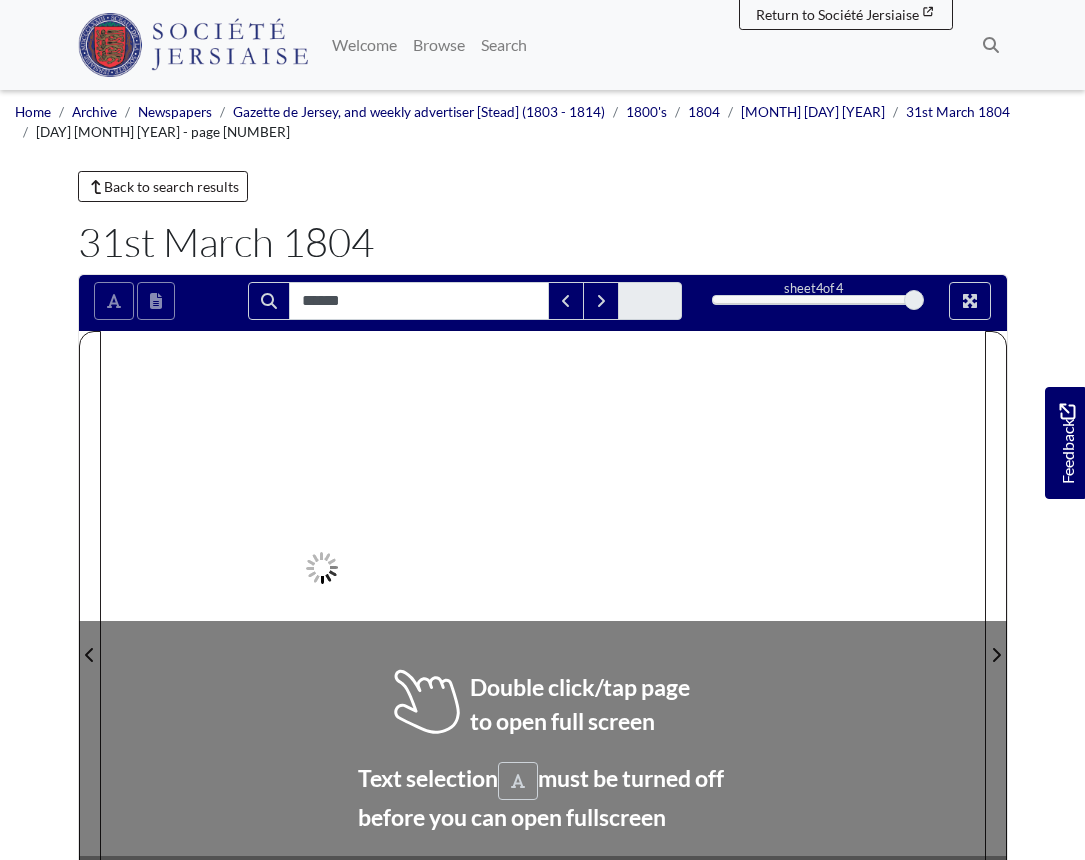 scroll, scrollTop: 0, scrollLeft: 0, axis: both 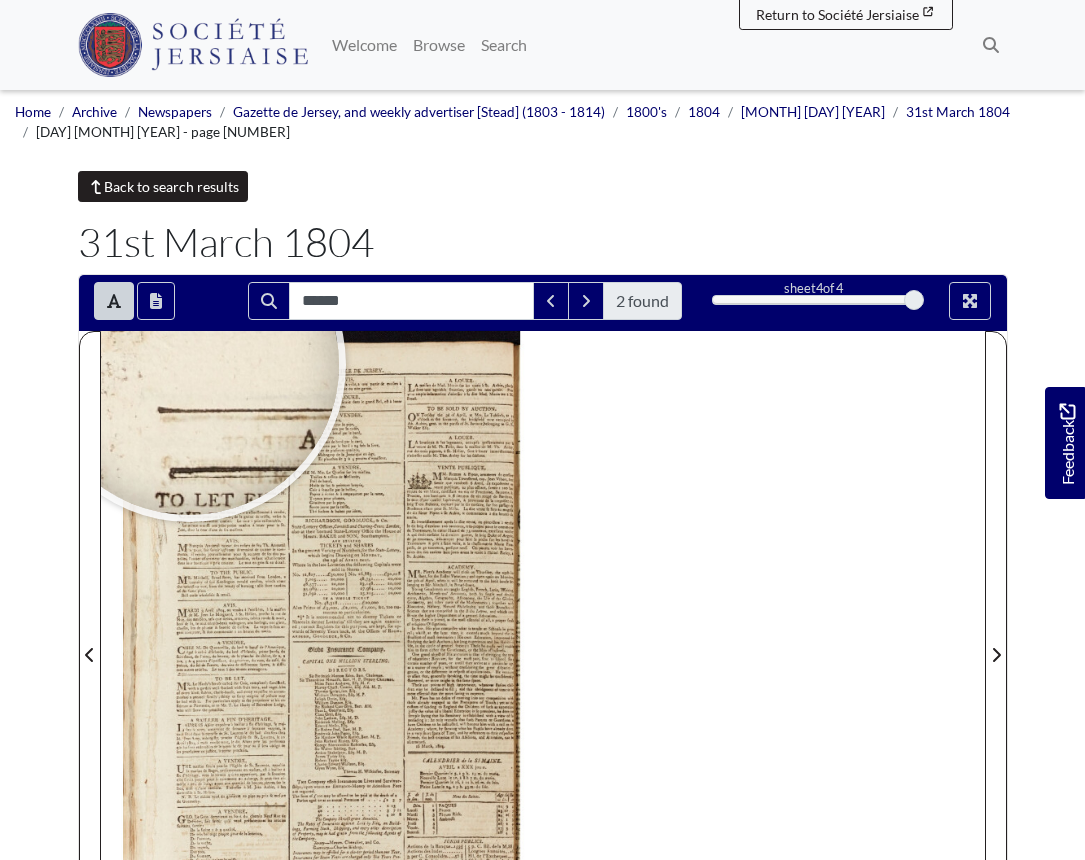 click on "Back to search results" at bounding box center (163, 186) 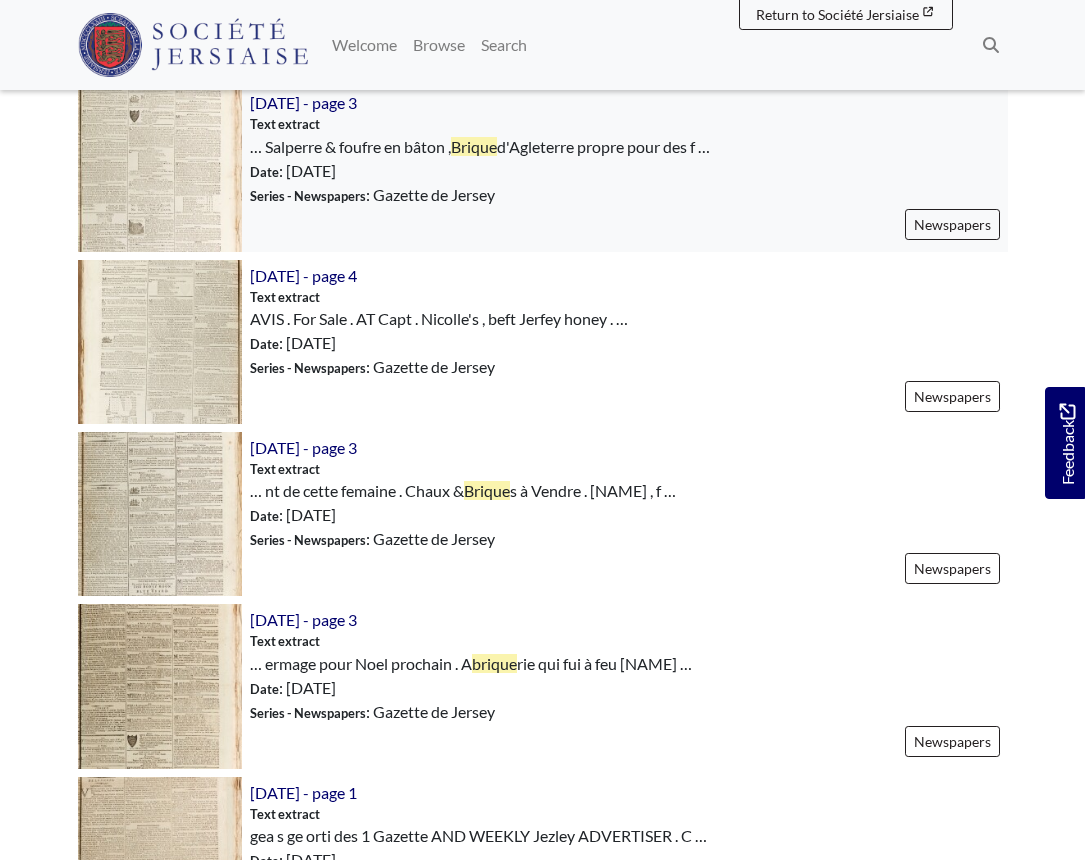 scroll, scrollTop: 1369, scrollLeft: 0, axis: vertical 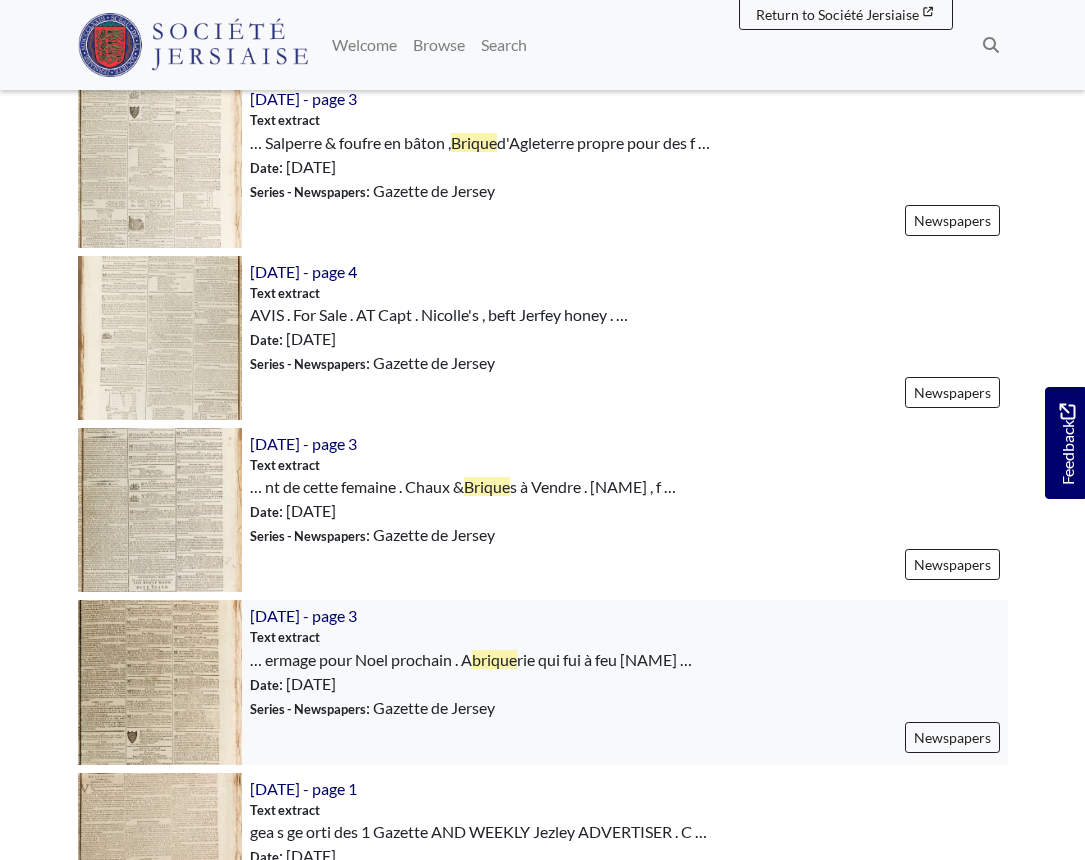 click at bounding box center (160, 682) 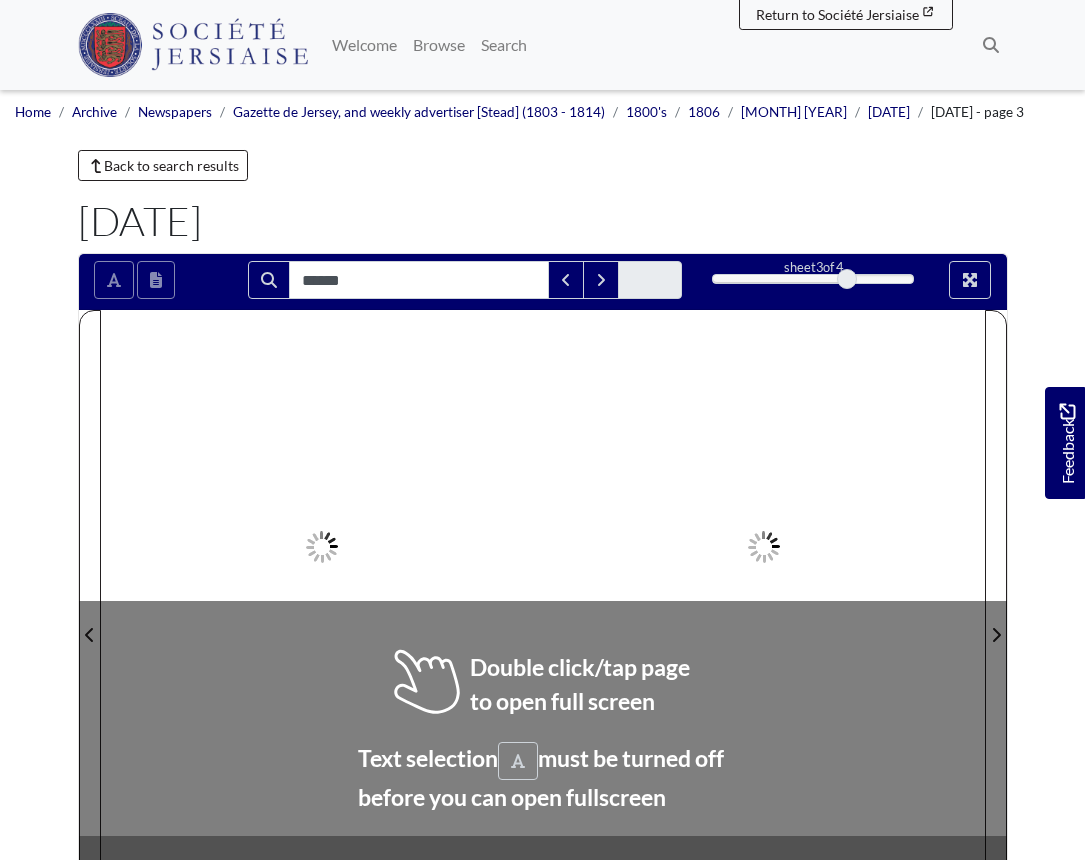 scroll, scrollTop: 0, scrollLeft: 0, axis: both 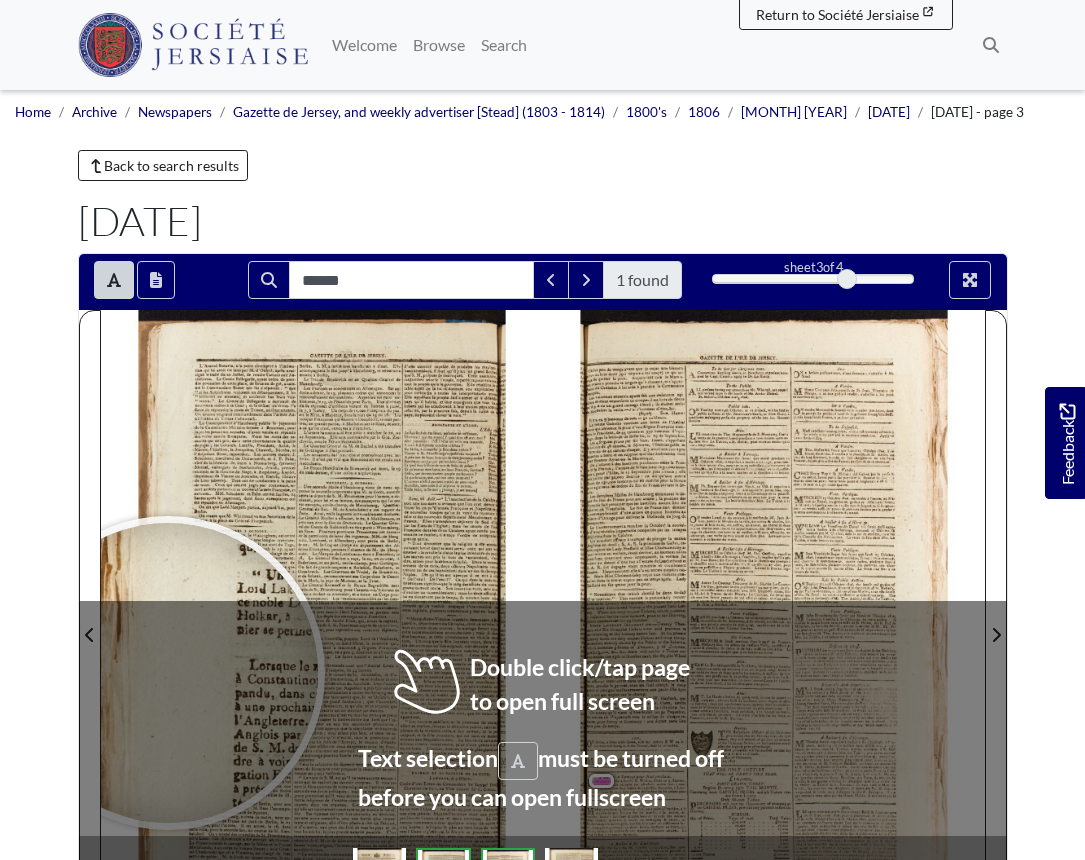 click at bounding box center [168, 673] 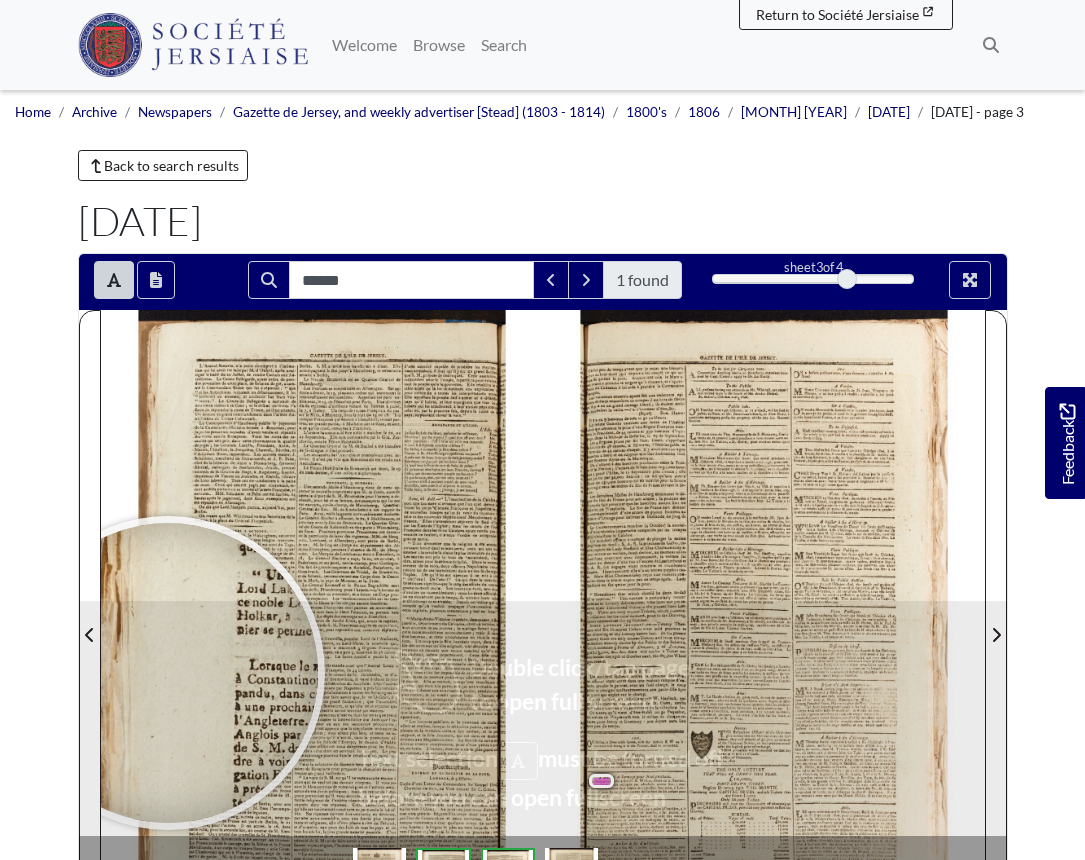 click at bounding box center (168, 673) 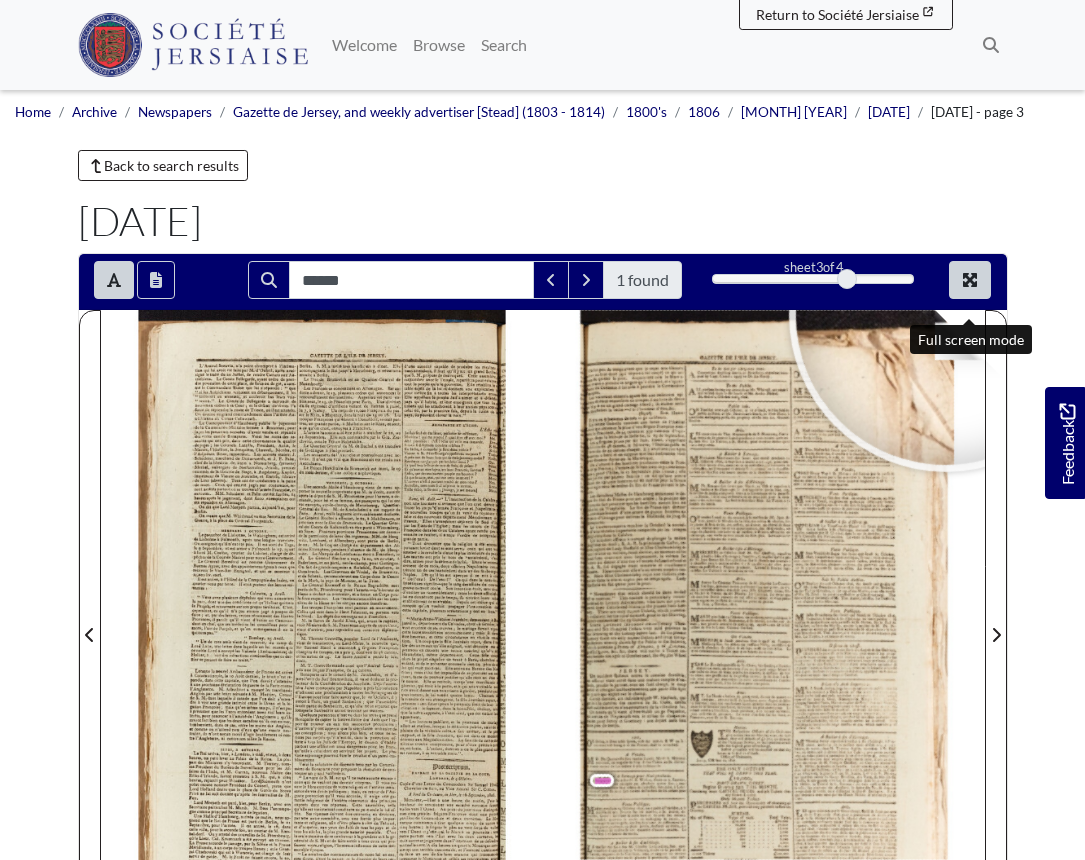 click 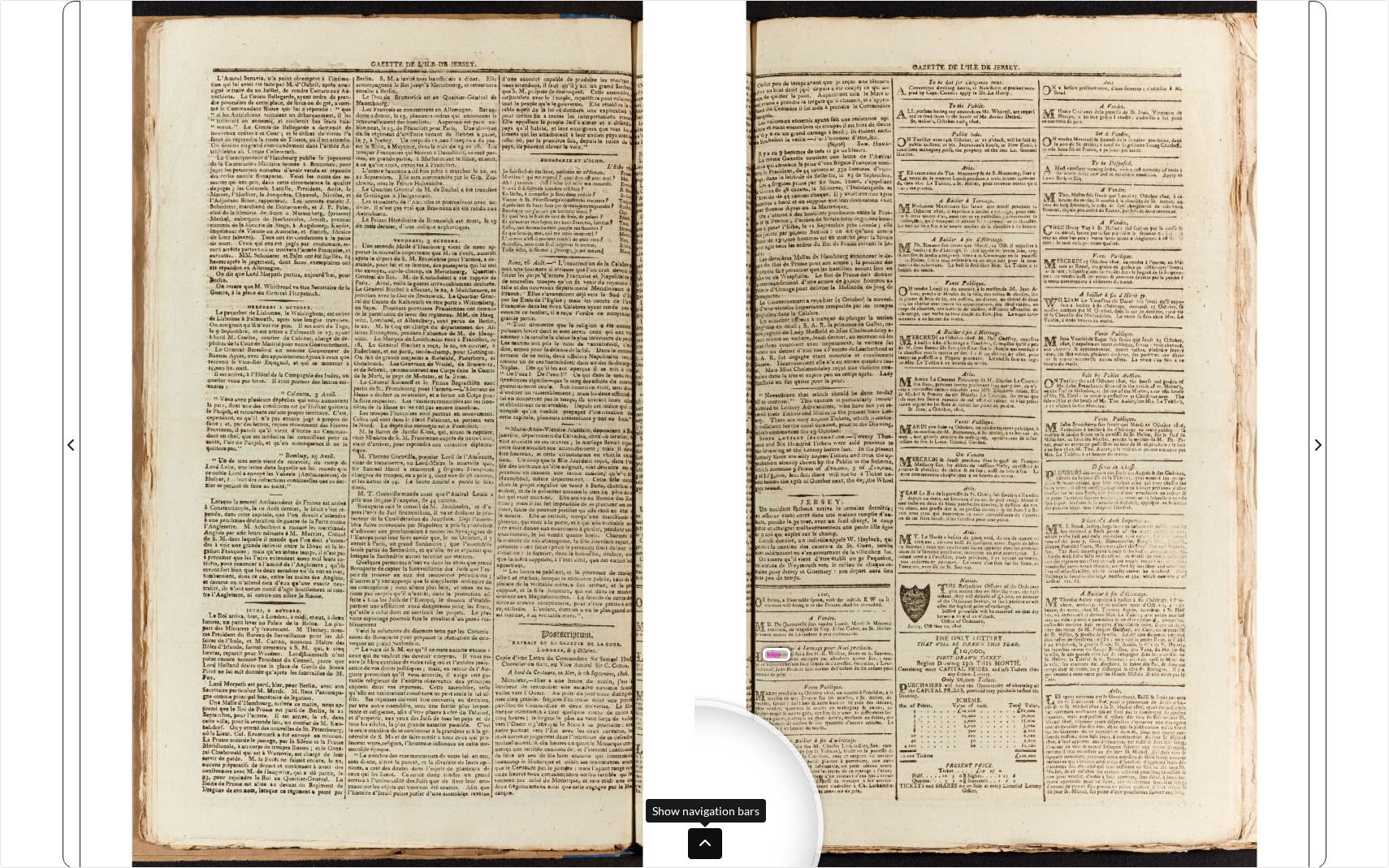 click at bounding box center [705, 844] 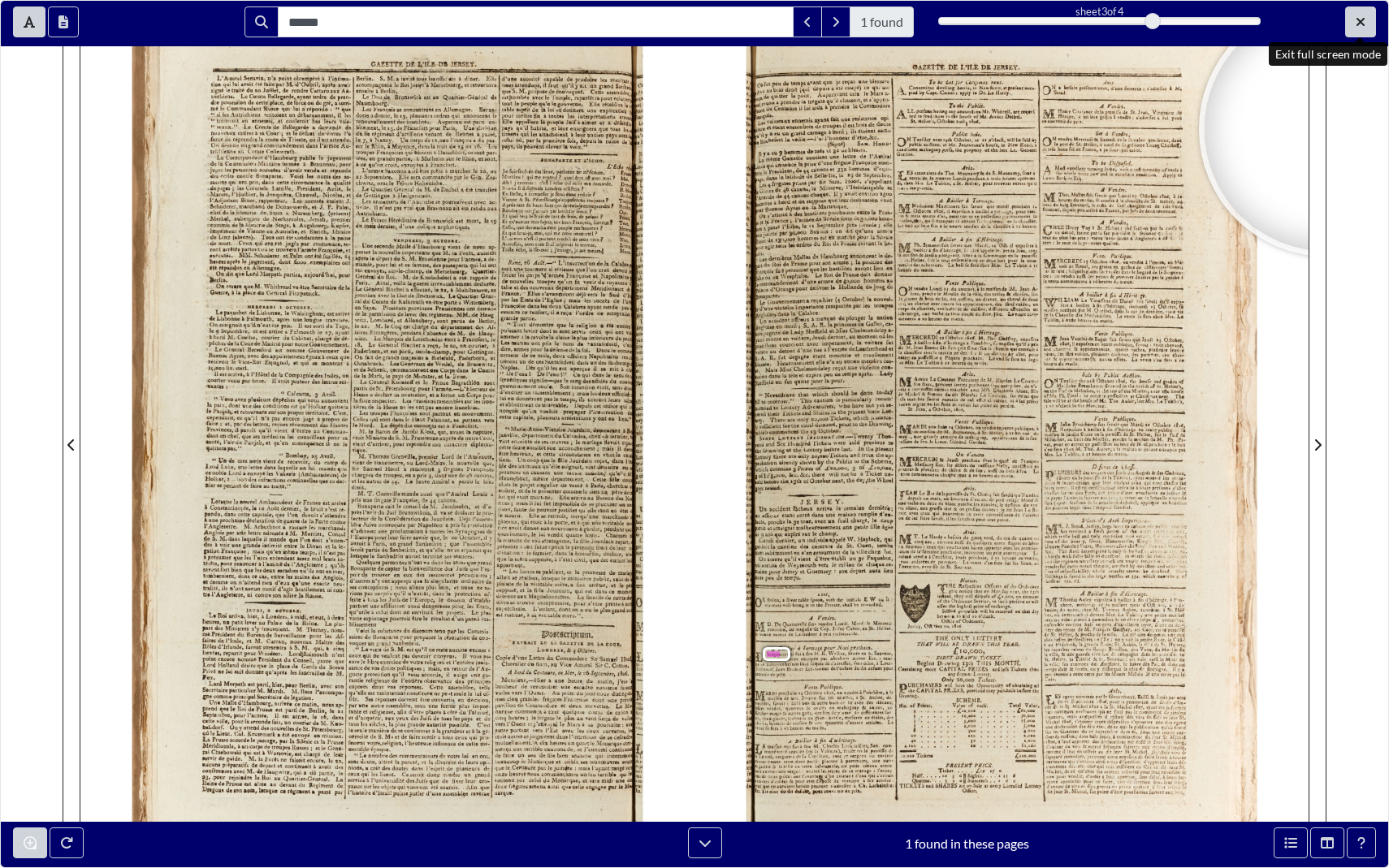 click at bounding box center (1361, 22) 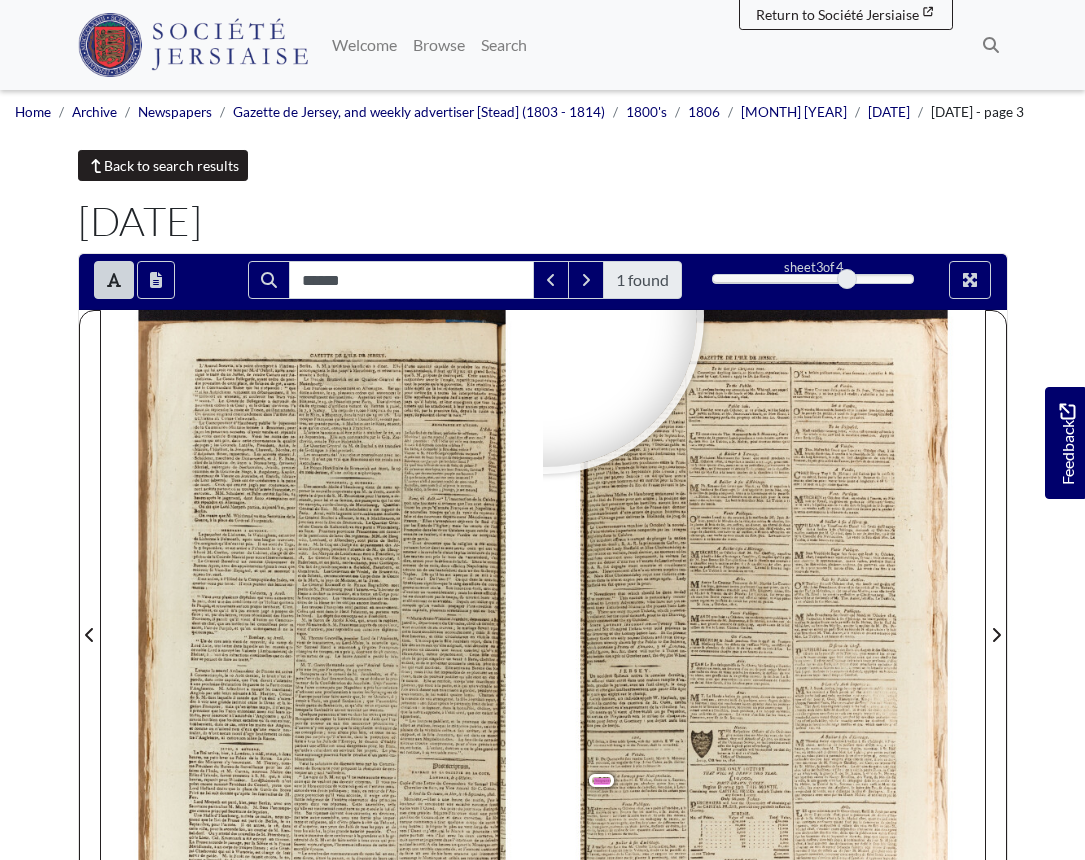 click on "Back to search results" at bounding box center (163, 165) 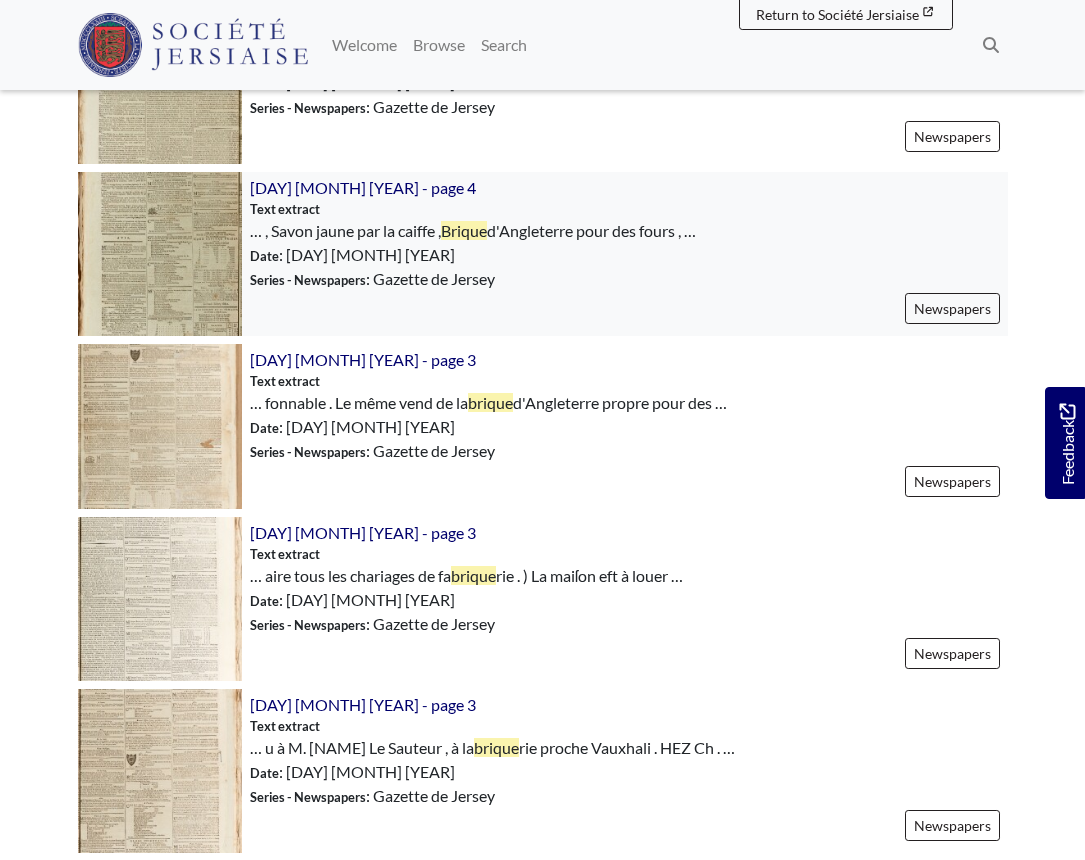 scroll, scrollTop: 2491, scrollLeft: 0, axis: vertical 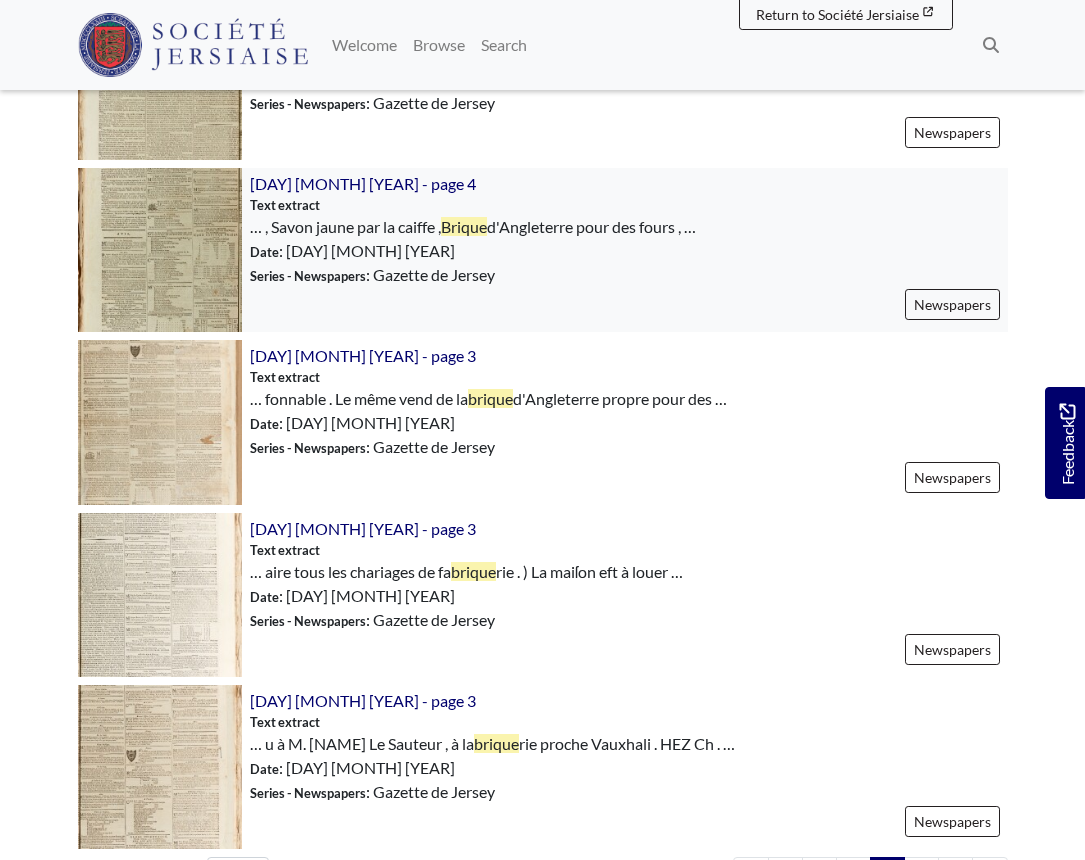 click at bounding box center (160, 250) 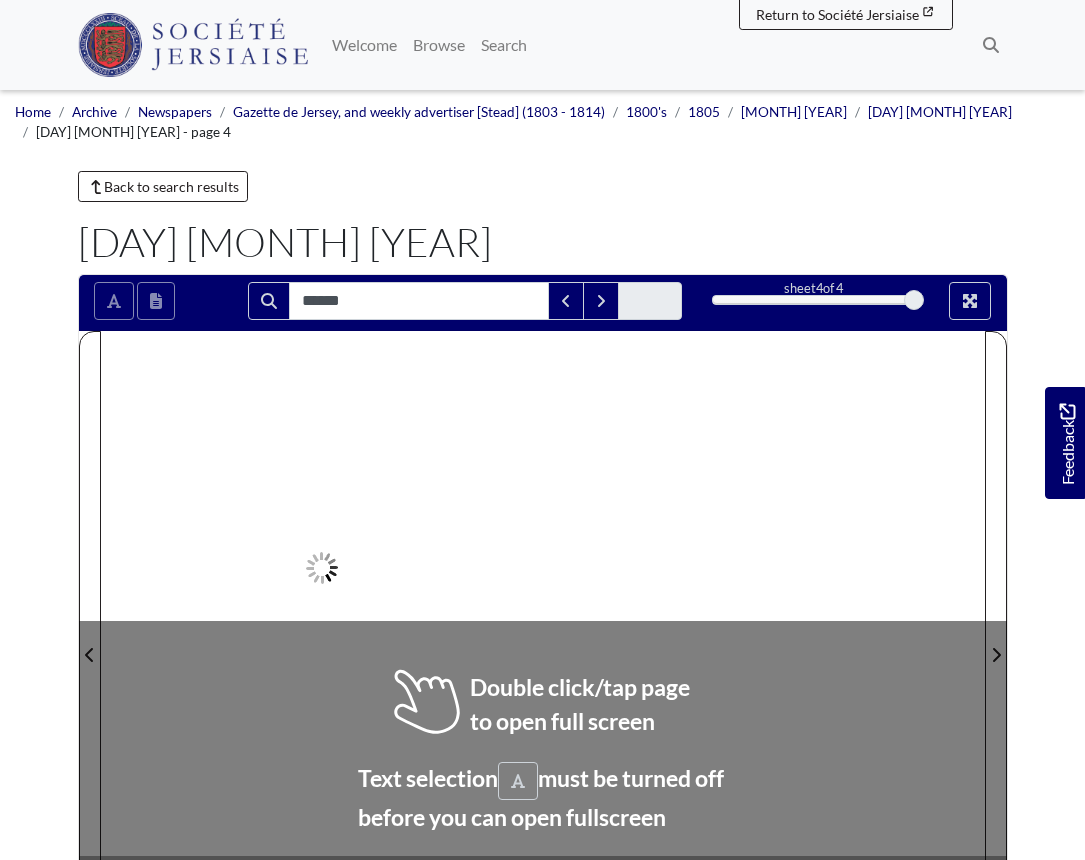 scroll, scrollTop: 0, scrollLeft: 0, axis: both 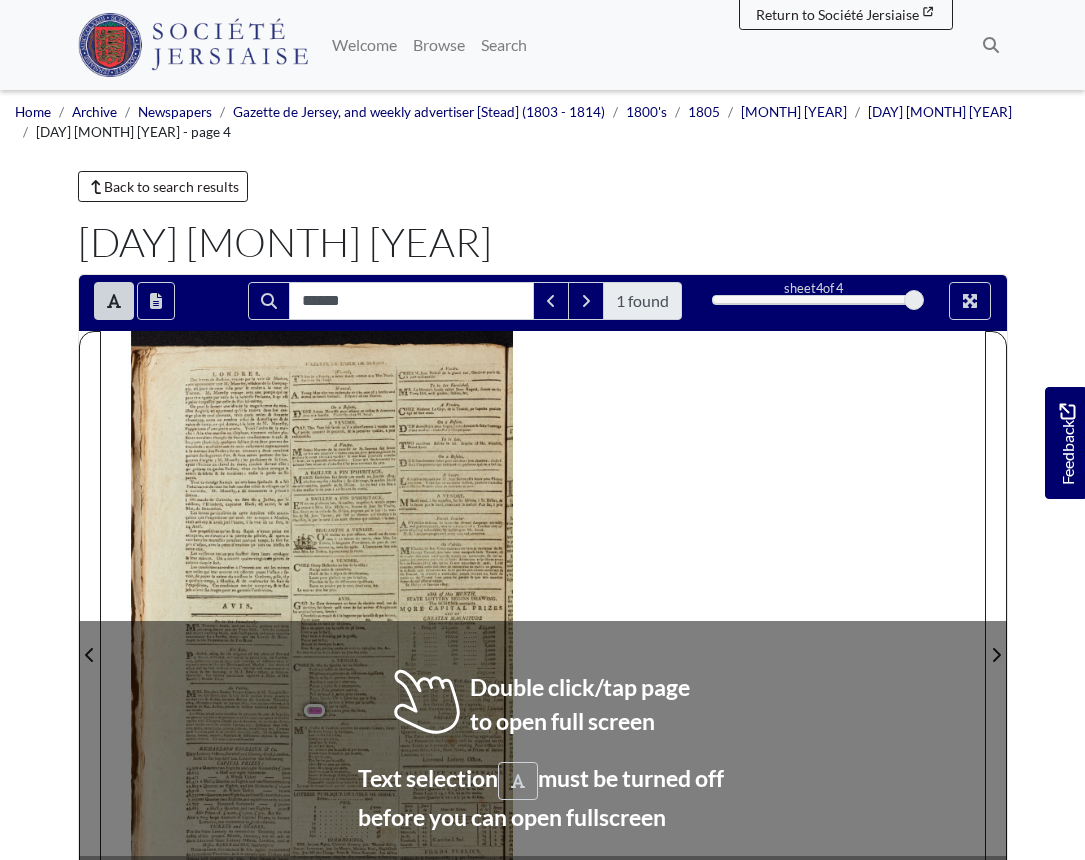 click on "Back to search results
19th January 1805
Loading
******
1 found sheet  4 4 *" at bounding box center [543, 639] 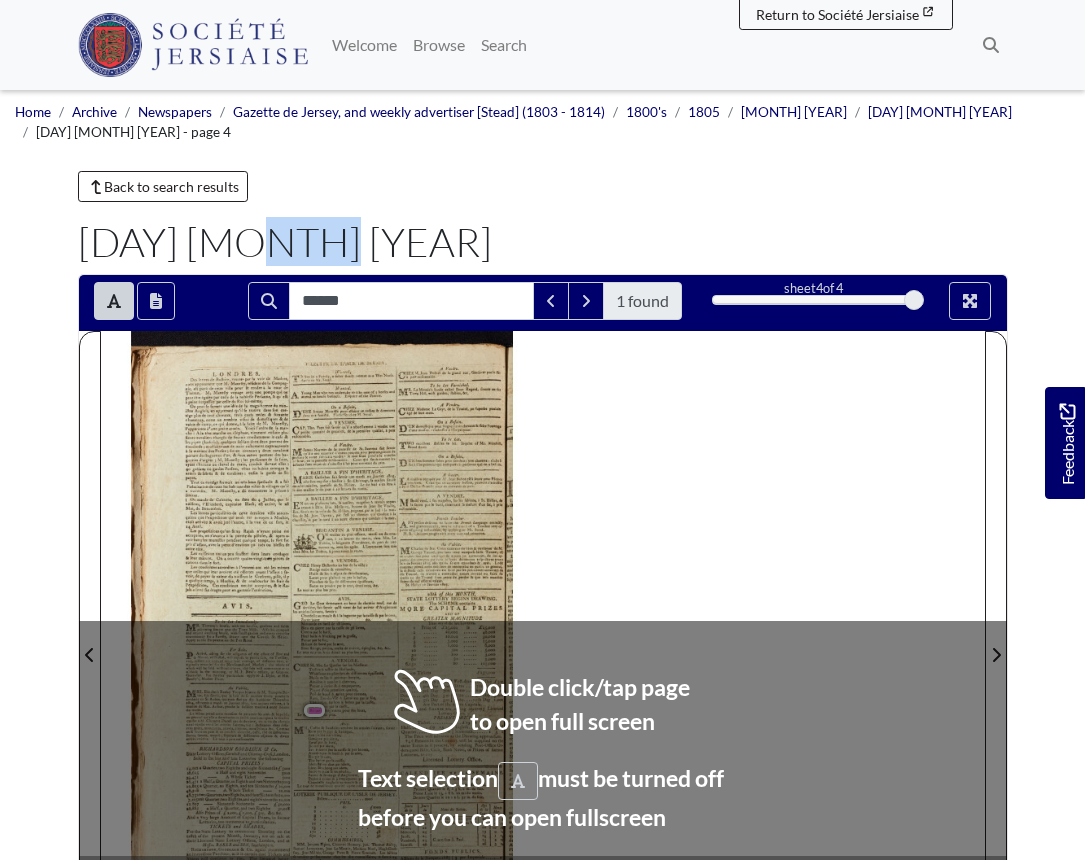 click on "Back to search results
19th January 1805
Loading
******
1 found sheet  4 4 *" at bounding box center [543, 639] 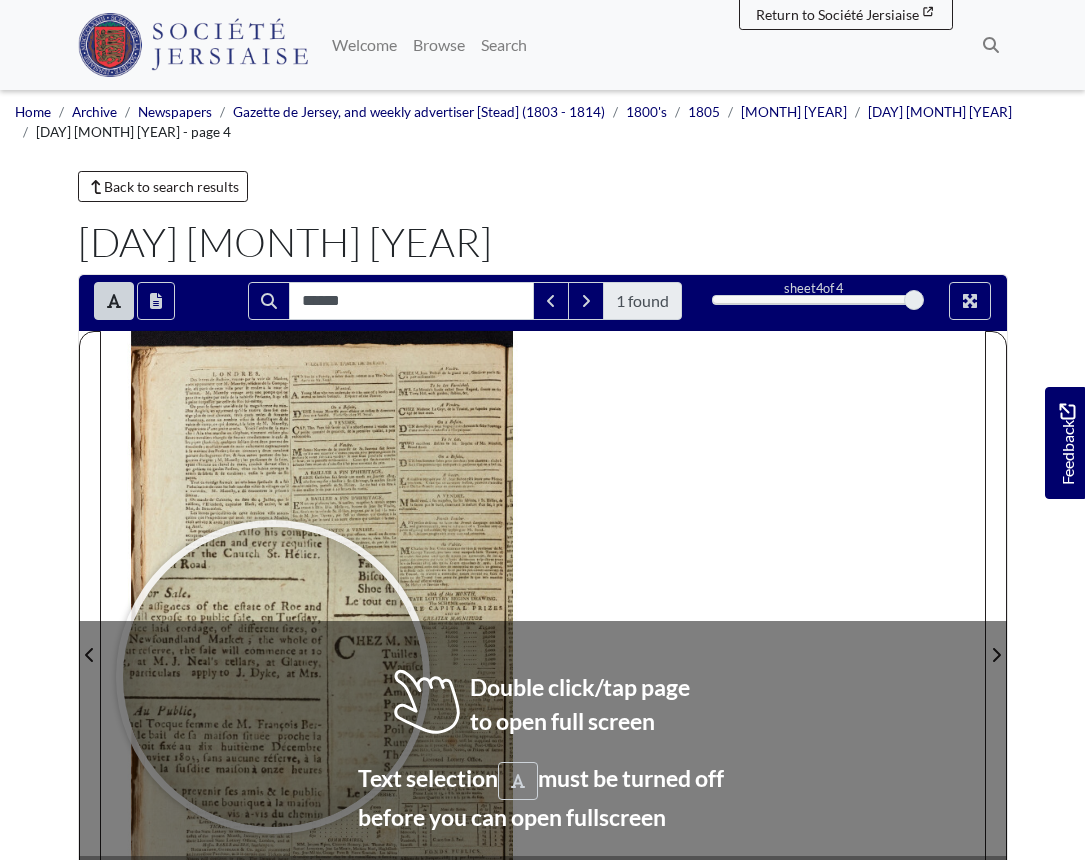 click at bounding box center [273, 677] 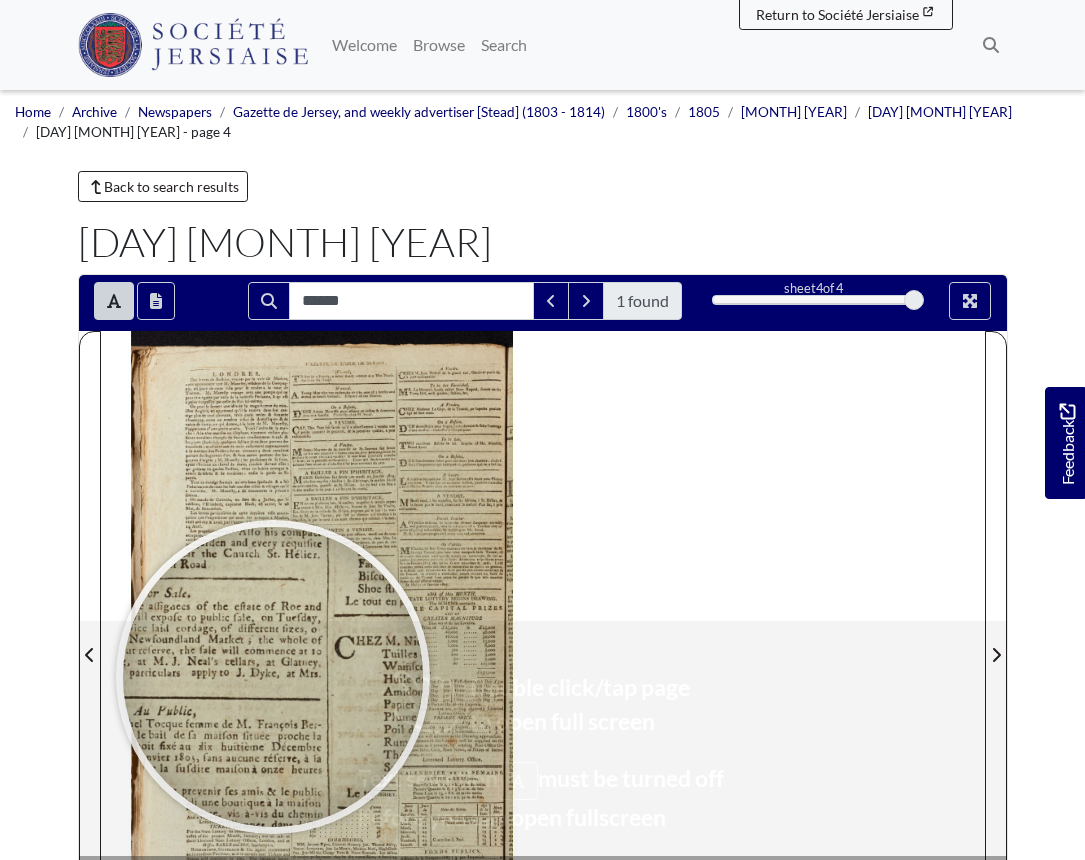 click at bounding box center (273, 677) 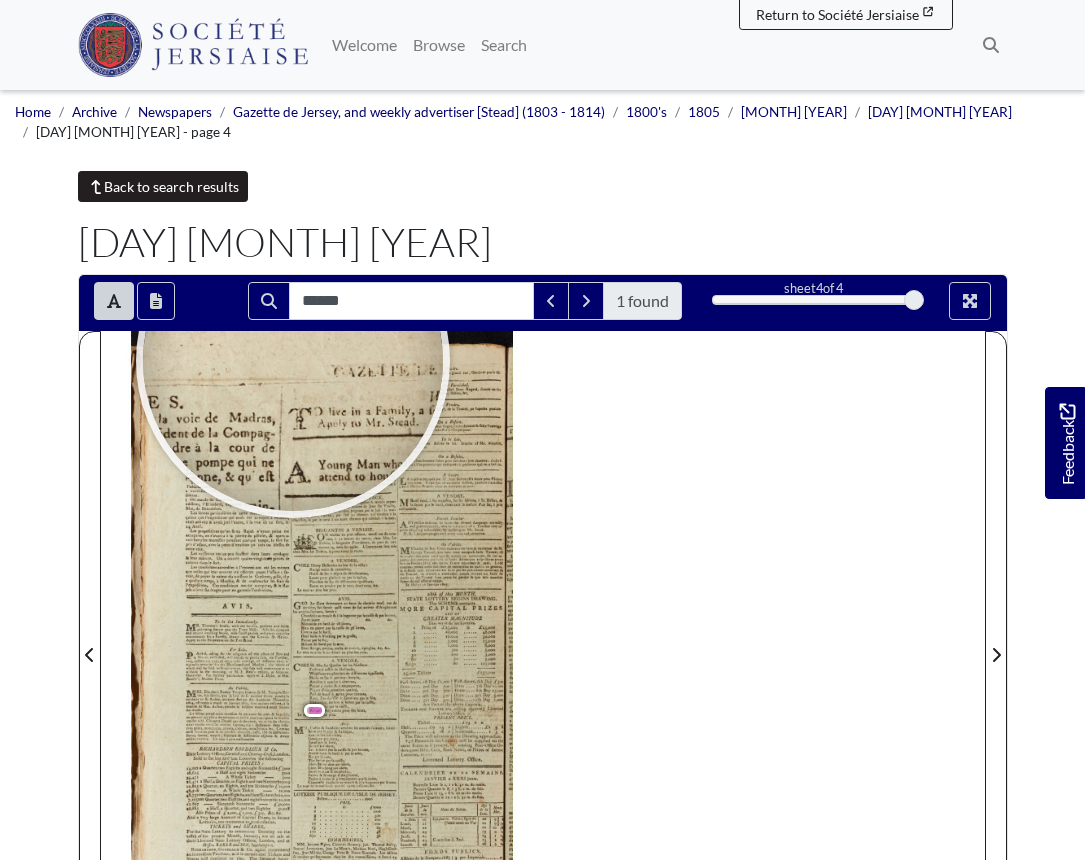 click on "Back to search results" at bounding box center (163, 186) 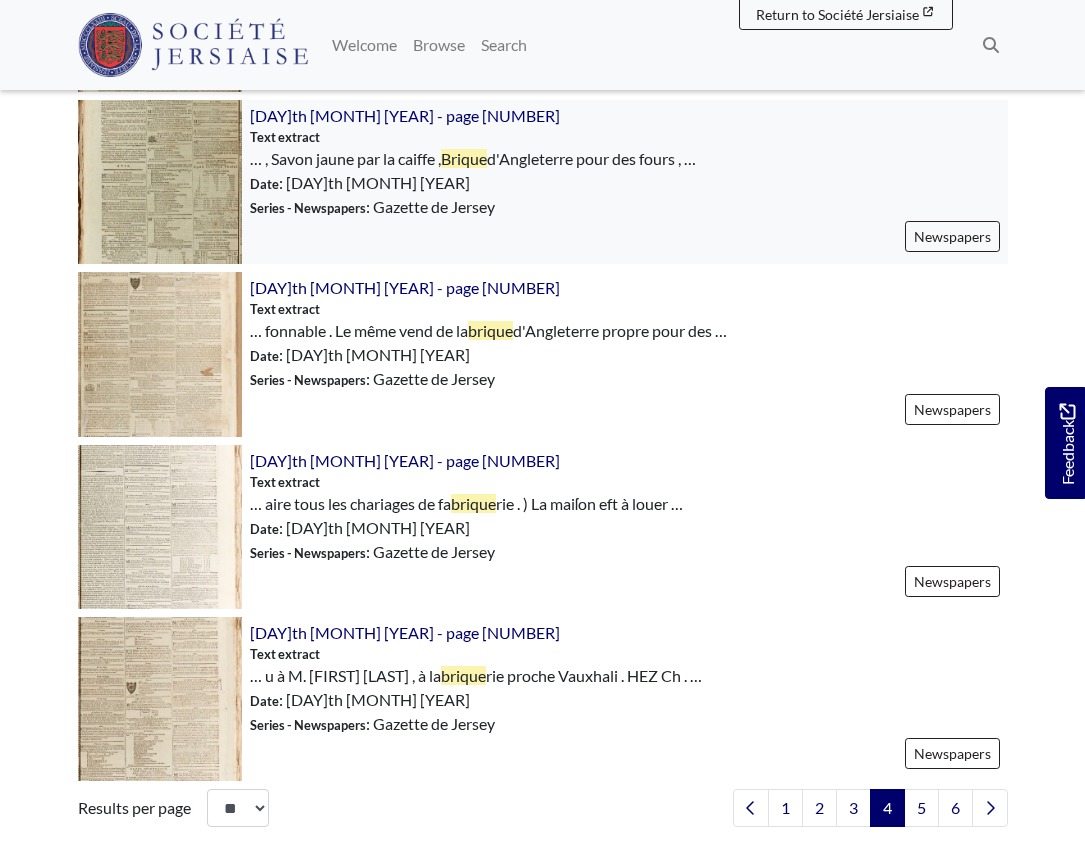 scroll, scrollTop: 2563, scrollLeft: 0, axis: vertical 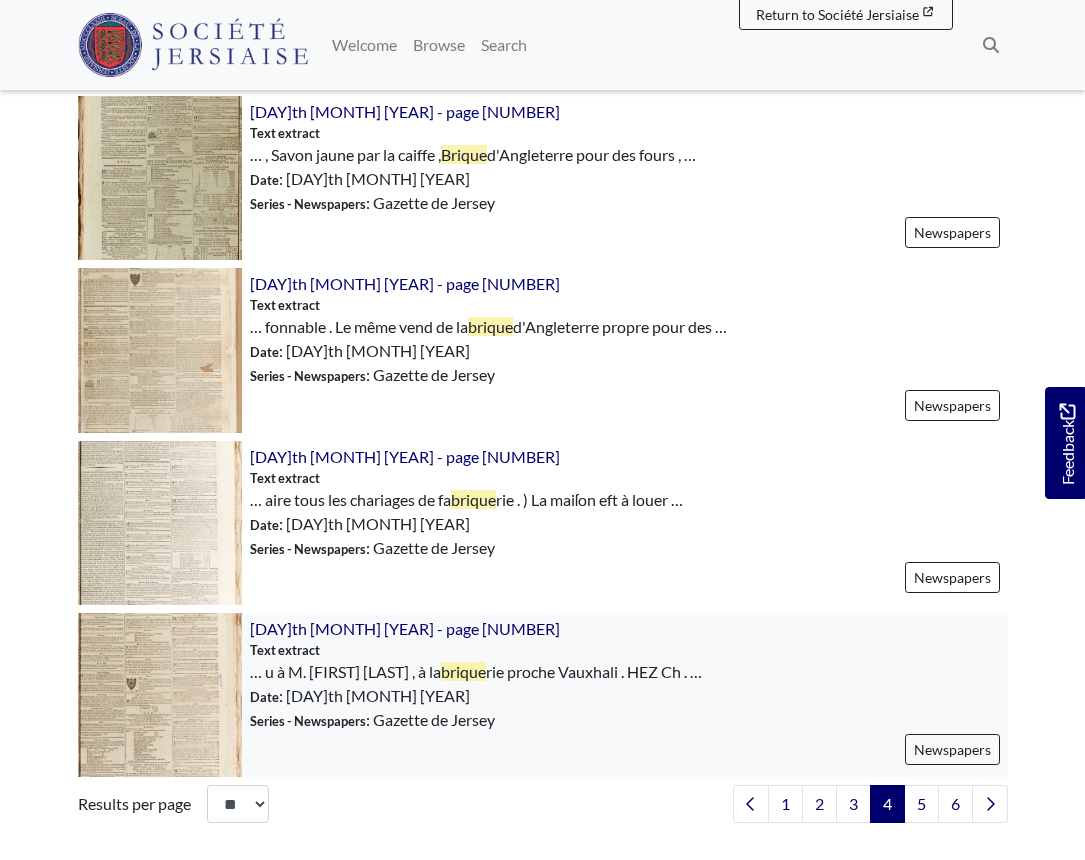 click at bounding box center (160, 695) 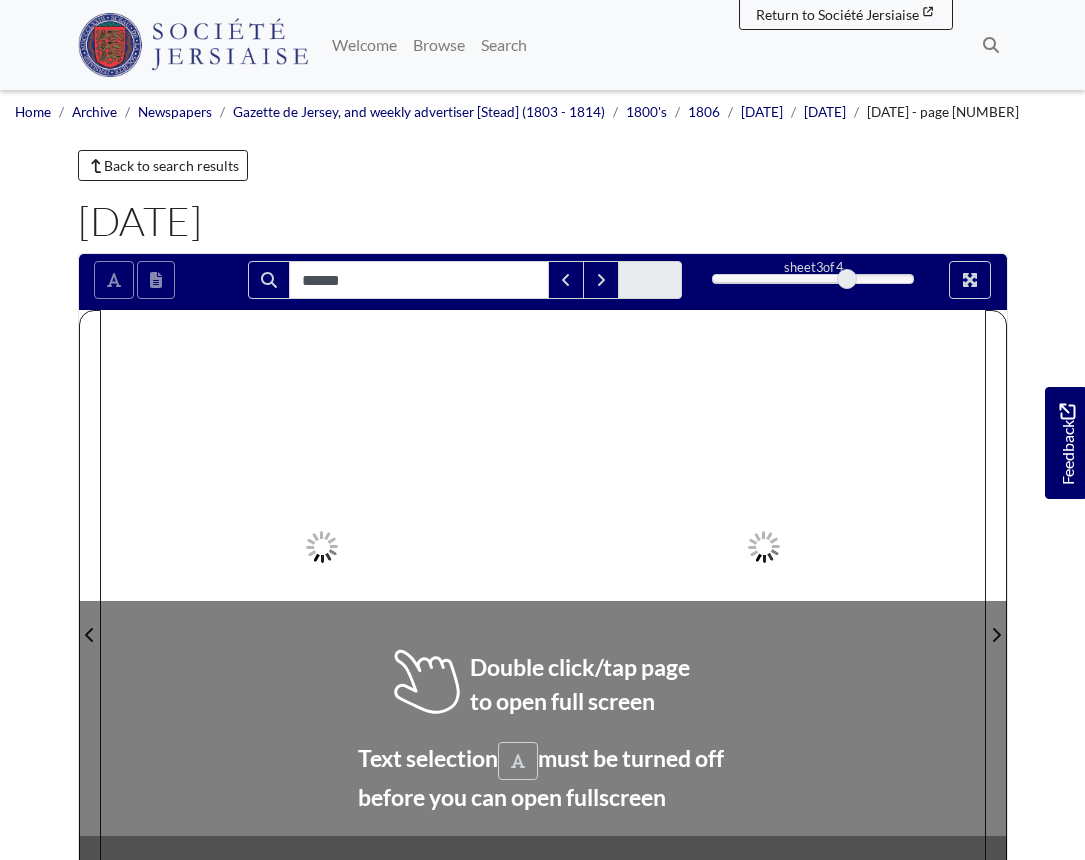 scroll, scrollTop: 0, scrollLeft: 0, axis: both 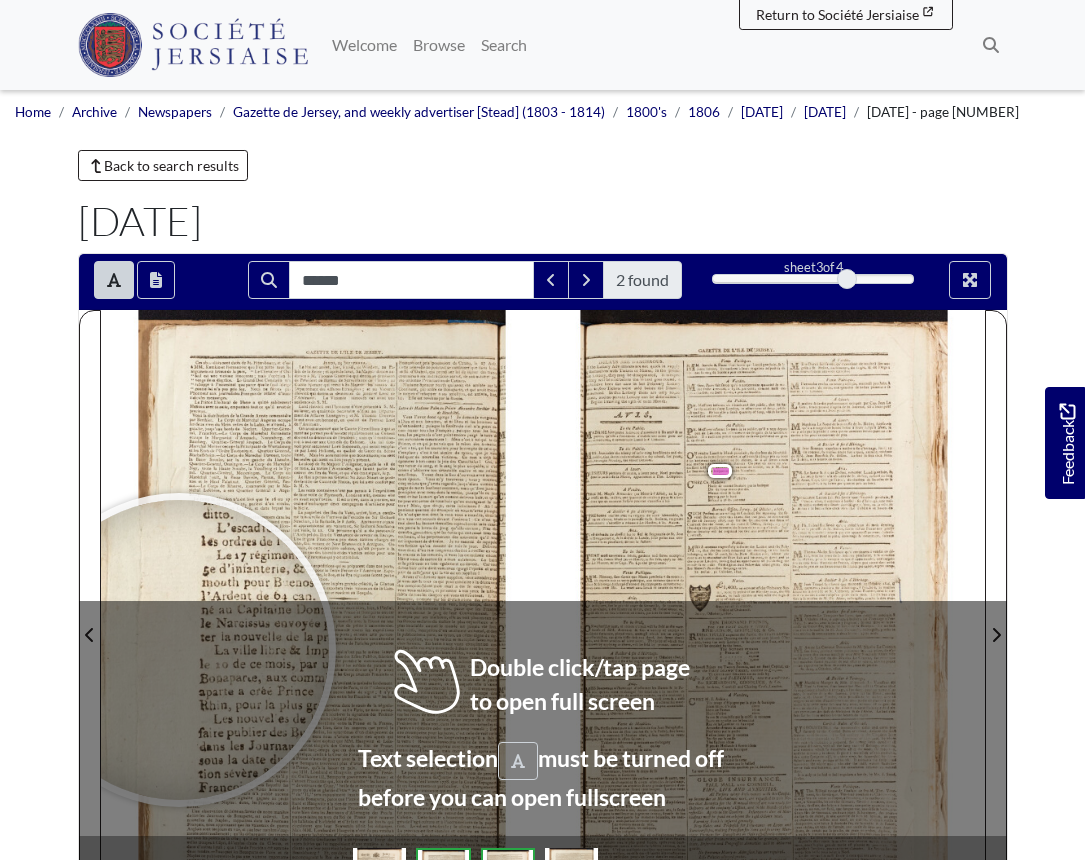 click at bounding box center (179, 650) 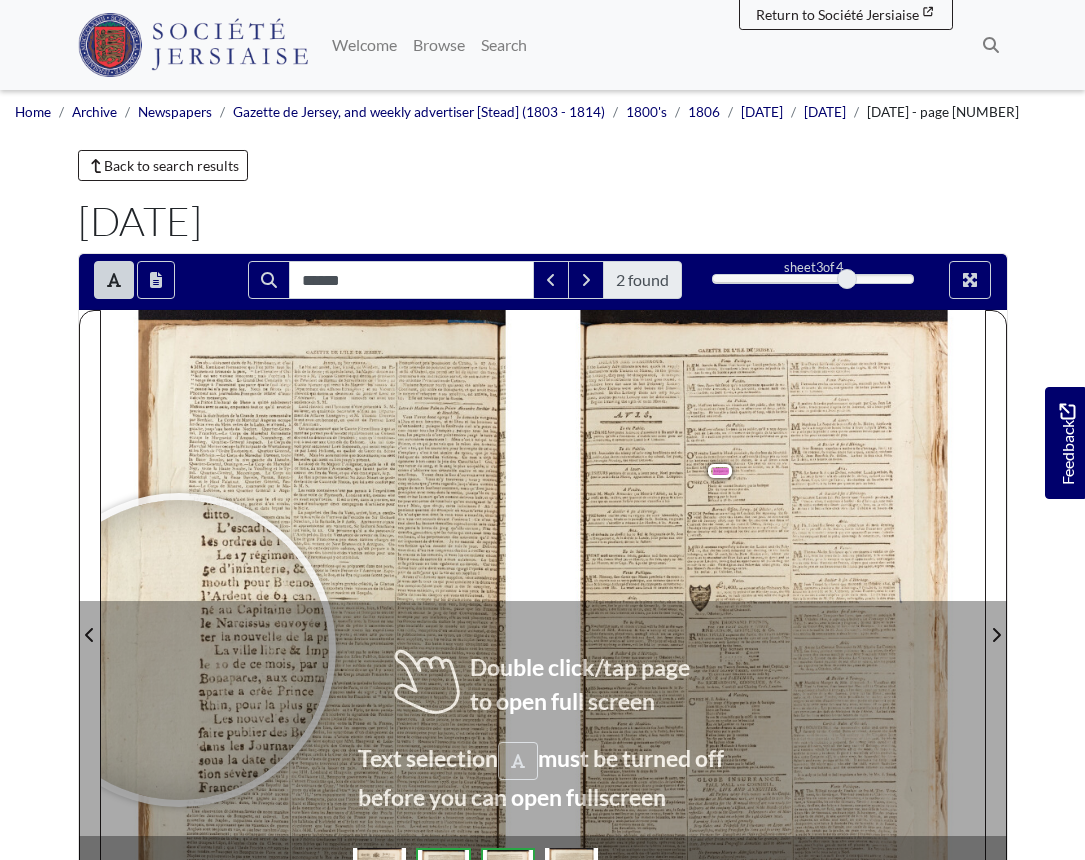 click at bounding box center [179, 650] 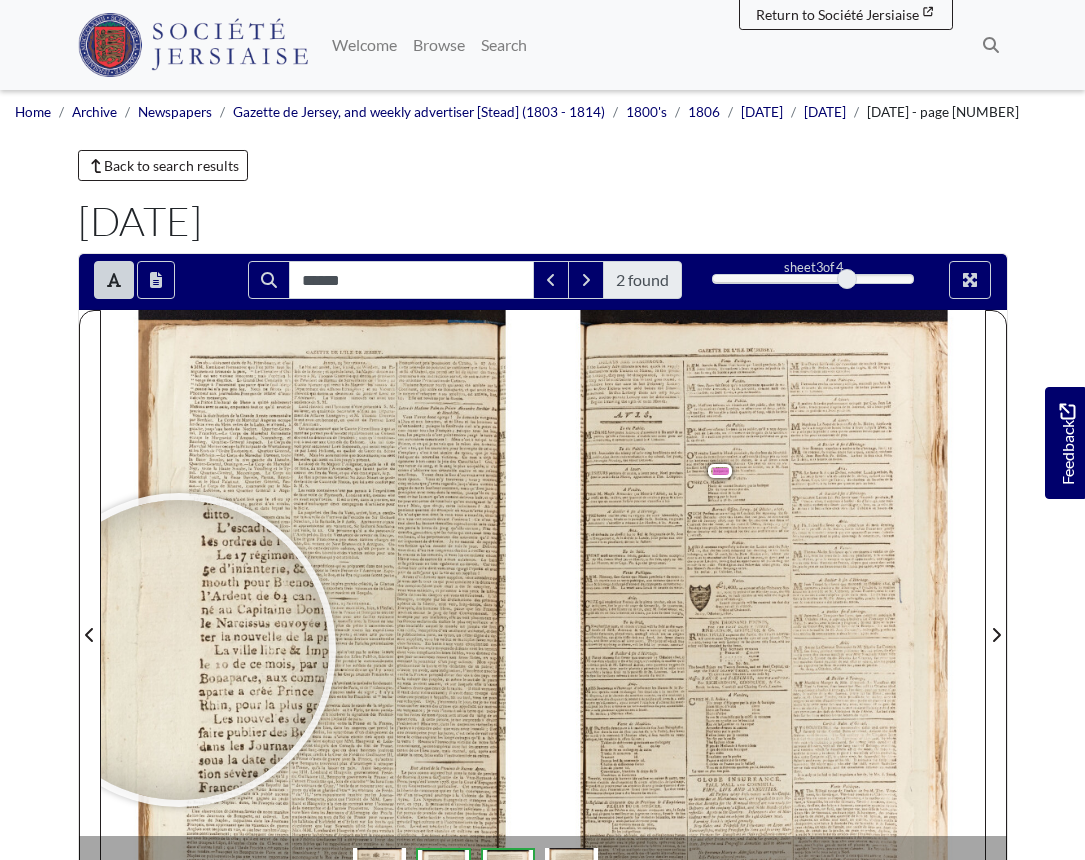 click at bounding box center [179, 650] 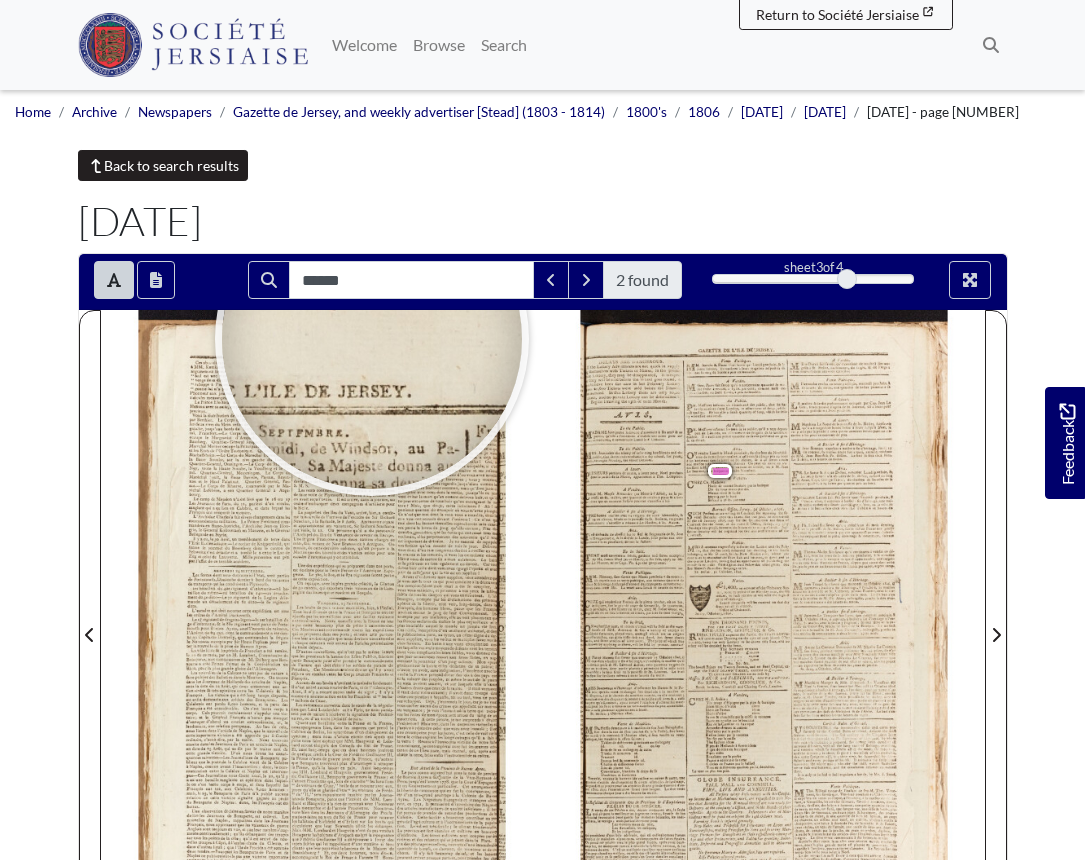click on "Back to search results" at bounding box center [163, 165] 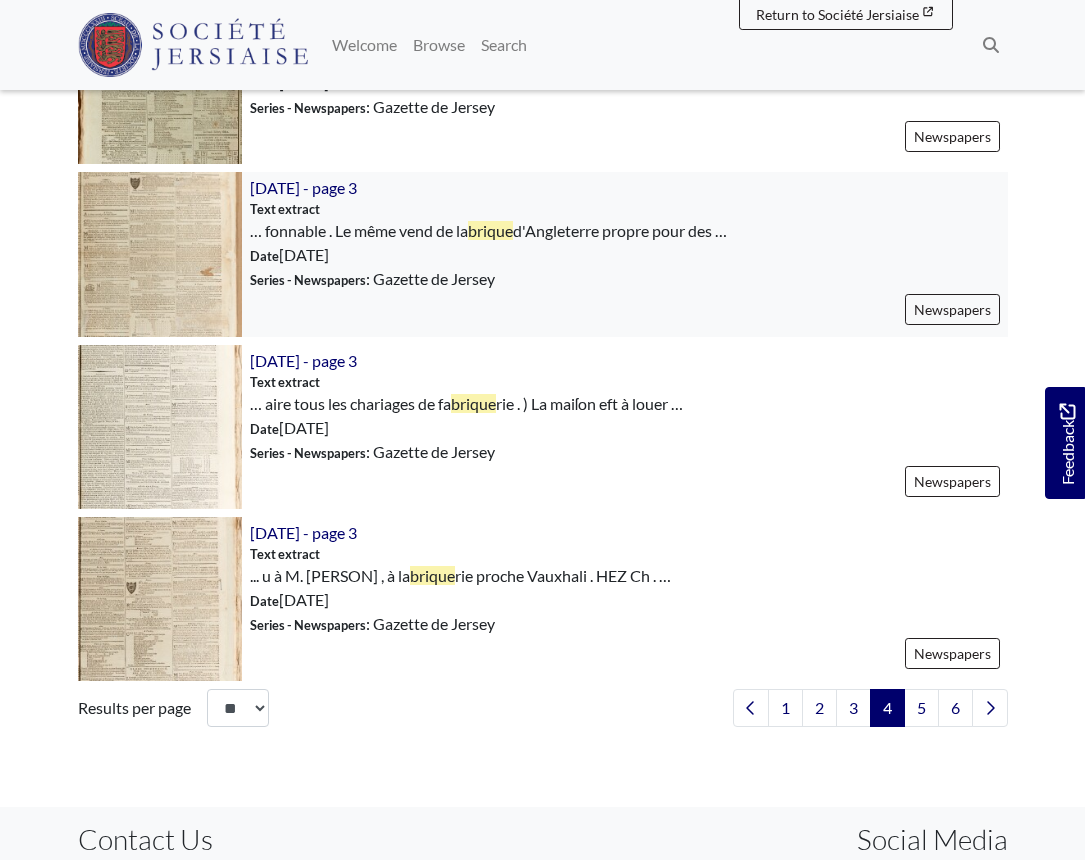 scroll, scrollTop: 2655, scrollLeft: 0, axis: vertical 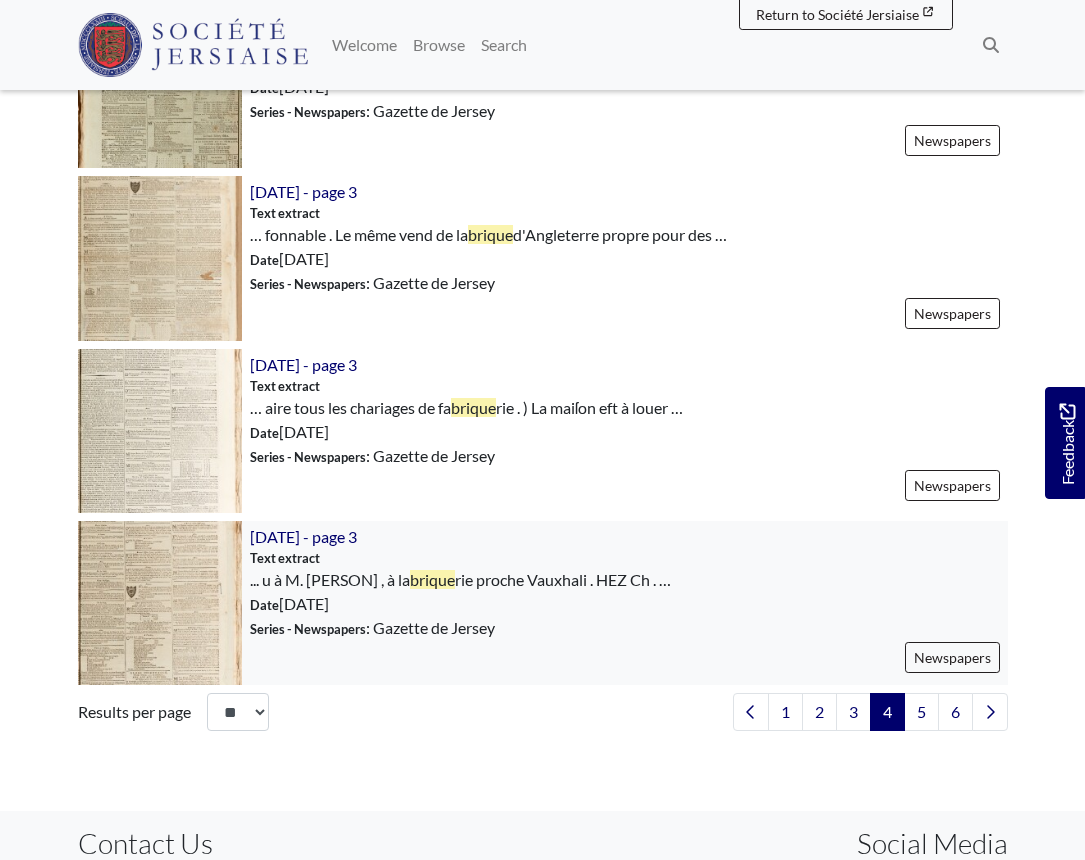 click at bounding box center [160, 603] 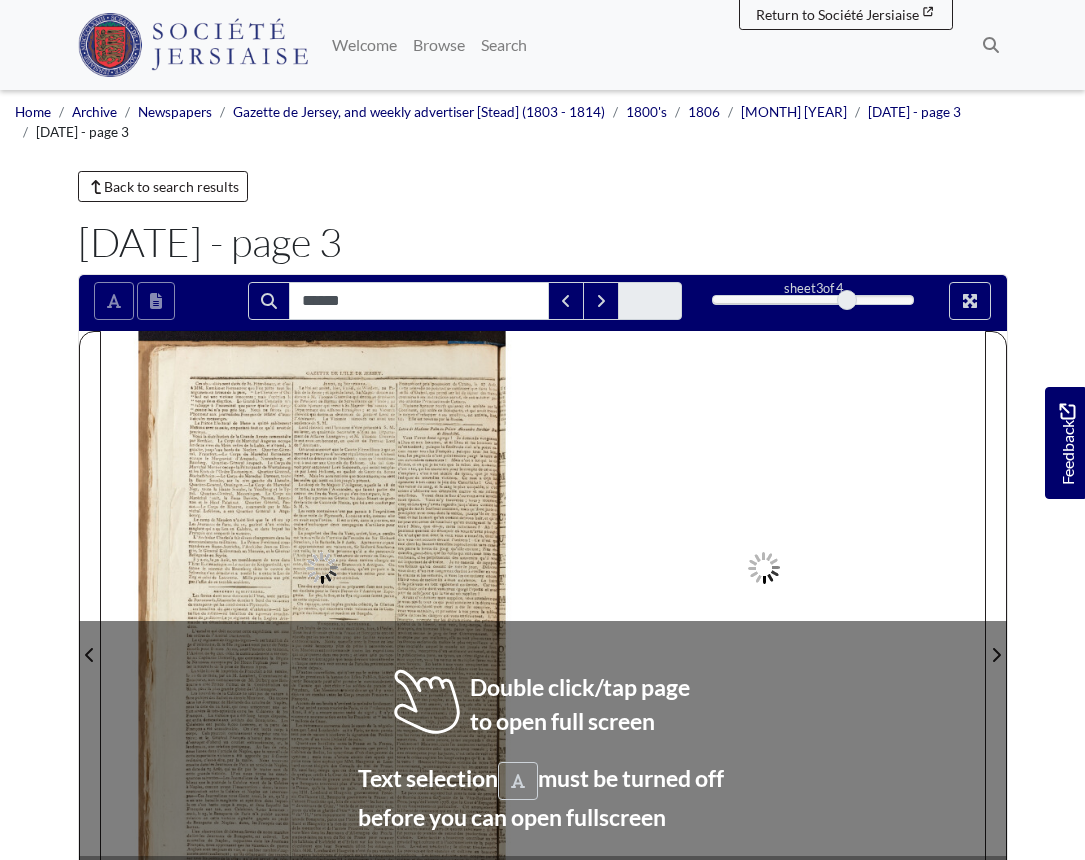 scroll, scrollTop: 0, scrollLeft: 0, axis: both 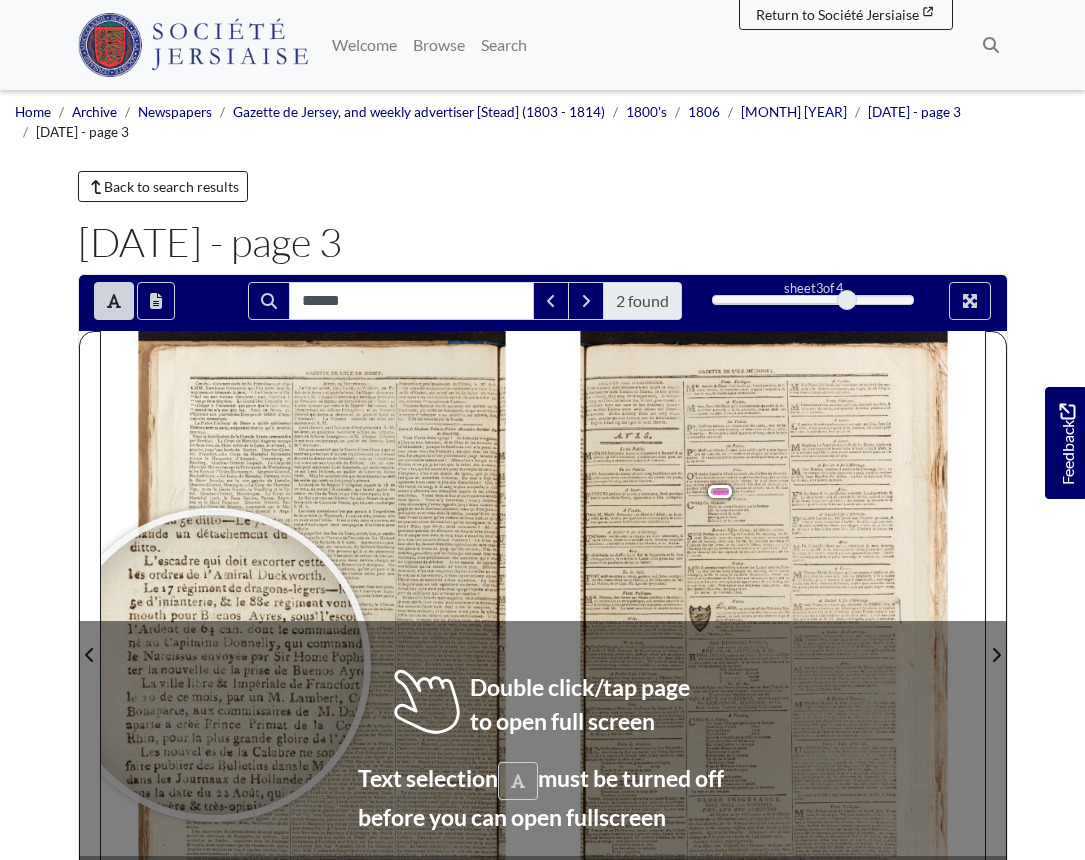 click at bounding box center [214, 665] 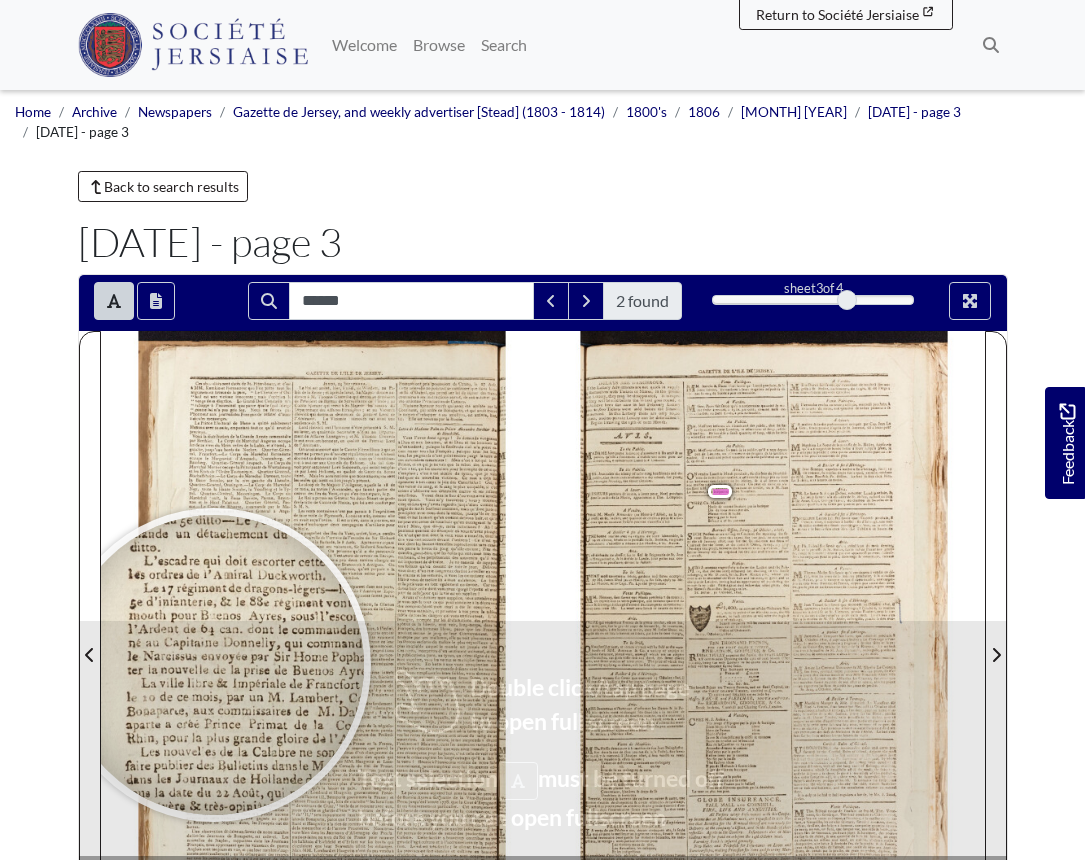click at bounding box center [214, 665] 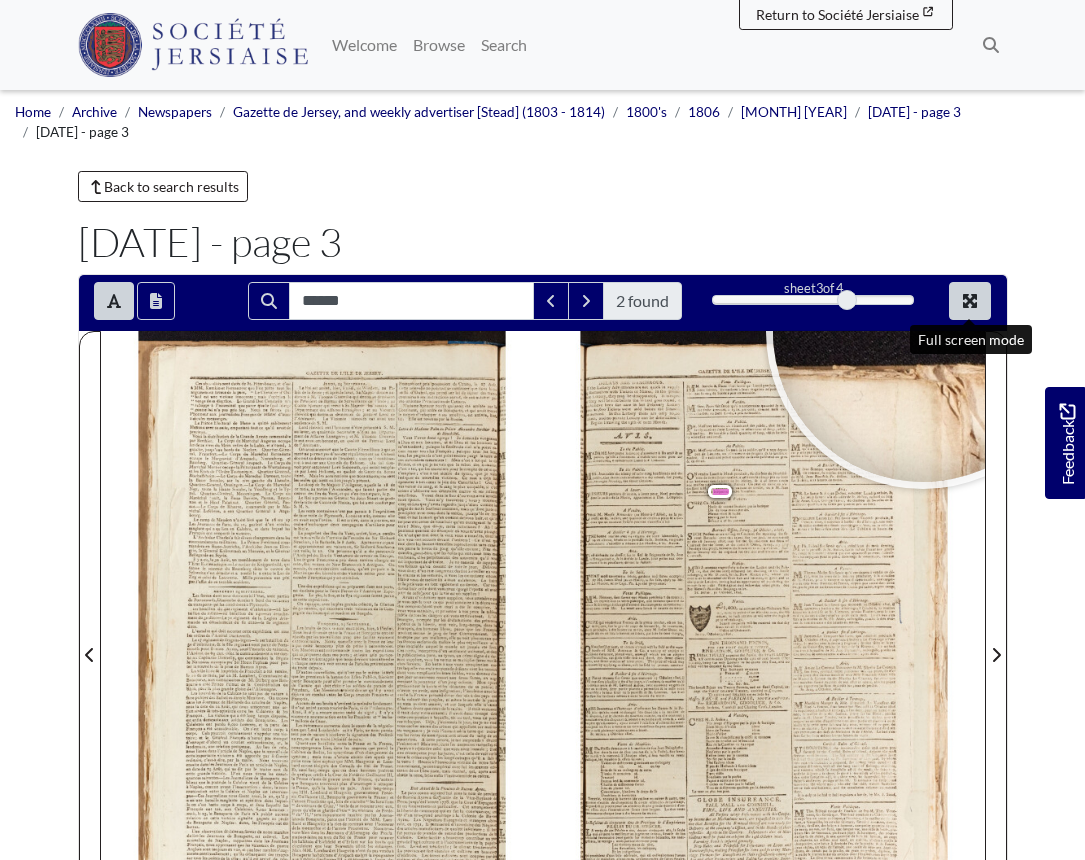 click at bounding box center (970, 301) 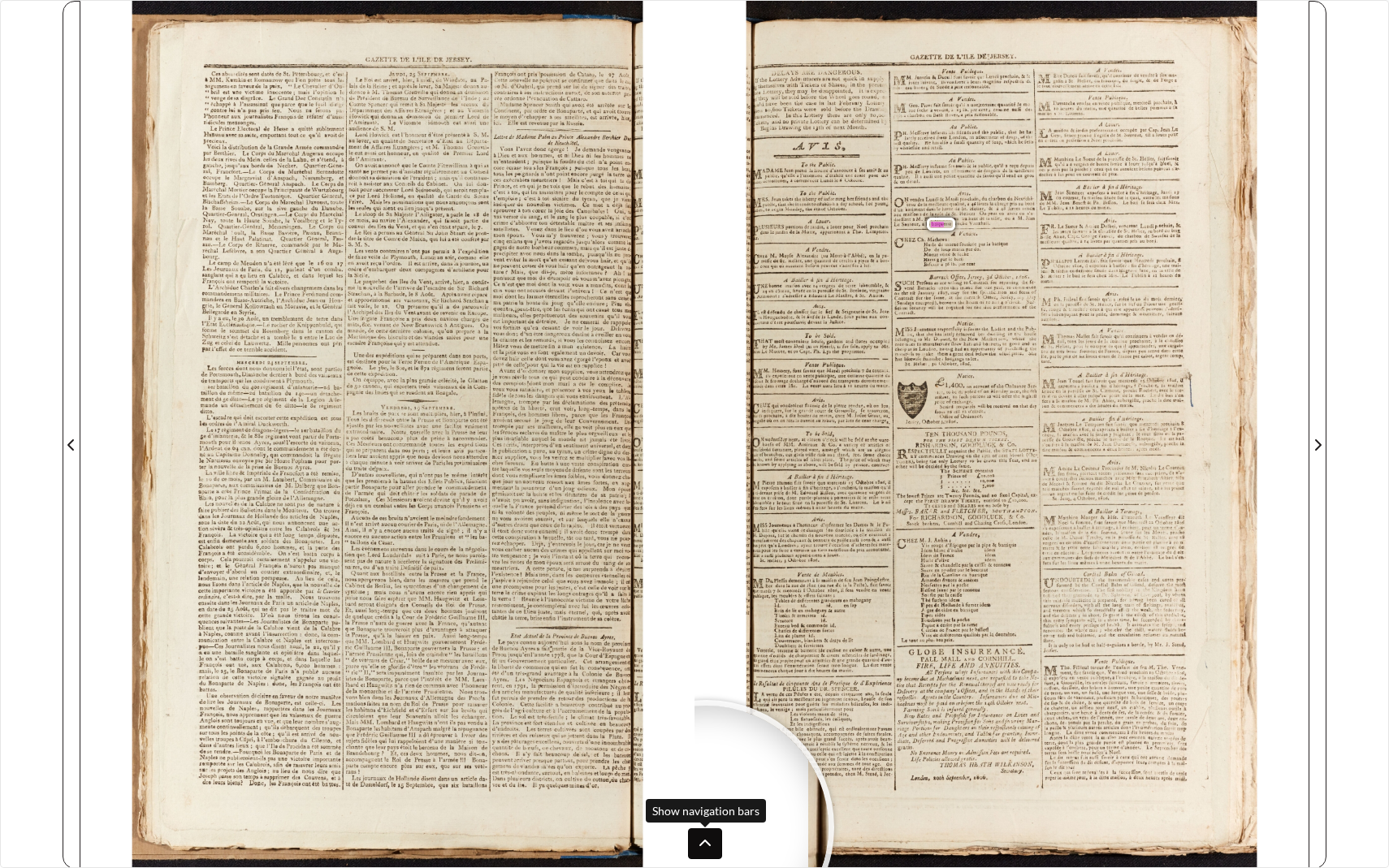 click 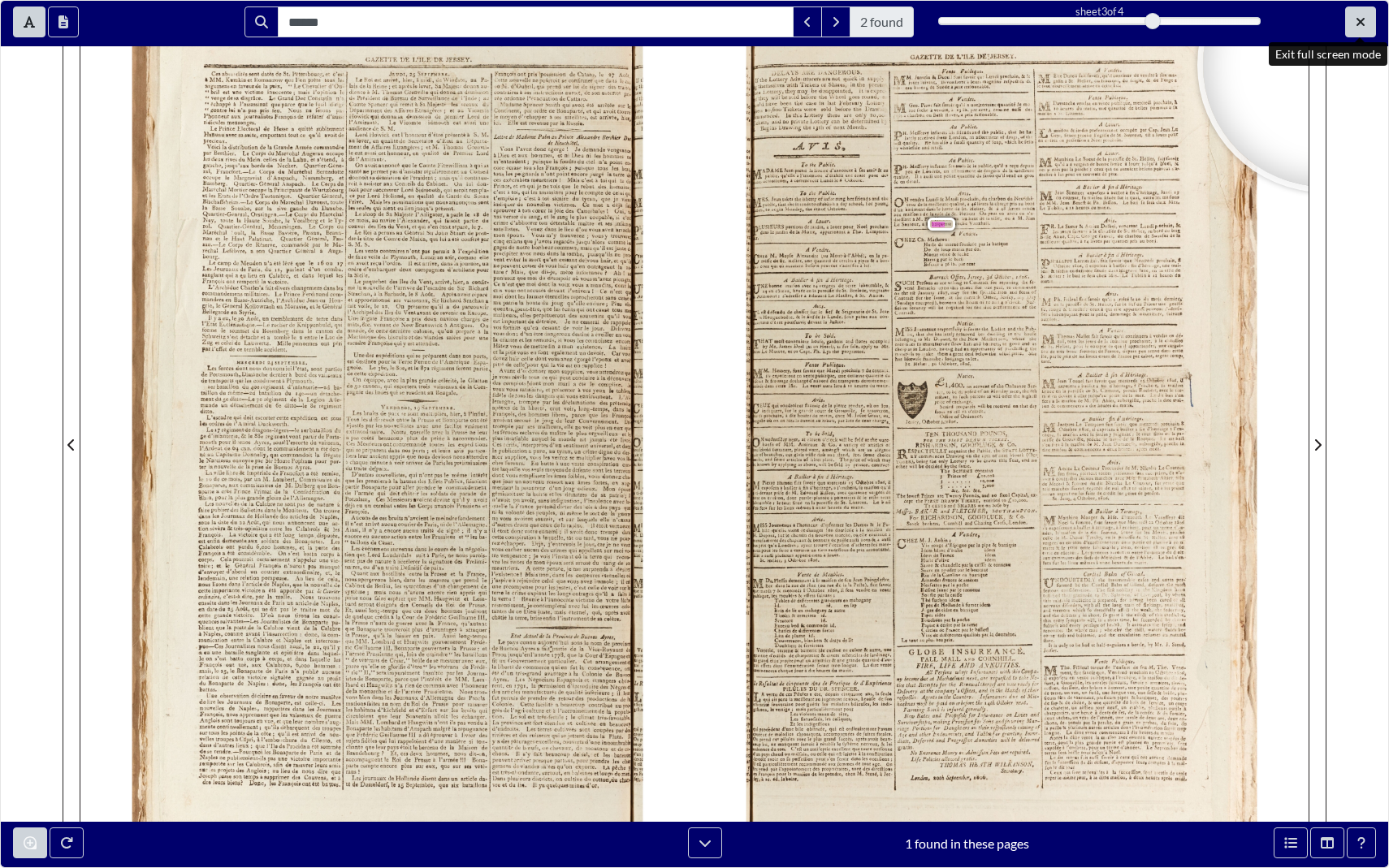 click at bounding box center (1361, 22) 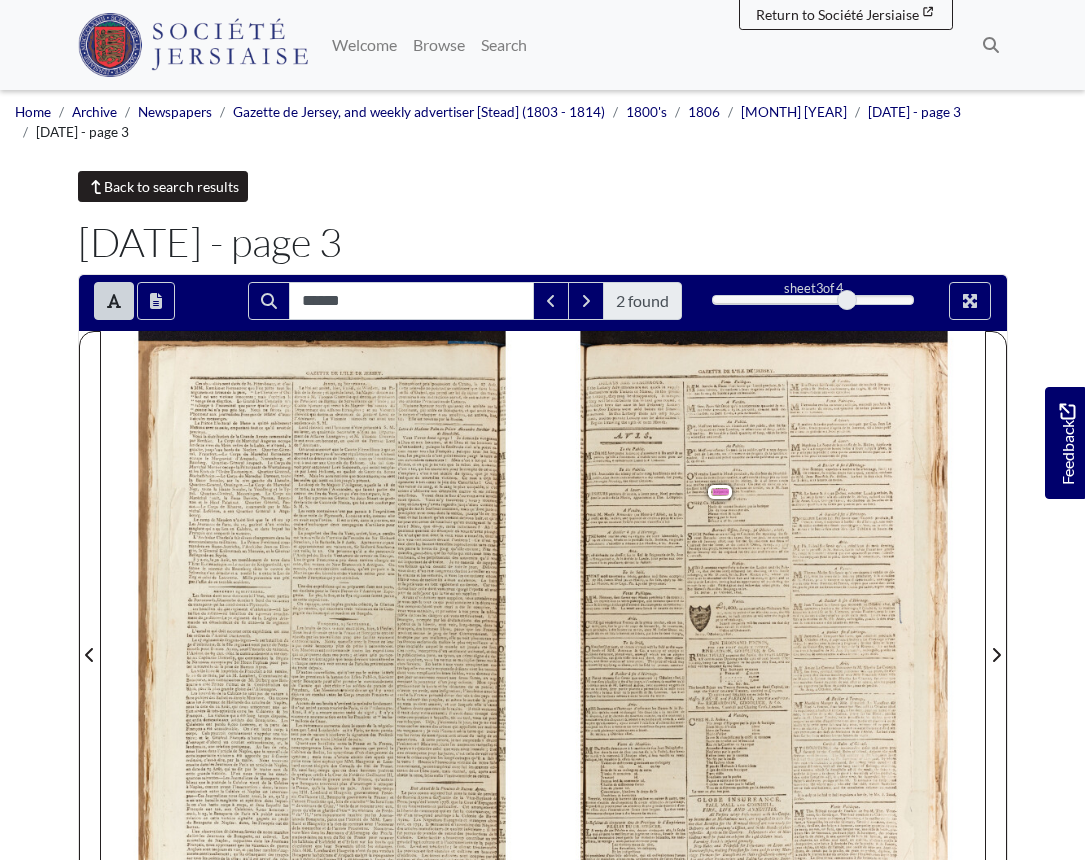 click on "Back to search results" at bounding box center [163, 186] 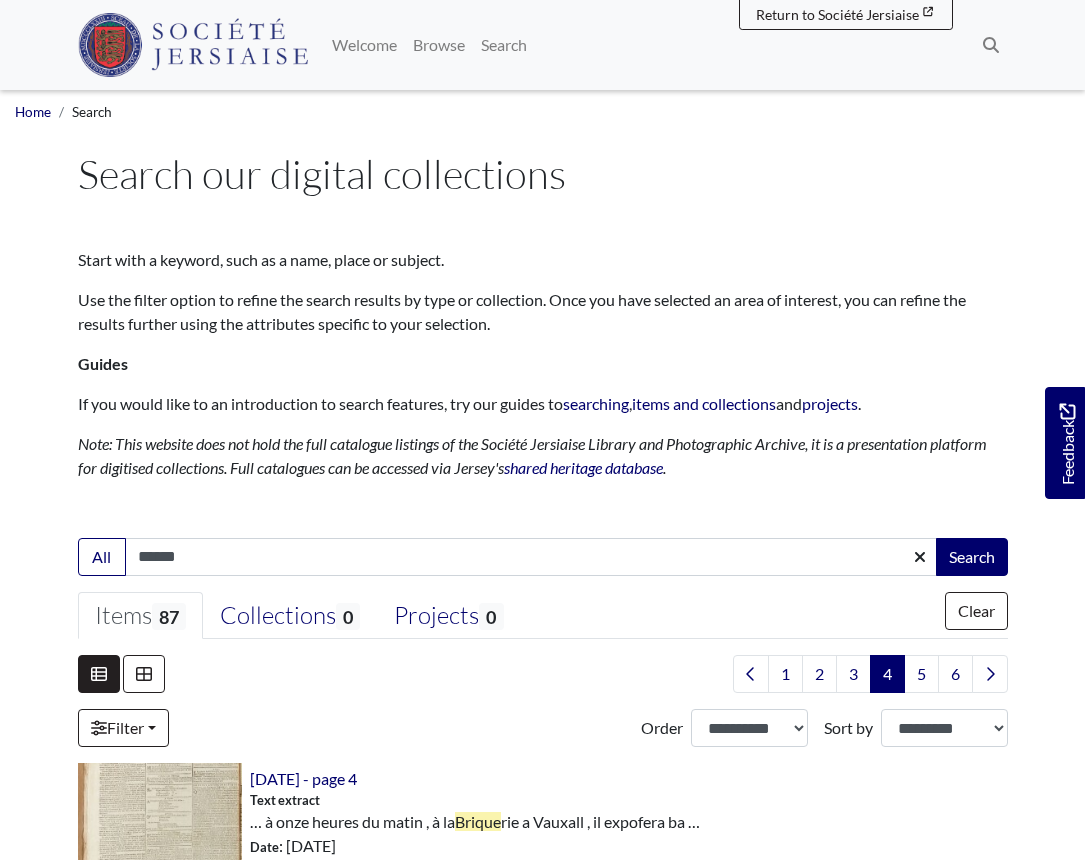 scroll, scrollTop: 0, scrollLeft: 0, axis: both 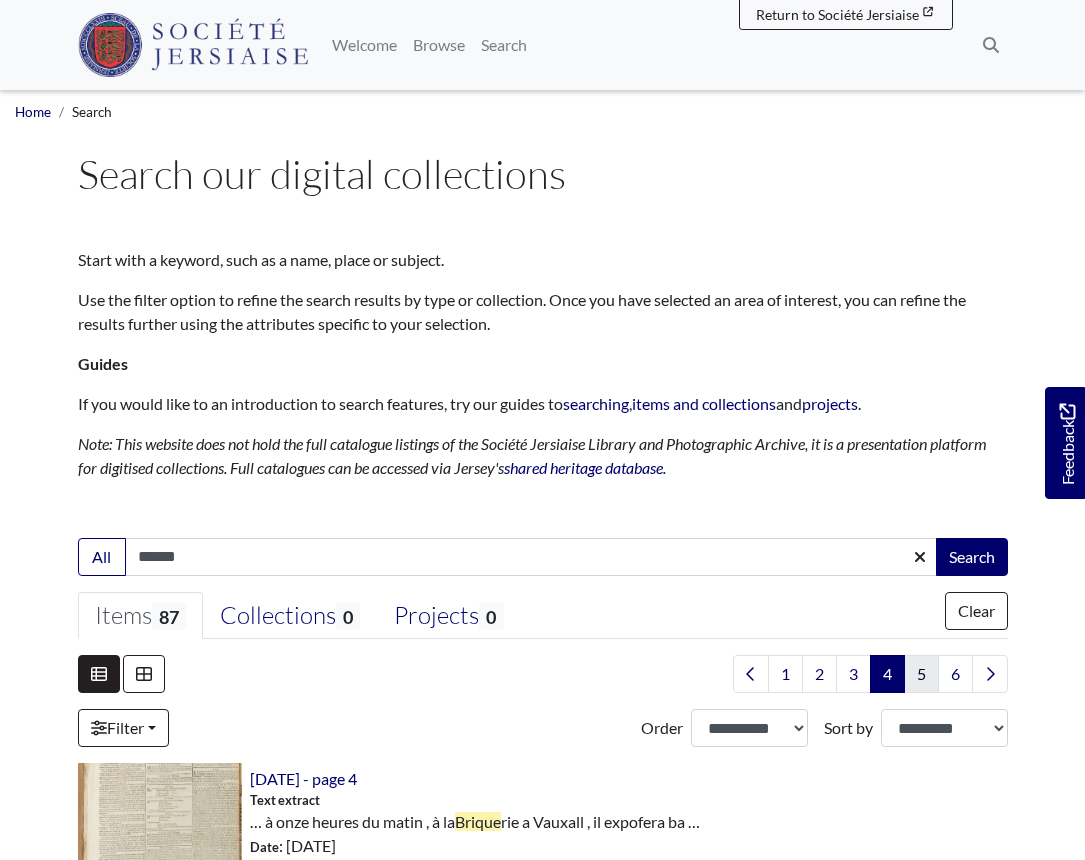 click on "5" at bounding box center [921, 674] 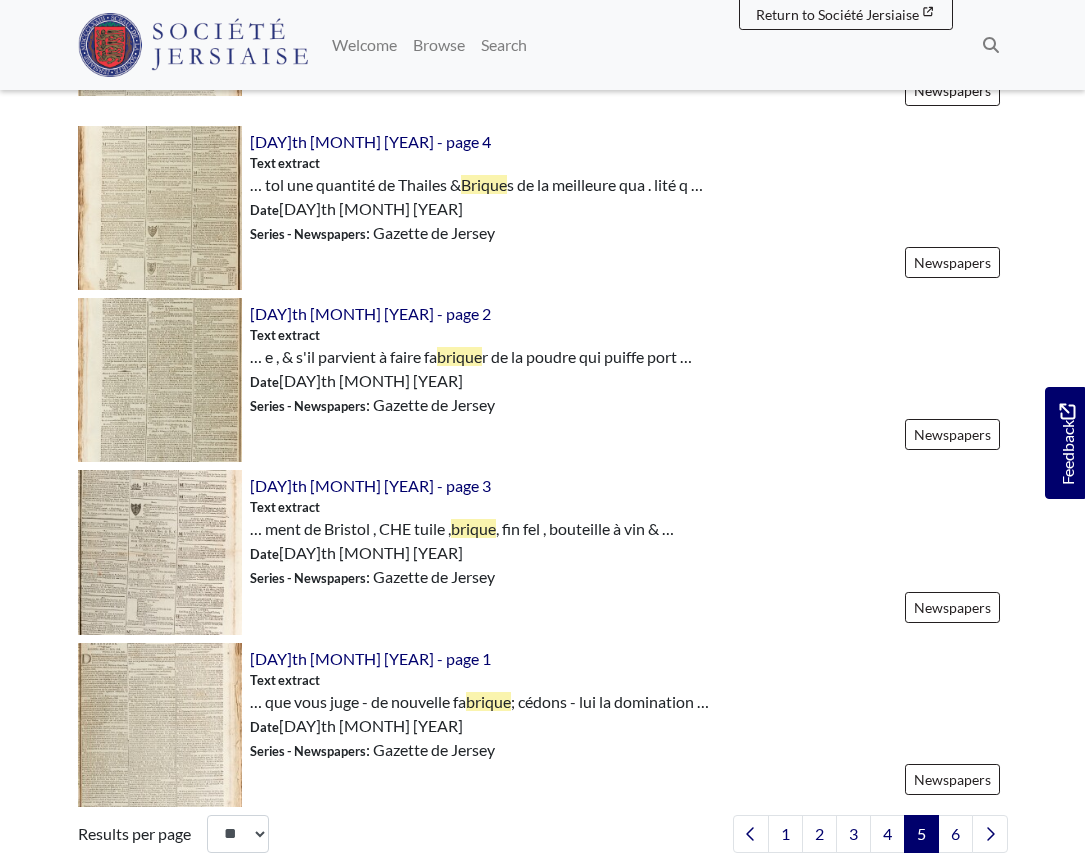 scroll, scrollTop: 2595, scrollLeft: 0, axis: vertical 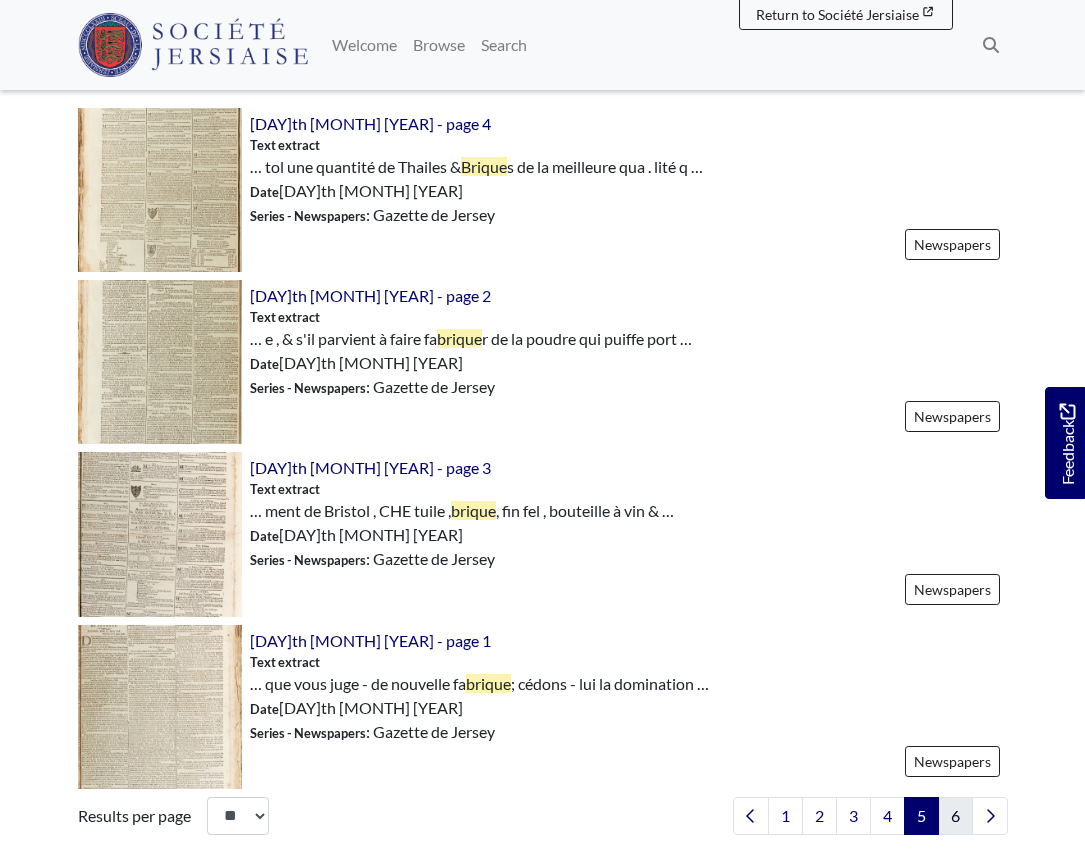 click on "6" at bounding box center (955, 816) 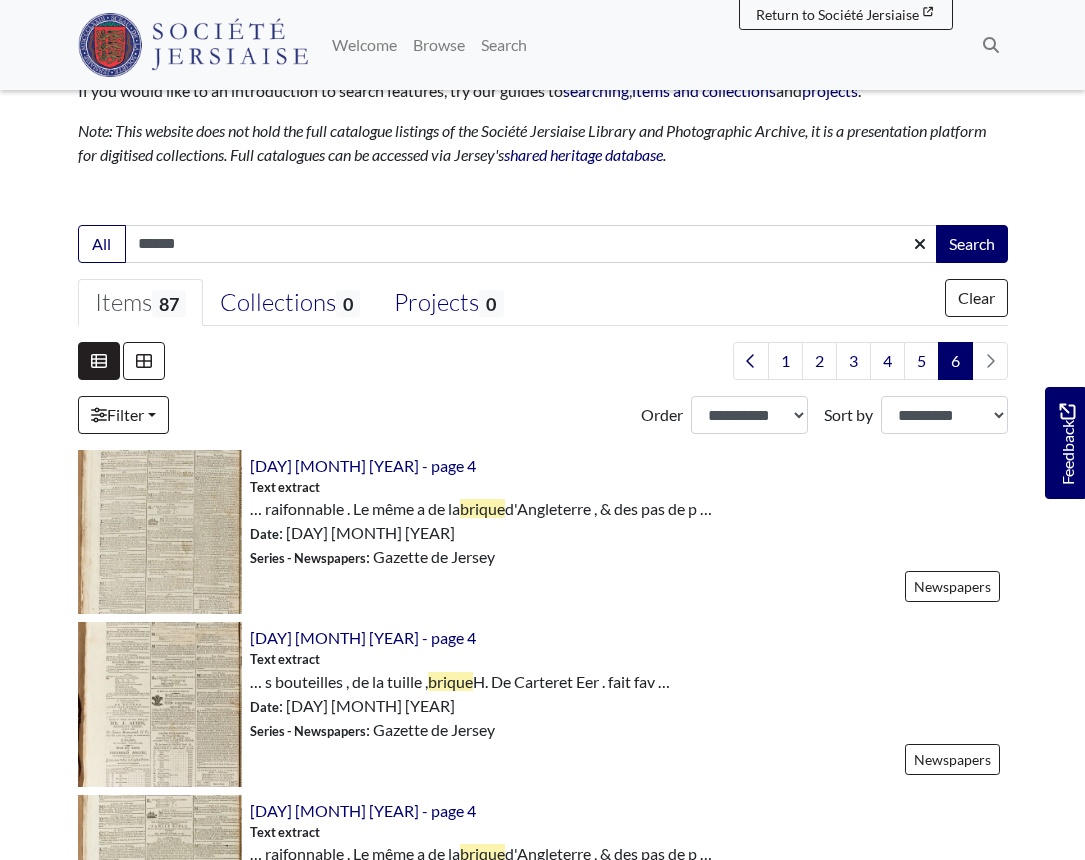 scroll, scrollTop: 317, scrollLeft: 0, axis: vertical 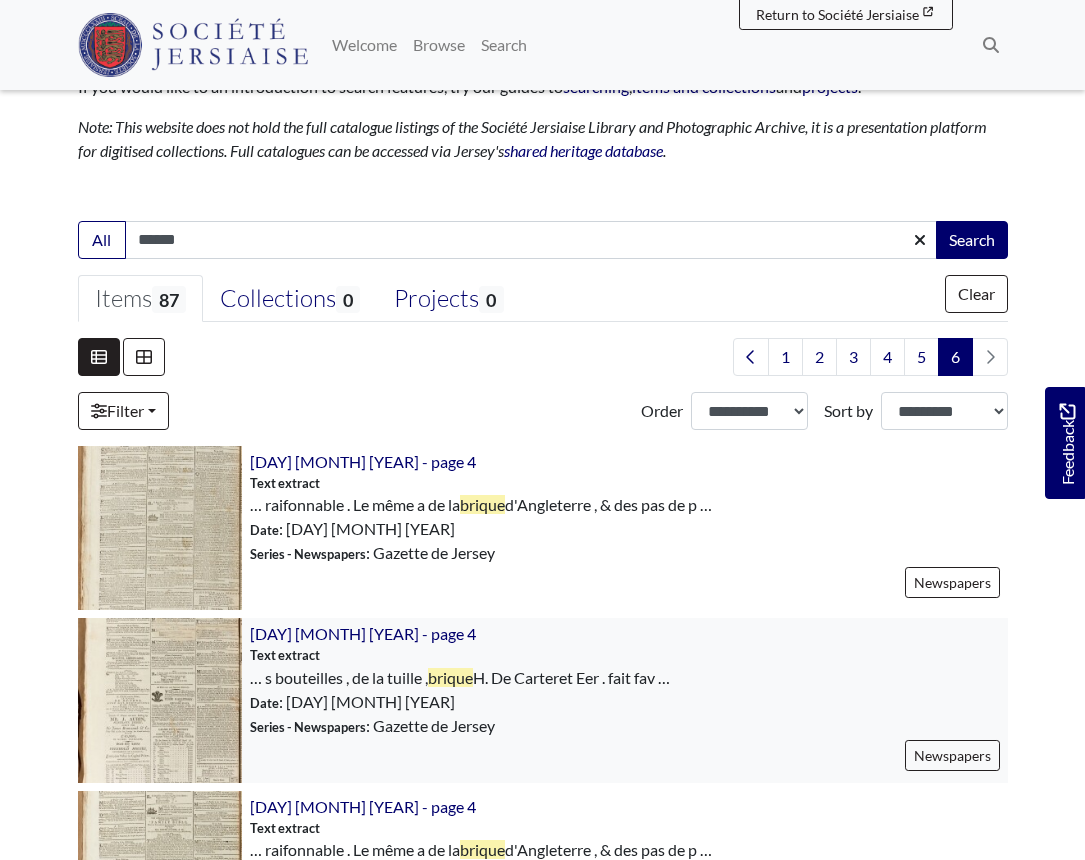 click at bounding box center (160, 700) 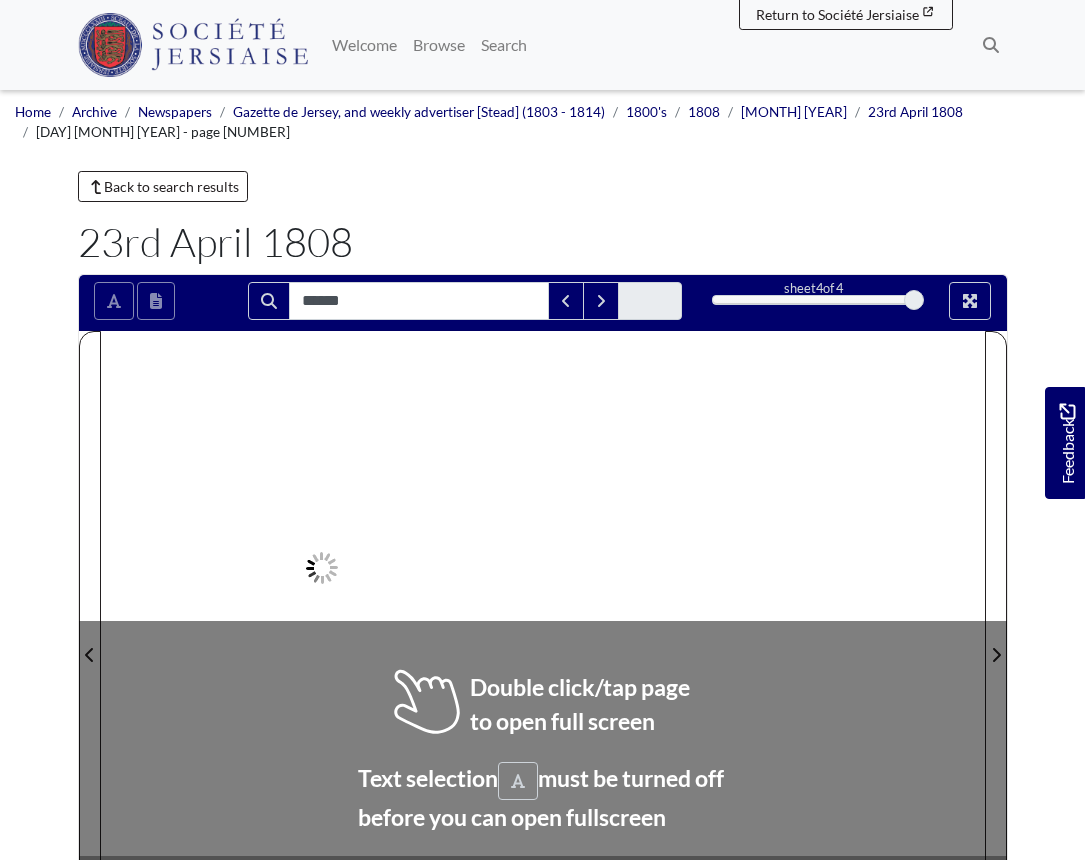 scroll, scrollTop: 0, scrollLeft: 0, axis: both 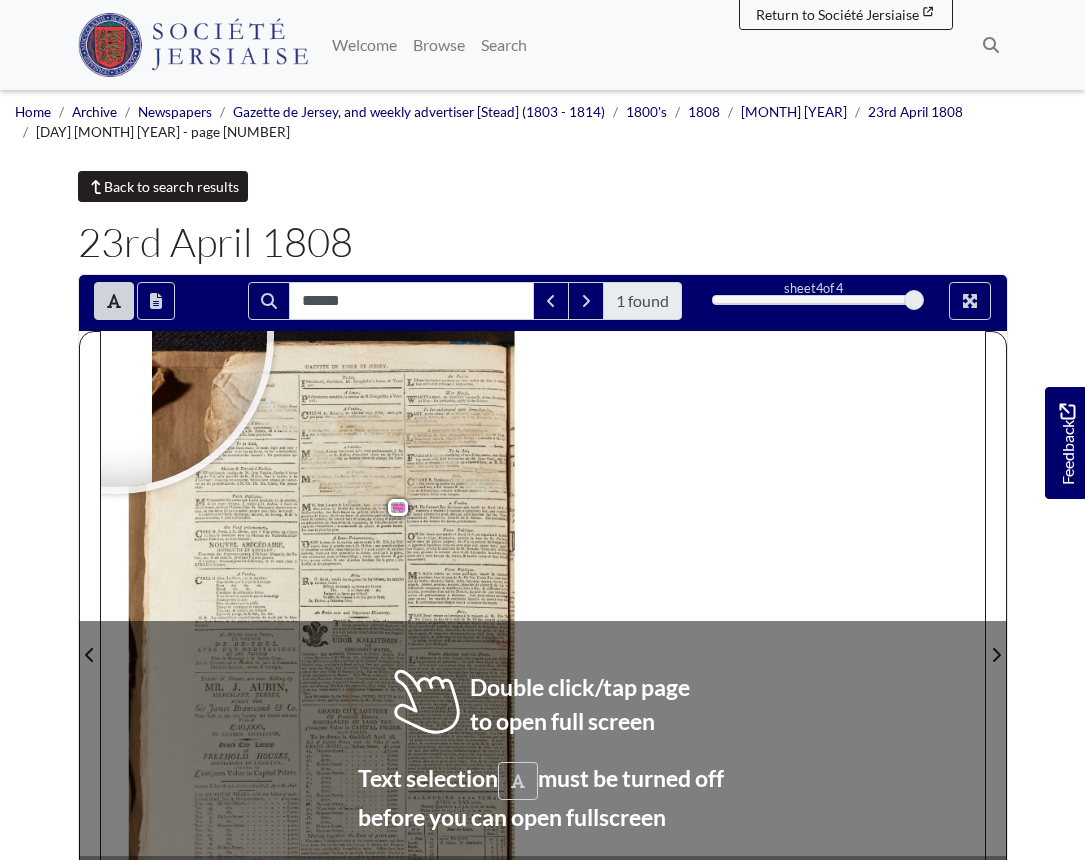 click on "Back to search results" at bounding box center [163, 186] 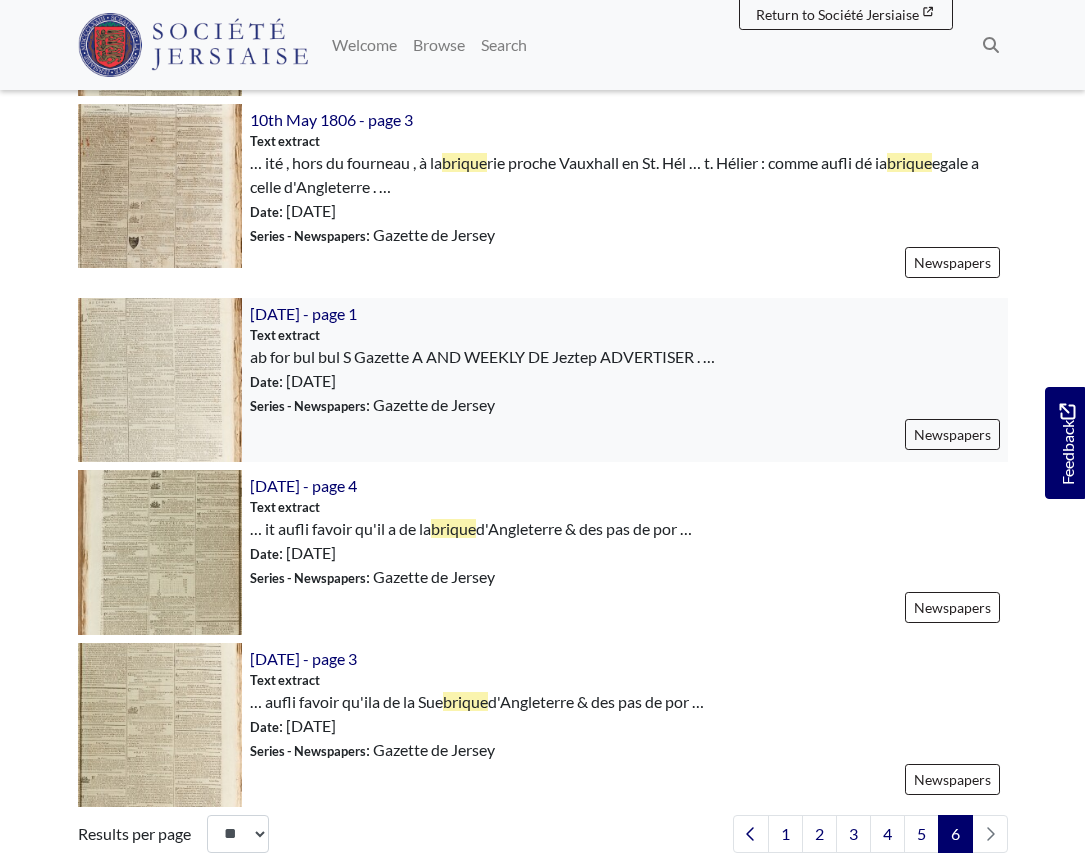 scroll, scrollTop: 2074, scrollLeft: 0, axis: vertical 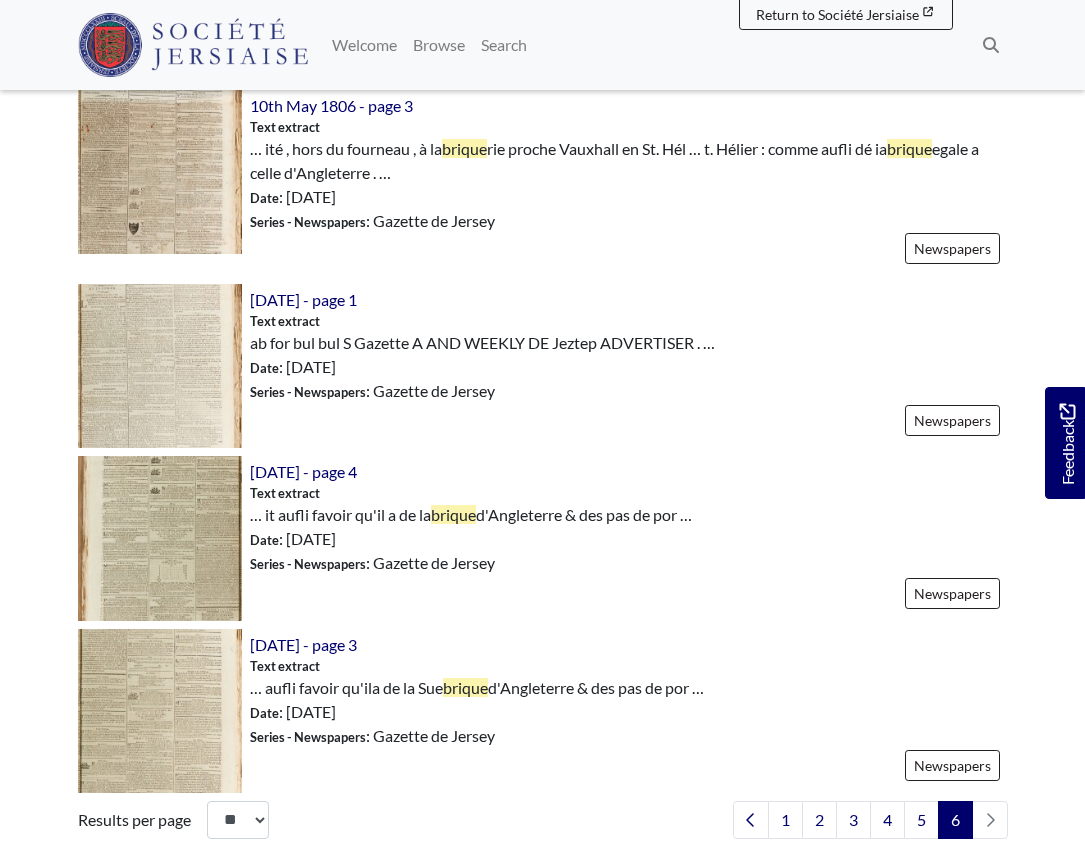 click at bounding box center [990, 820] 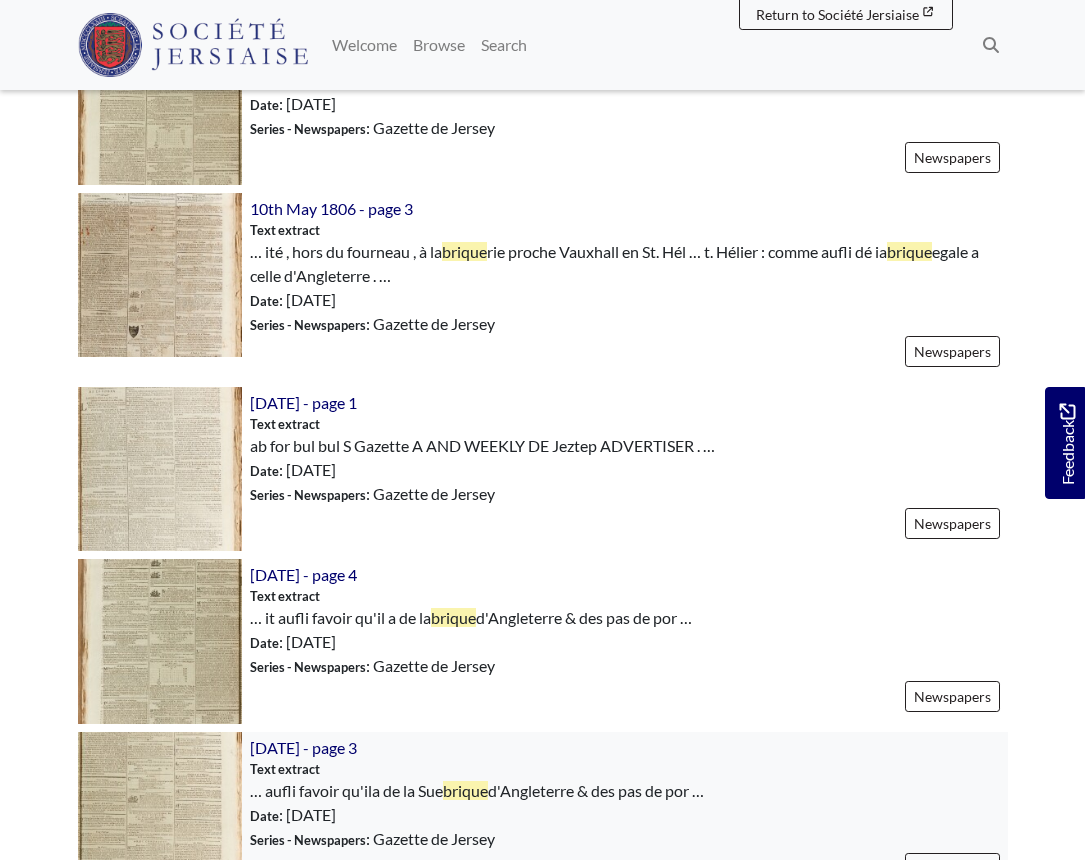 scroll, scrollTop: 1967, scrollLeft: 0, axis: vertical 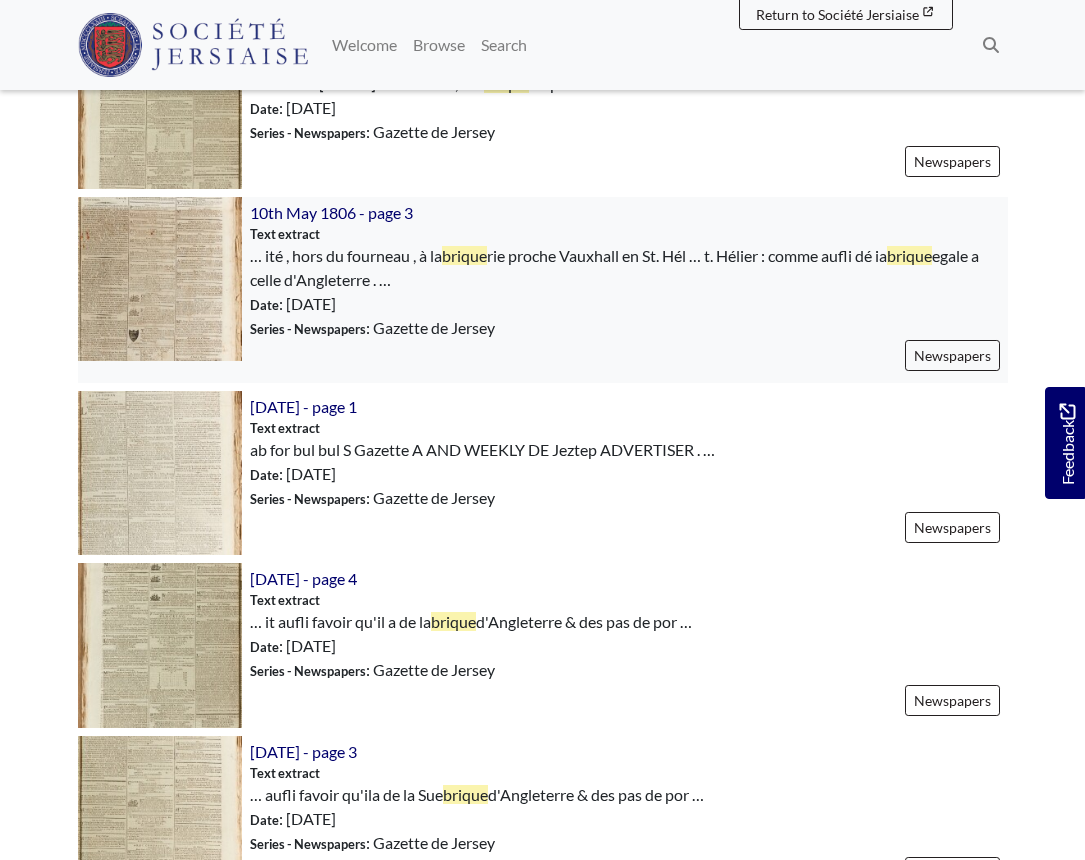 click at bounding box center (160, 279) 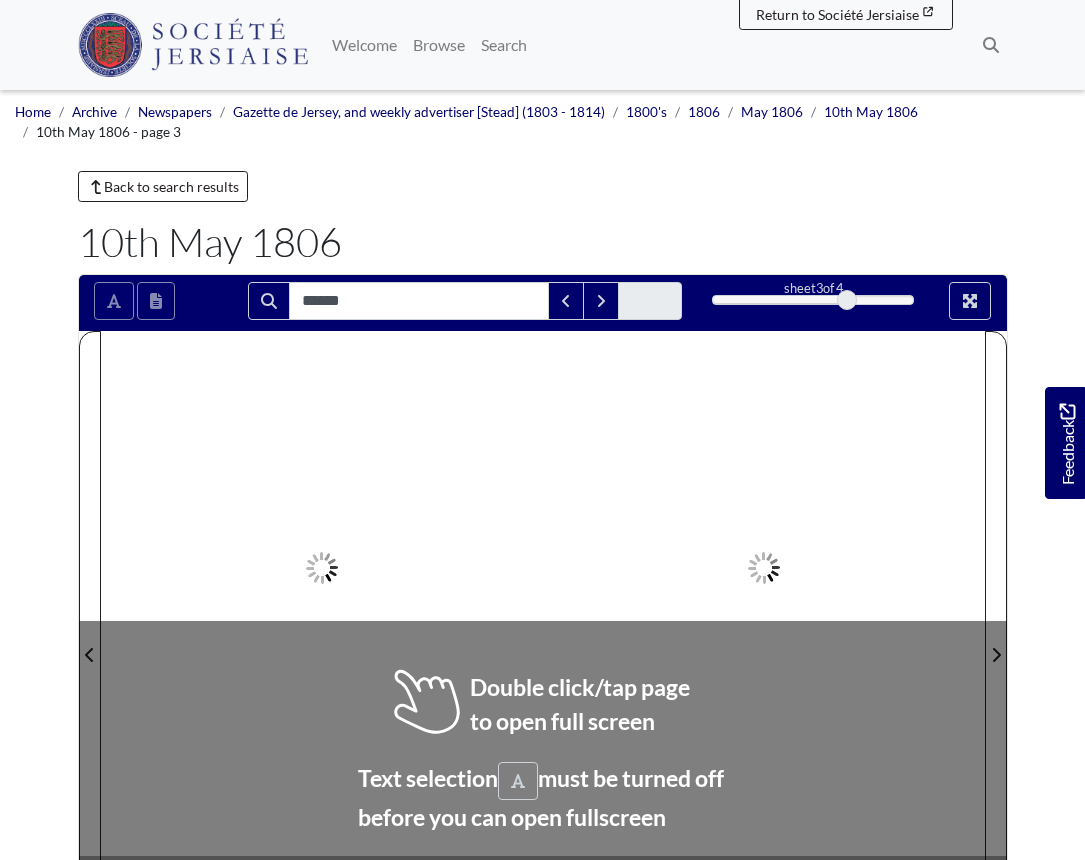 scroll, scrollTop: 0, scrollLeft: 0, axis: both 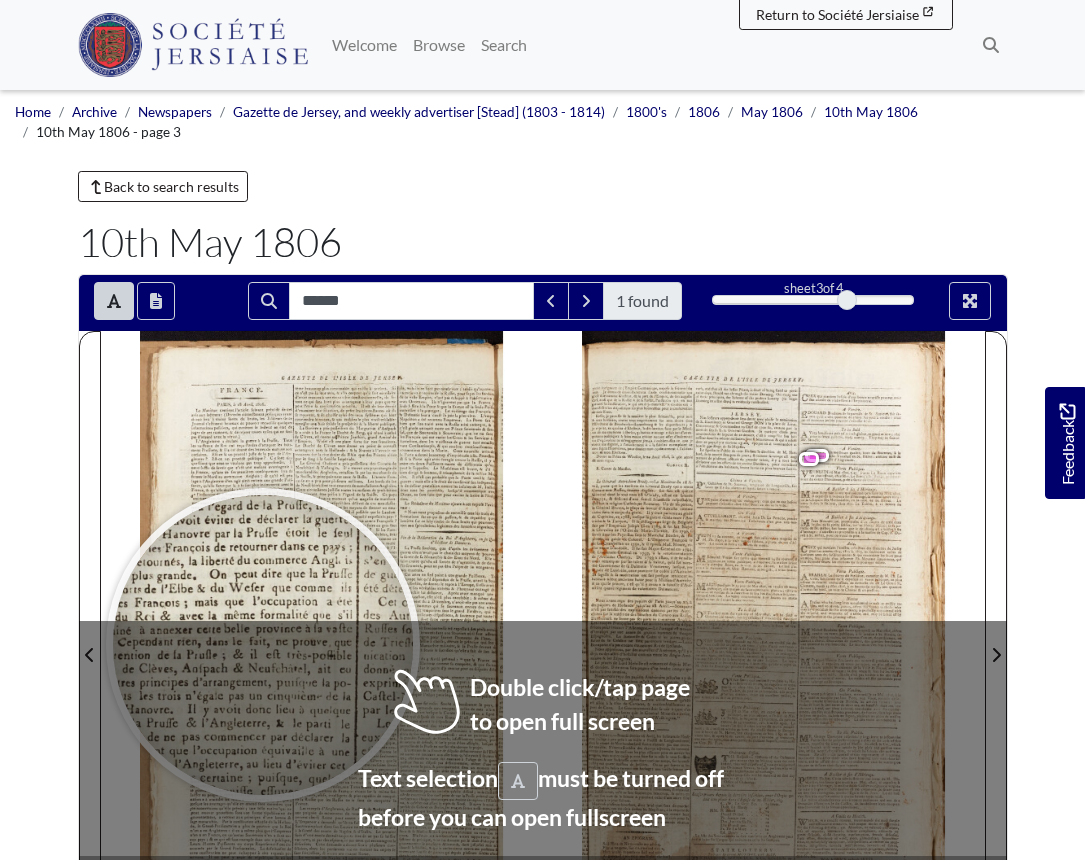 click at bounding box center (263, 645) 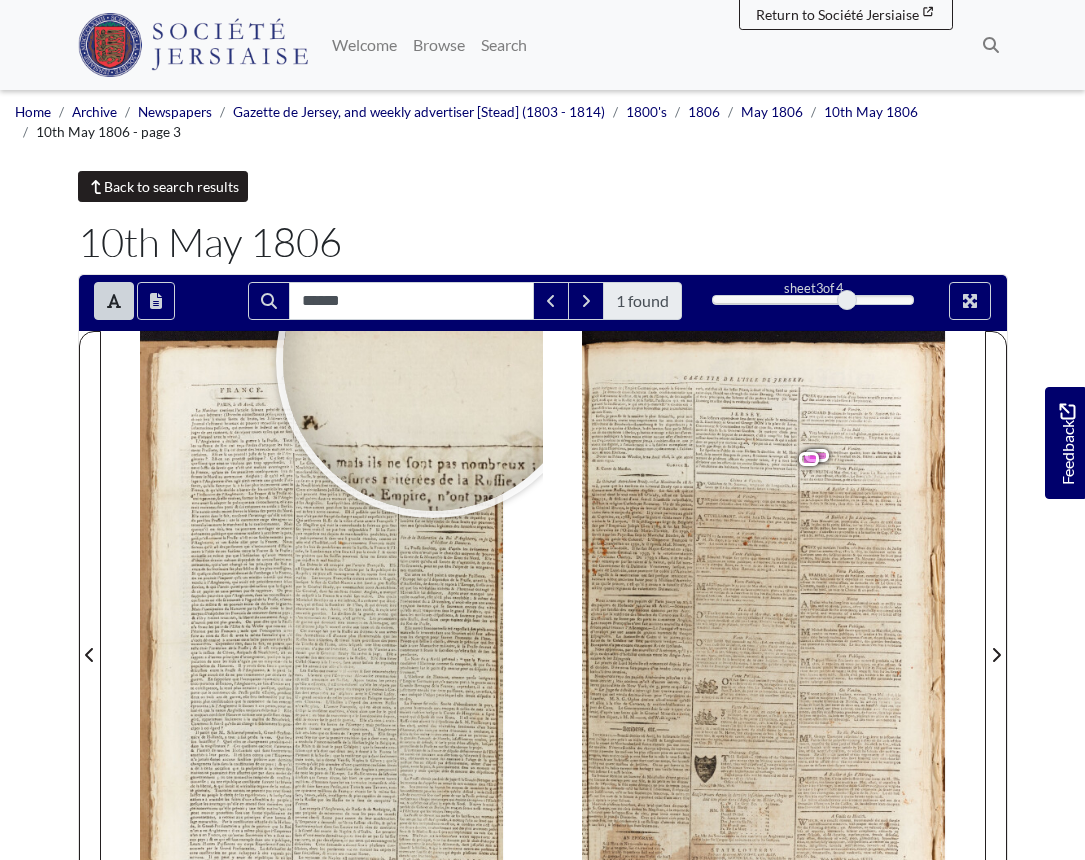 click on "Back to search results" at bounding box center [163, 186] 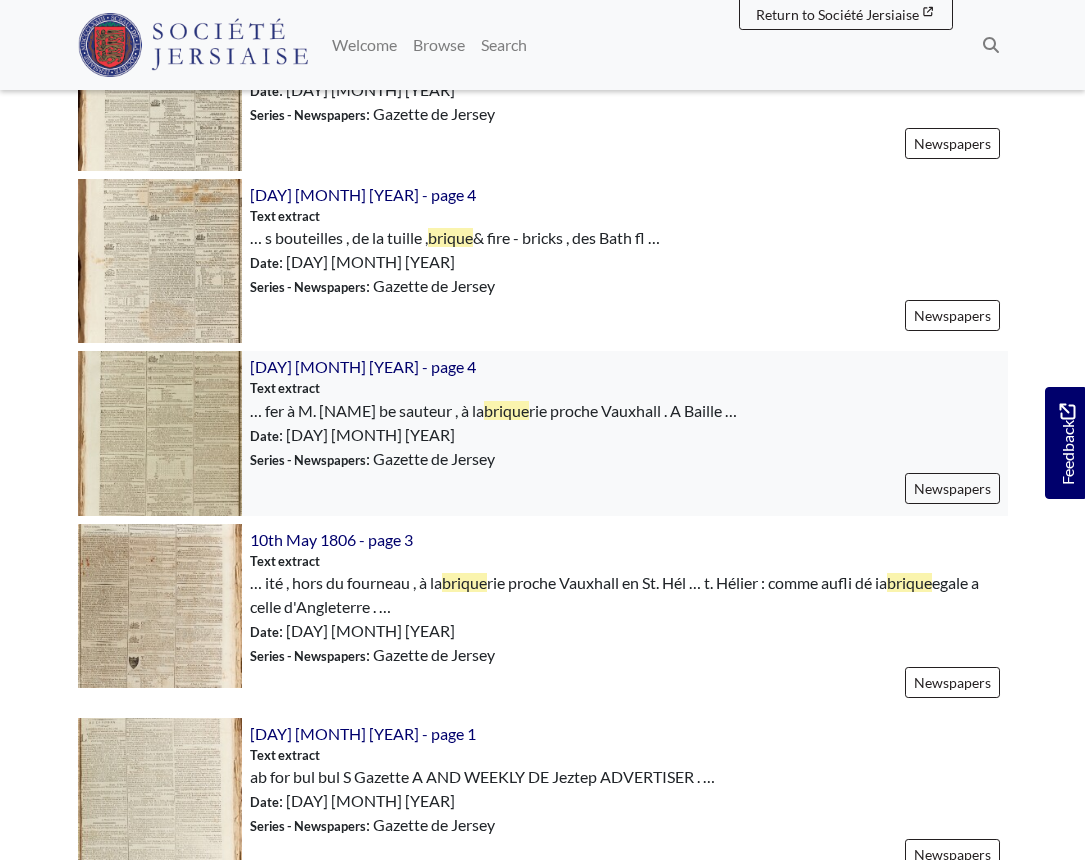 scroll, scrollTop: 1636, scrollLeft: 0, axis: vertical 